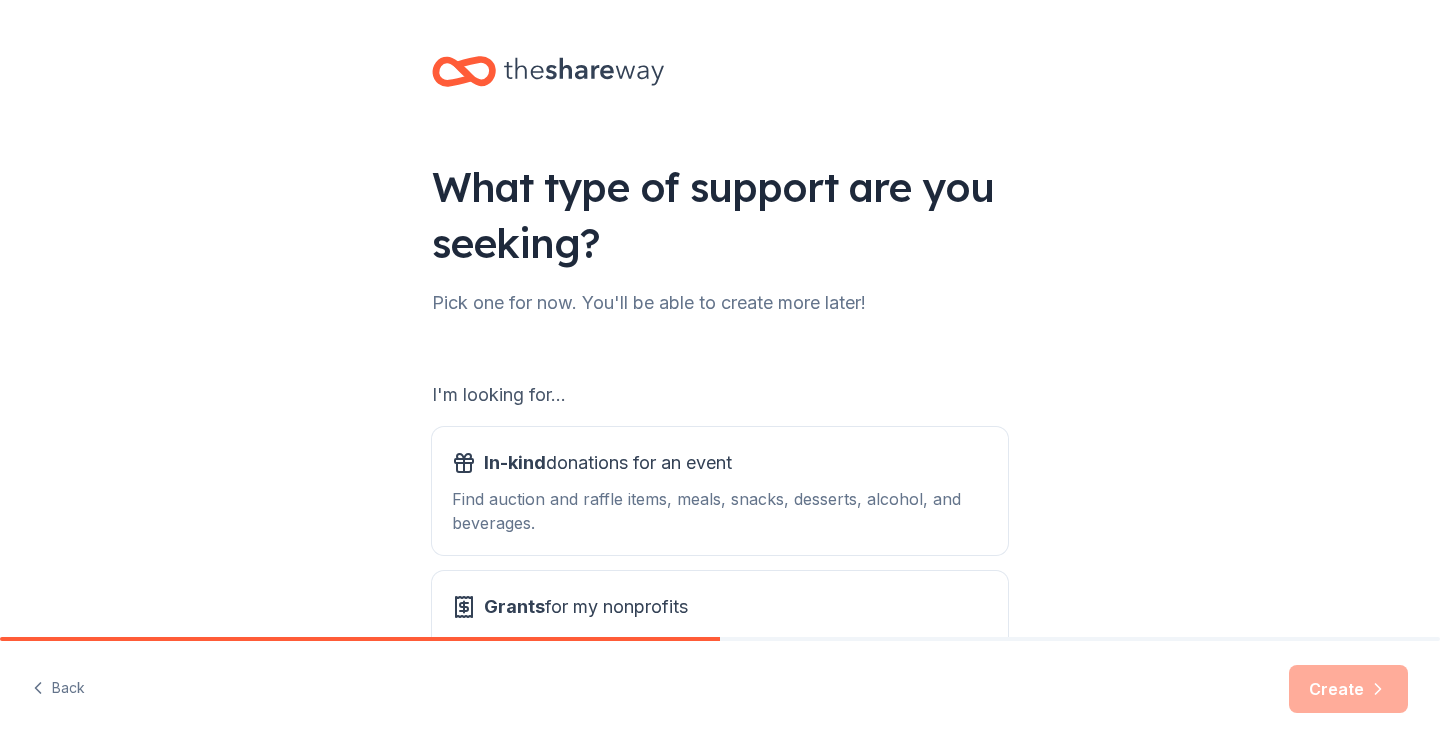 scroll, scrollTop: 0, scrollLeft: 0, axis: both 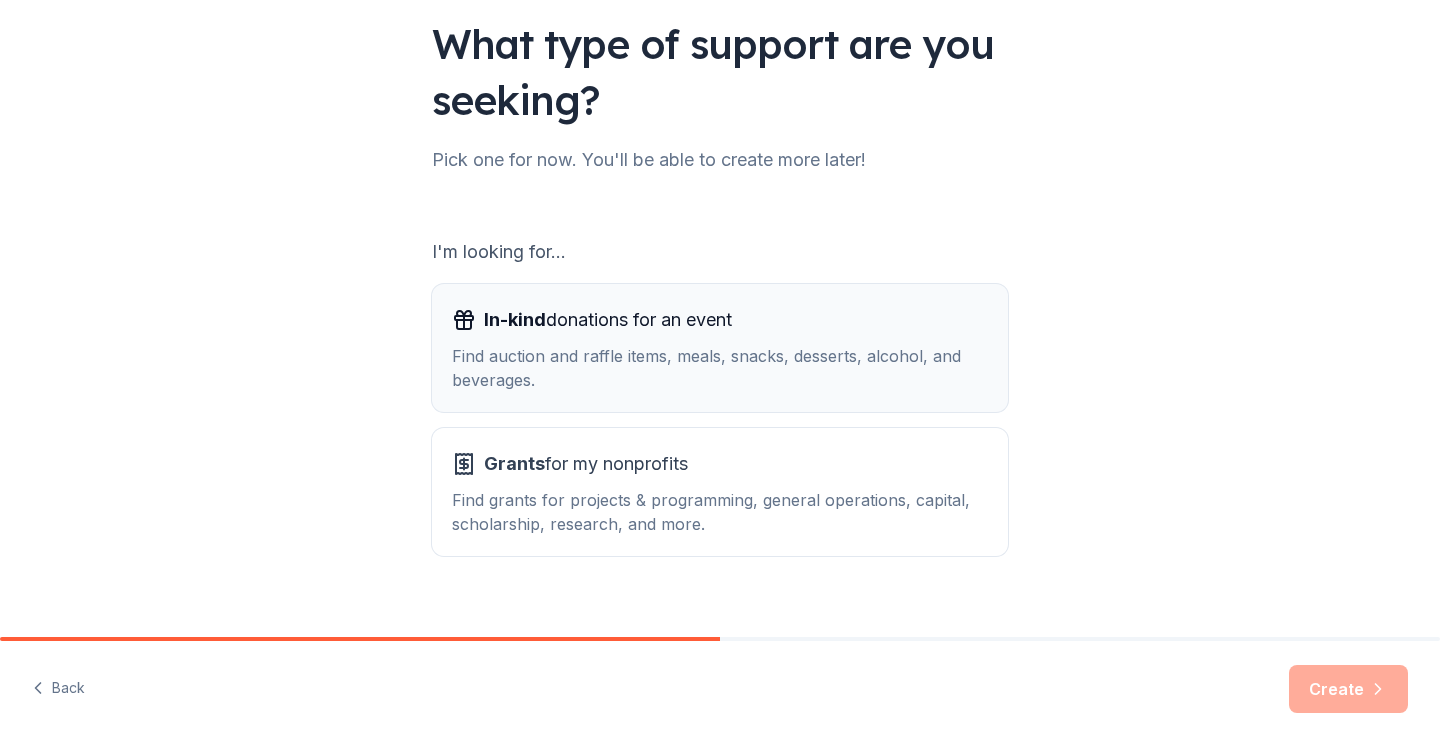 click on "In-kind  donations for an event Find auction and raffle items, meals, snacks, desserts, alcohol, and beverages." at bounding box center (720, 348) 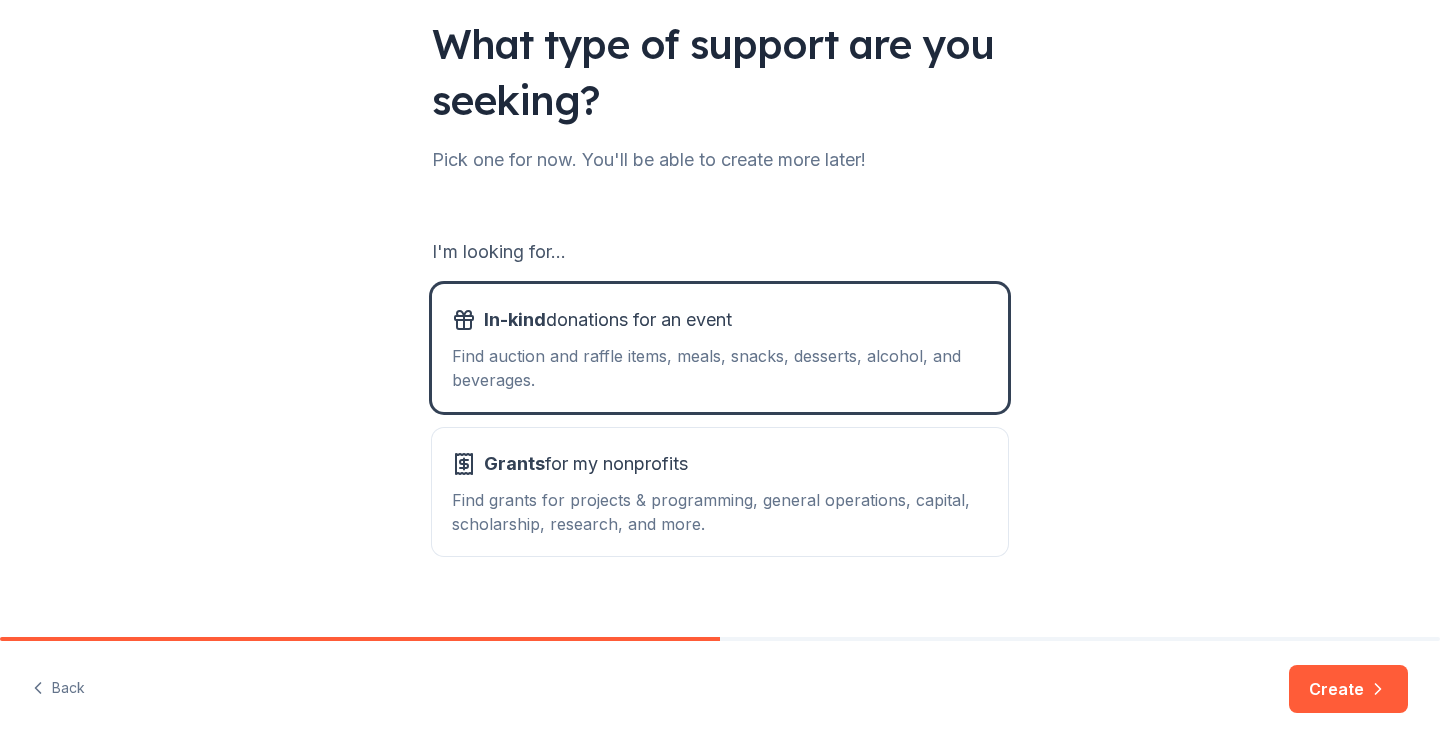 click on "Back Create" at bounding box center (720, 693) 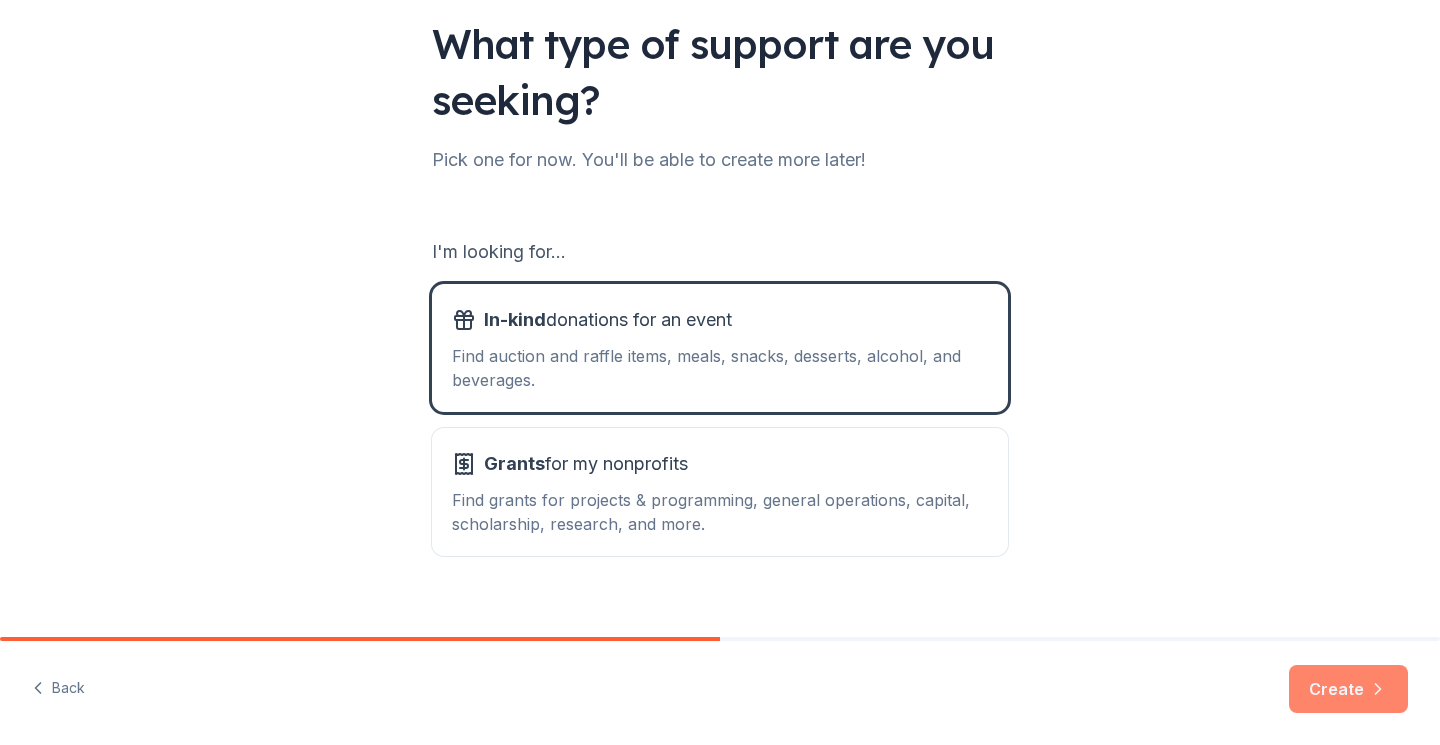 click on "Create" at bounding box center [1348, 689] 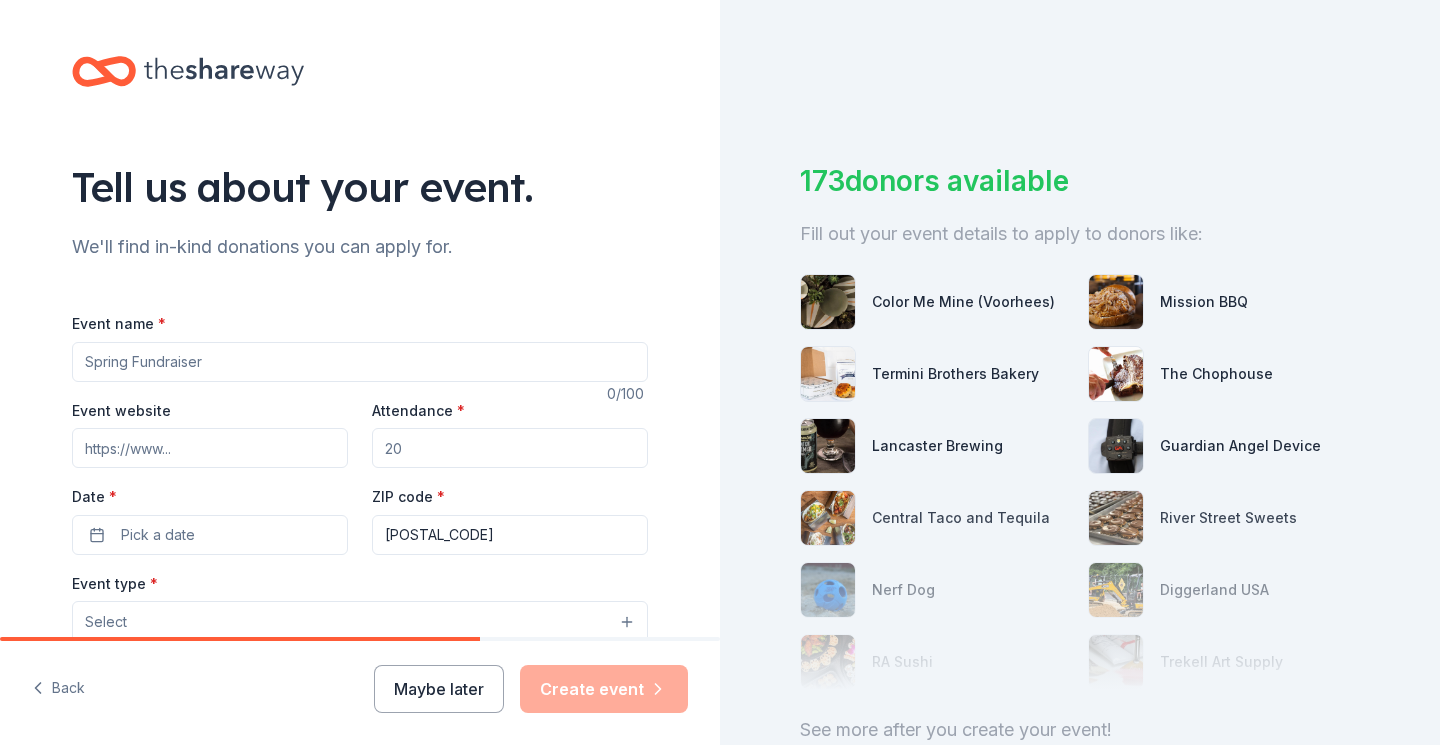 click on "Event name *" at bounding box center (360, 362) 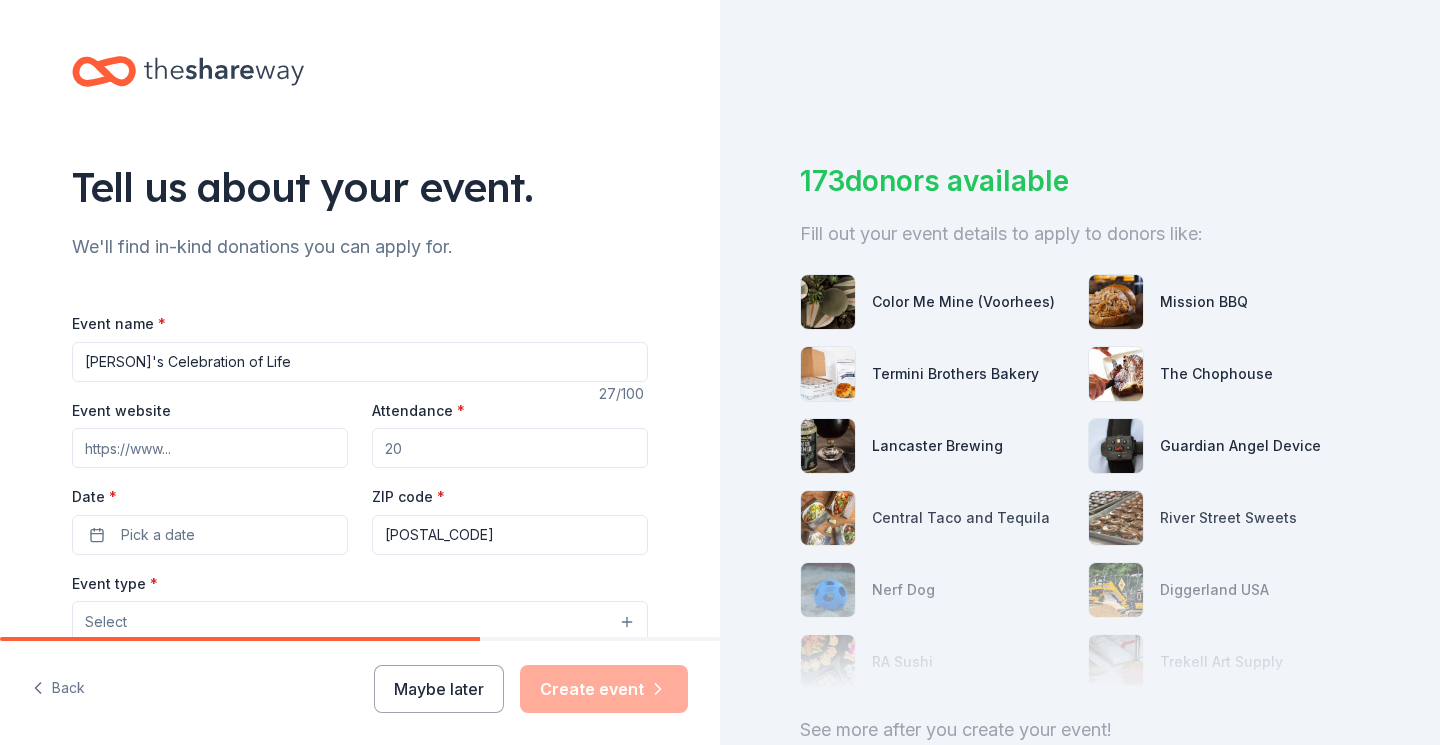 type on "[FIRST]'s Celebration of Life" 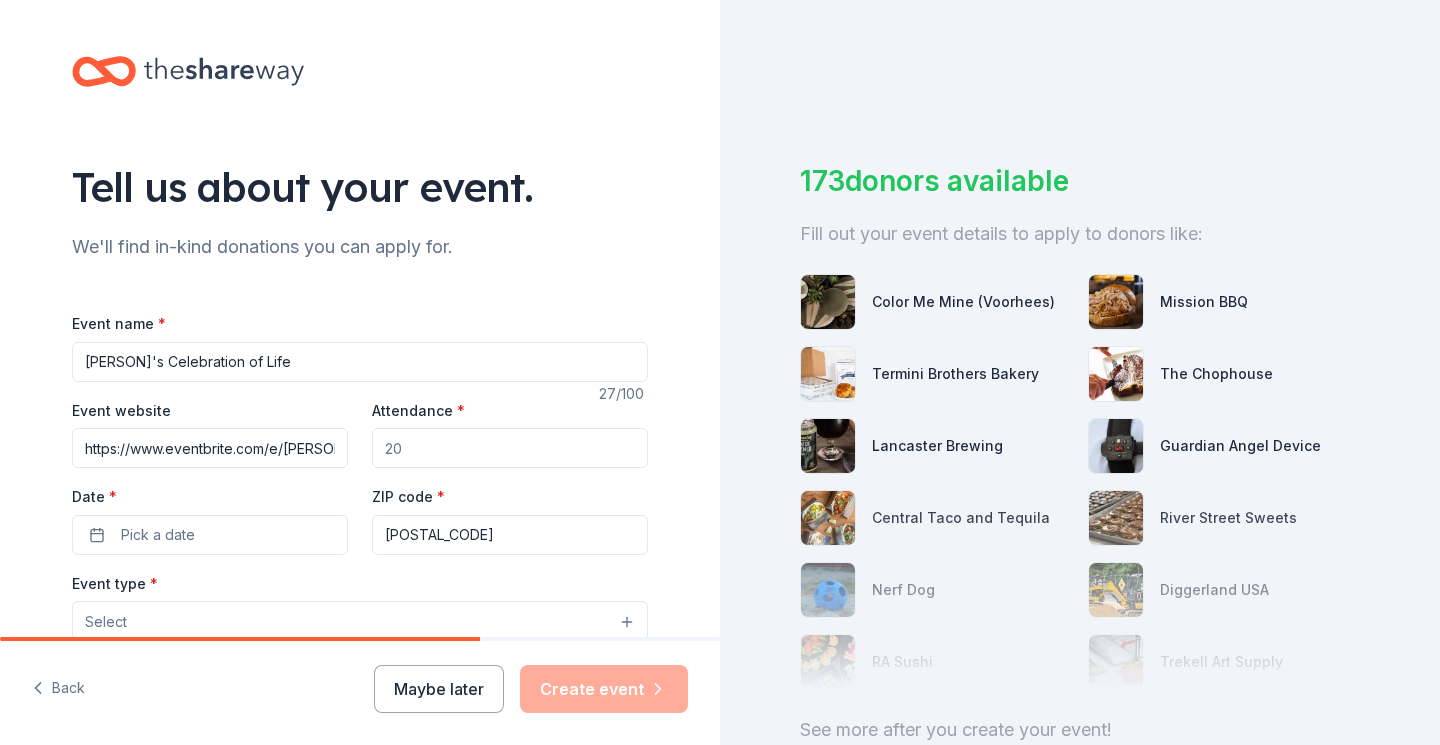 scroll, scrollTop: 0, scrollLeft: 387, axis: horizontal 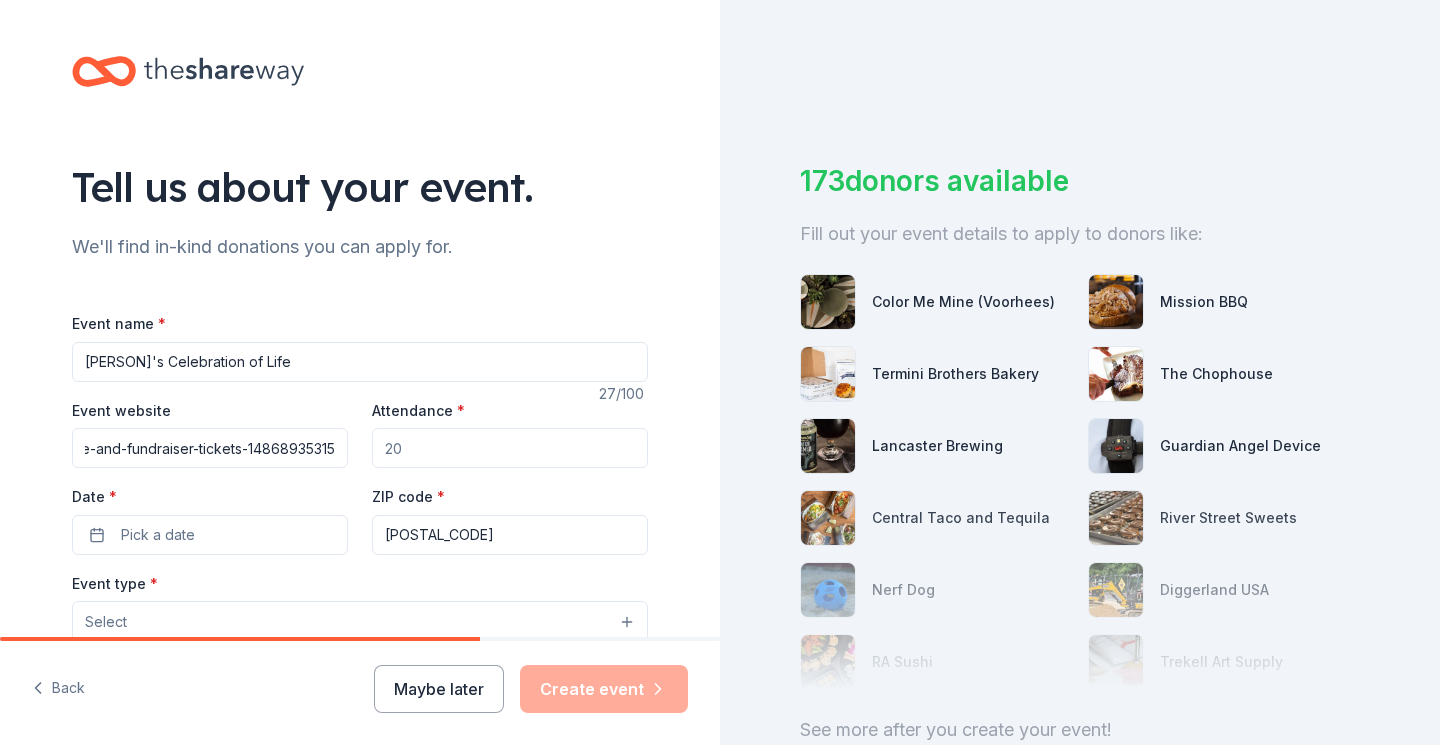 type on "https://www.eventbrite.com/e/nickys-celebration-of-life-and-fundraiser-tickets-1486893531579" 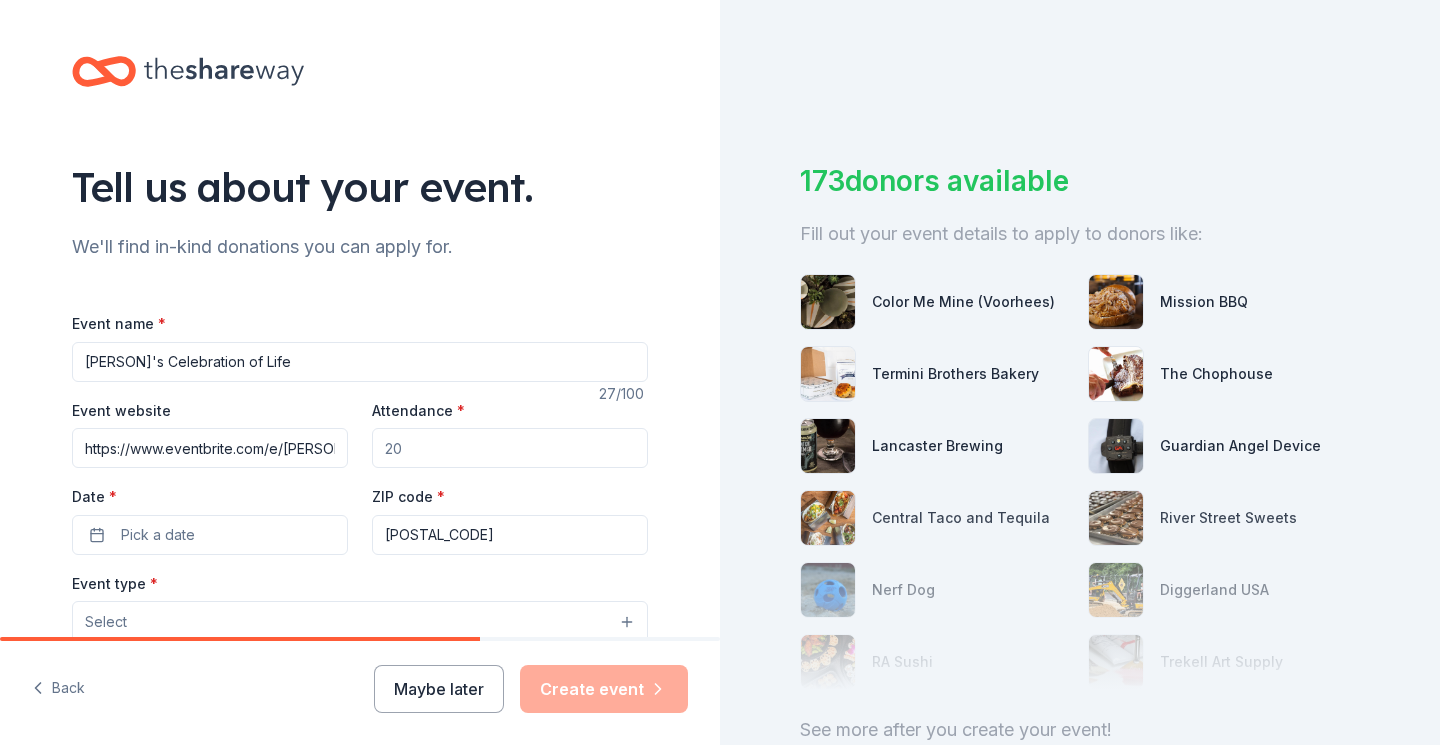 click on "Attendance *" at bounding box center [510, 448] 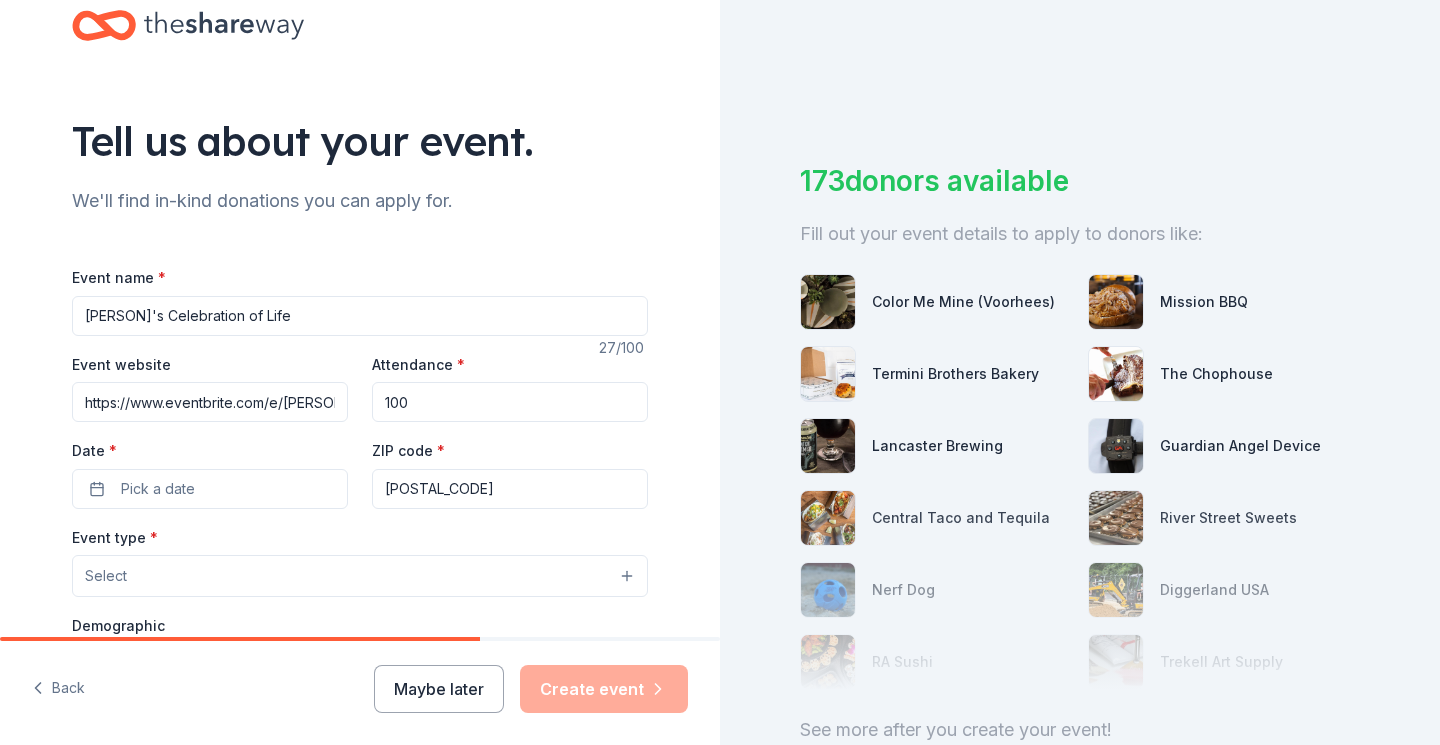 scroll, scrollTop: 105, scrollLeft: 0, axis: vertical 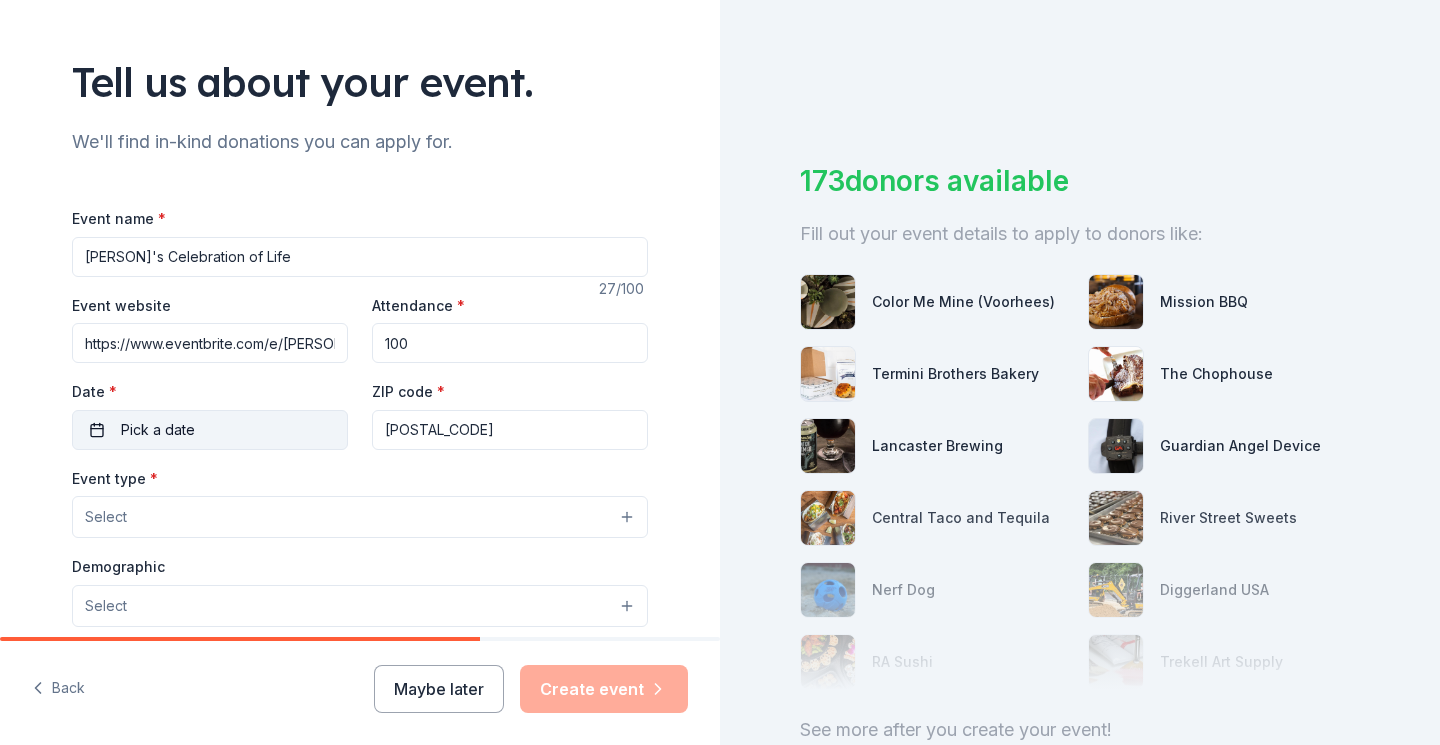 type on "100" 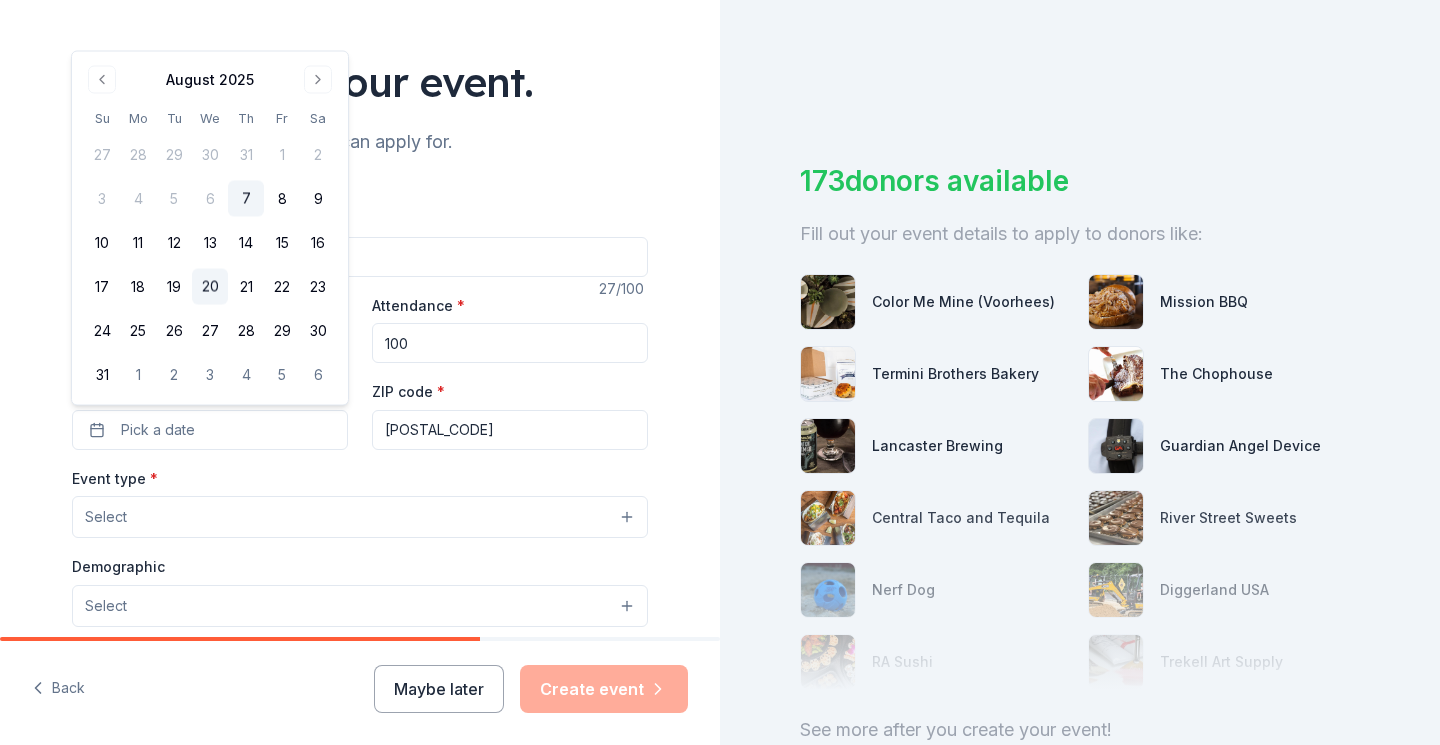 click on "20" at bounding box center [210, 287] 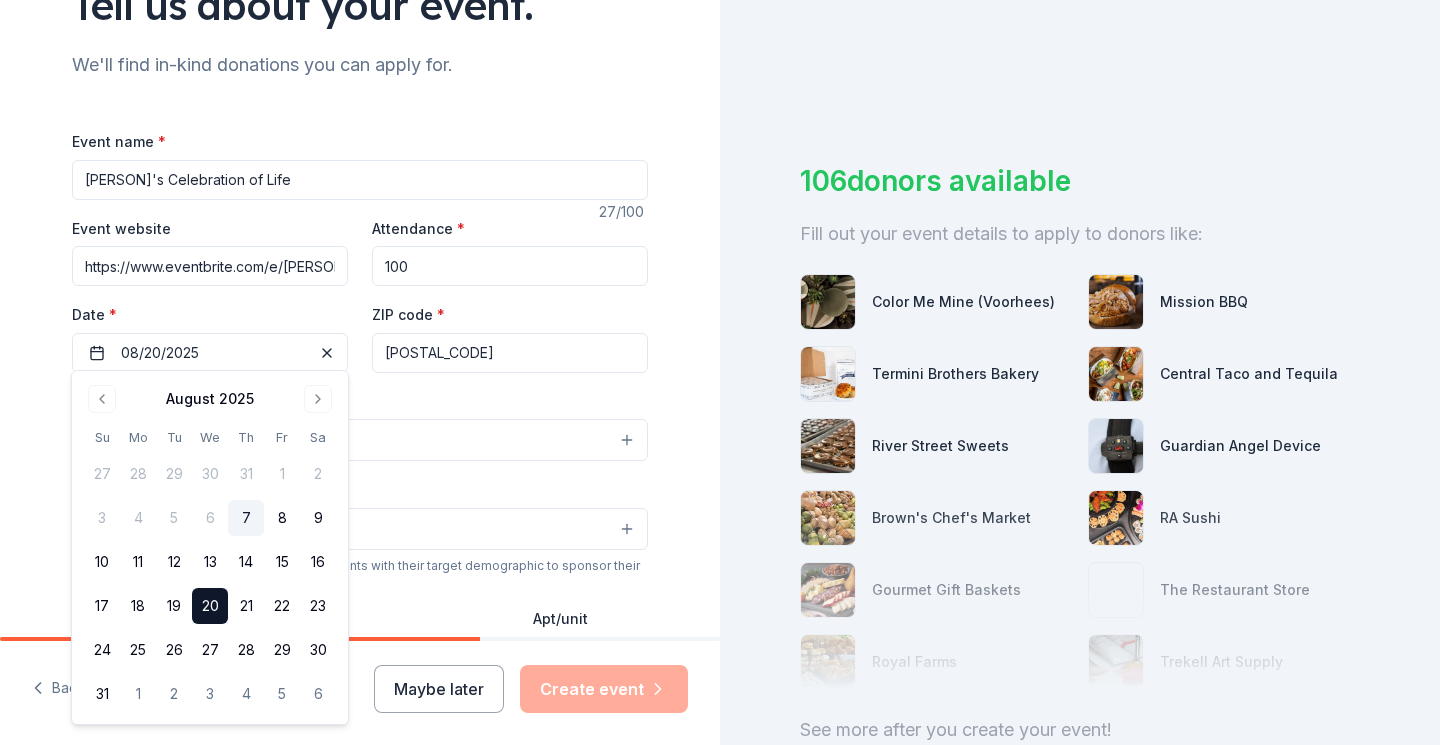 scroll, scrollTop: 189, scrollLeft: 0, axis: vertical 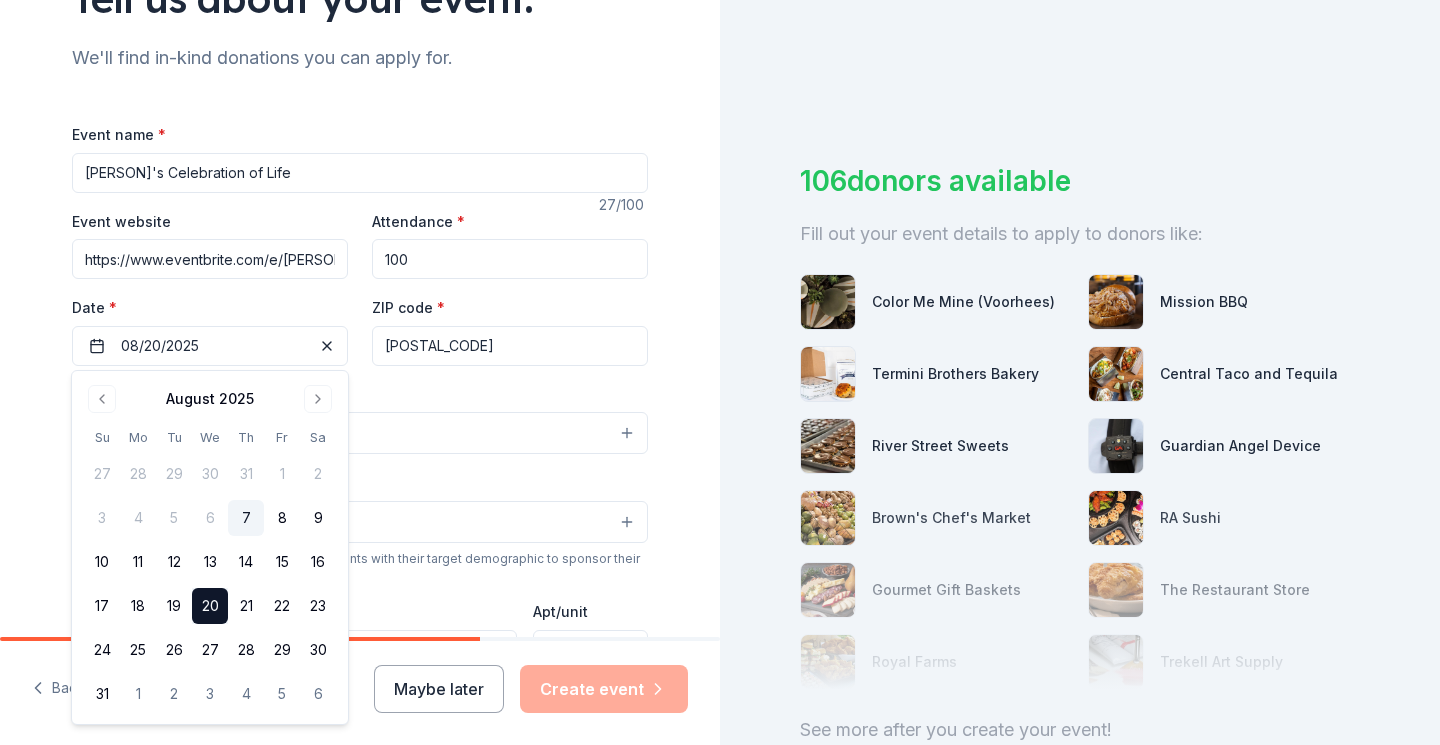 click on "Demographic Select" at bounding box center [360, 506] 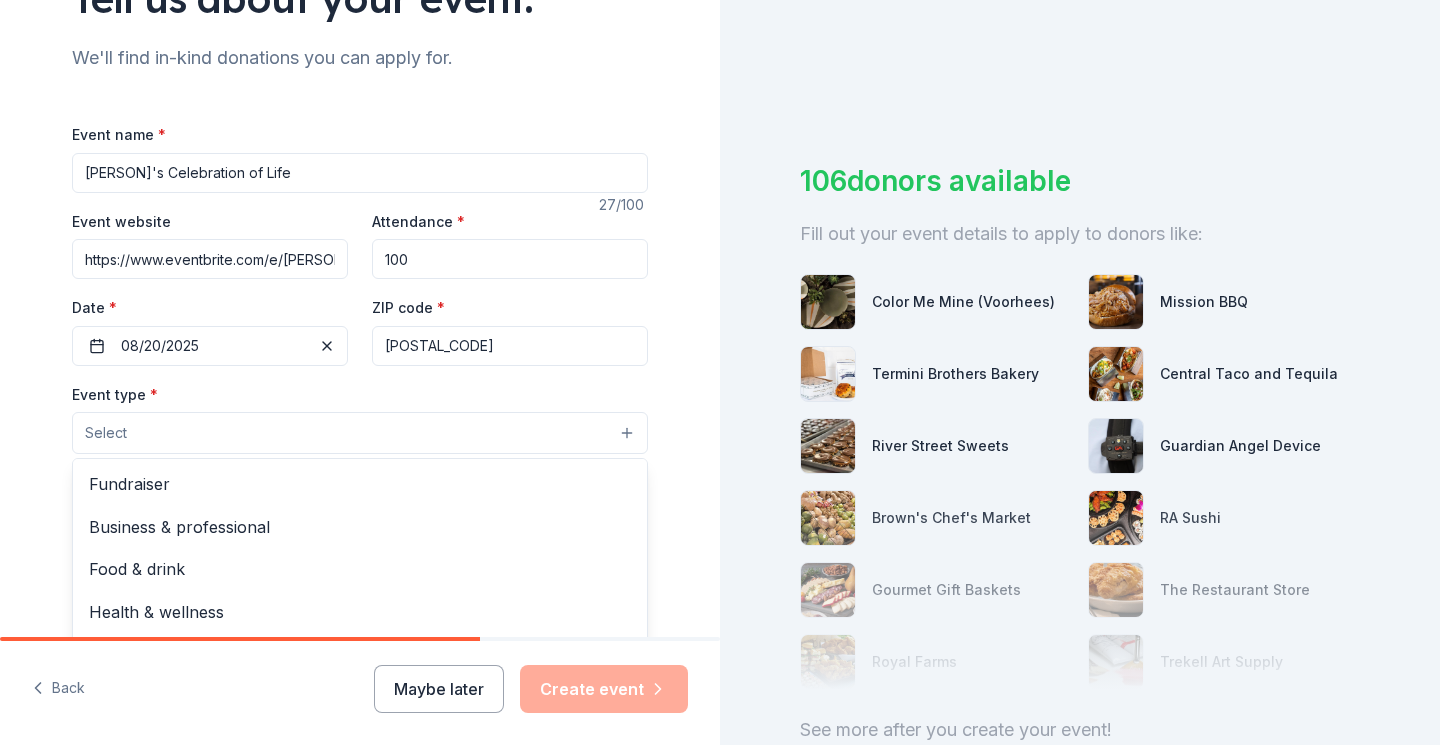 click on "Select" at bounding box center (360, 433) 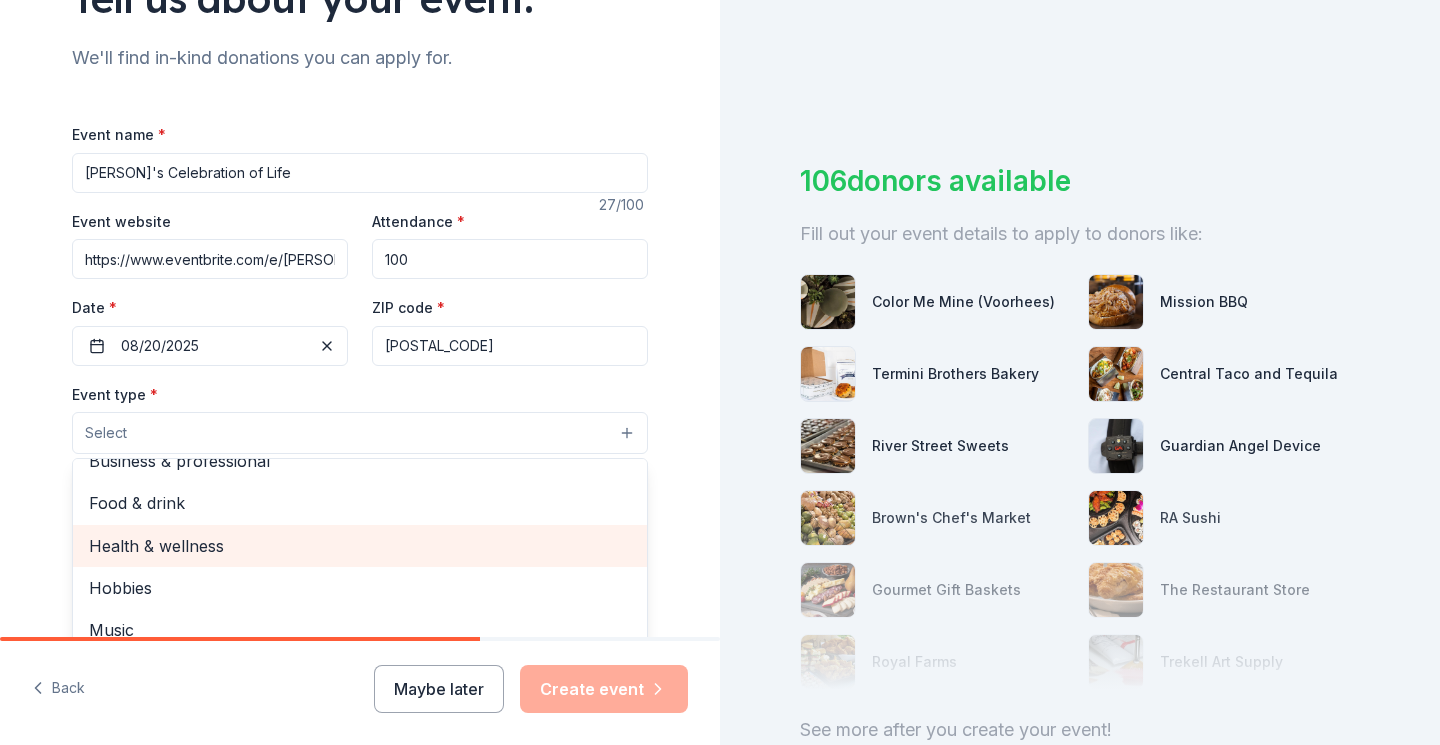 scroll, scrollTop: 0, scrollLeft: 0, axis: both 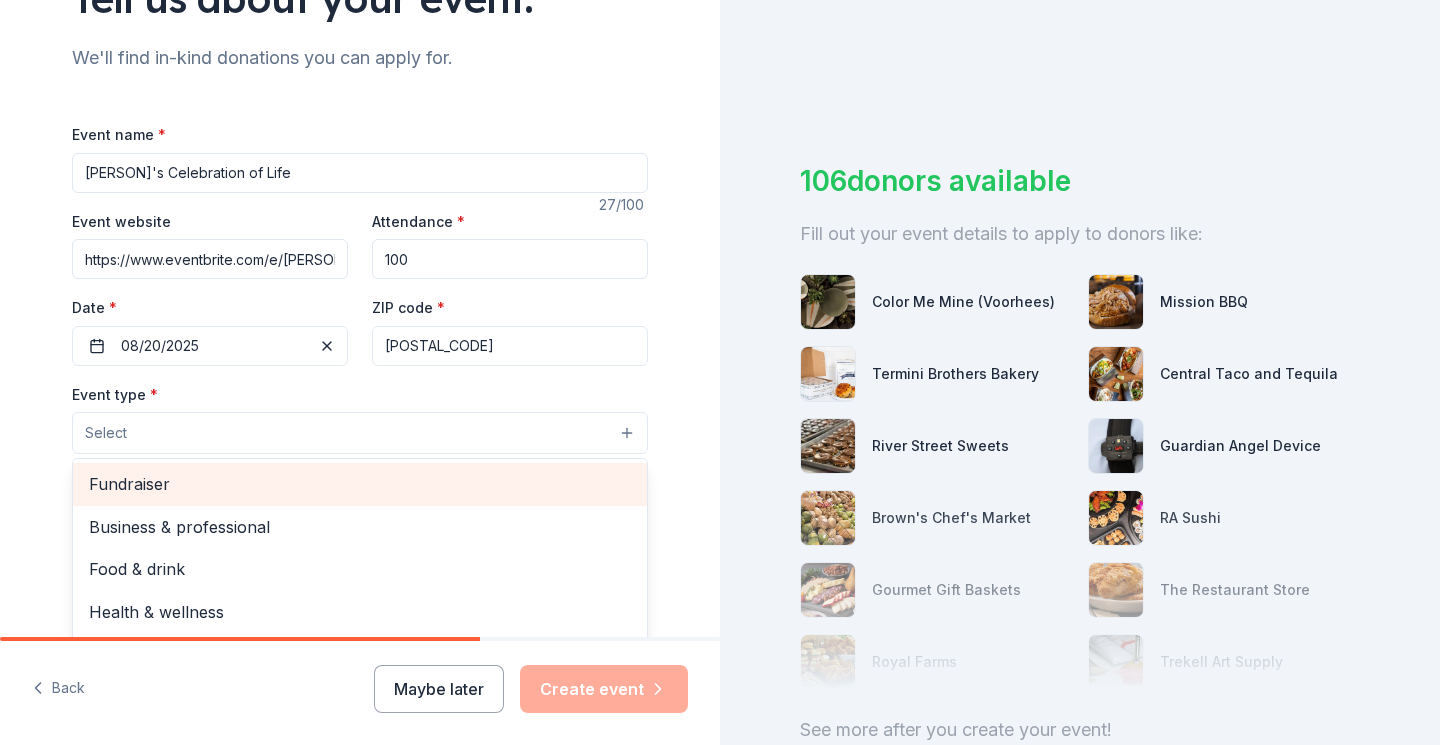click on "Fundraiser" at bounding box center [360, 484] 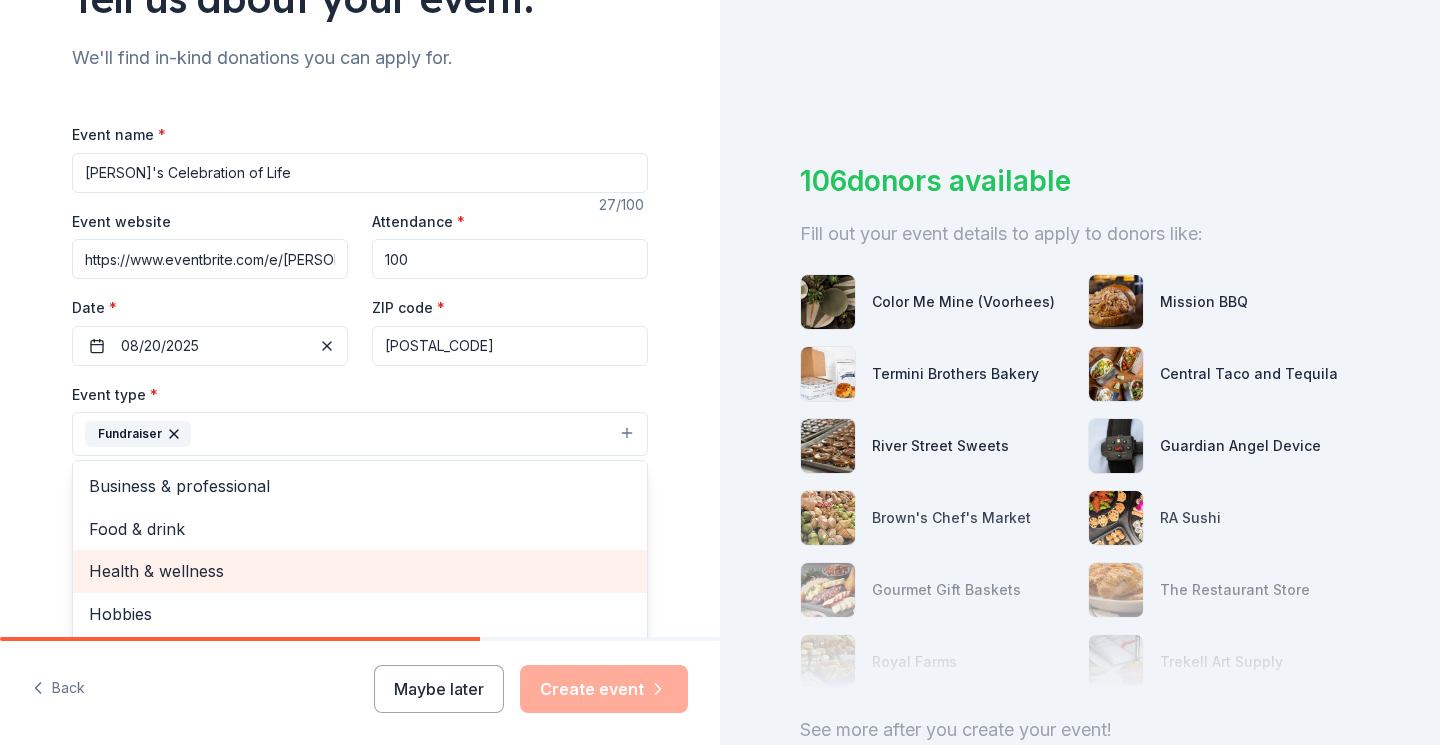 scroll, scrollTop: 24, scrollLeft: 0, axis: vertical 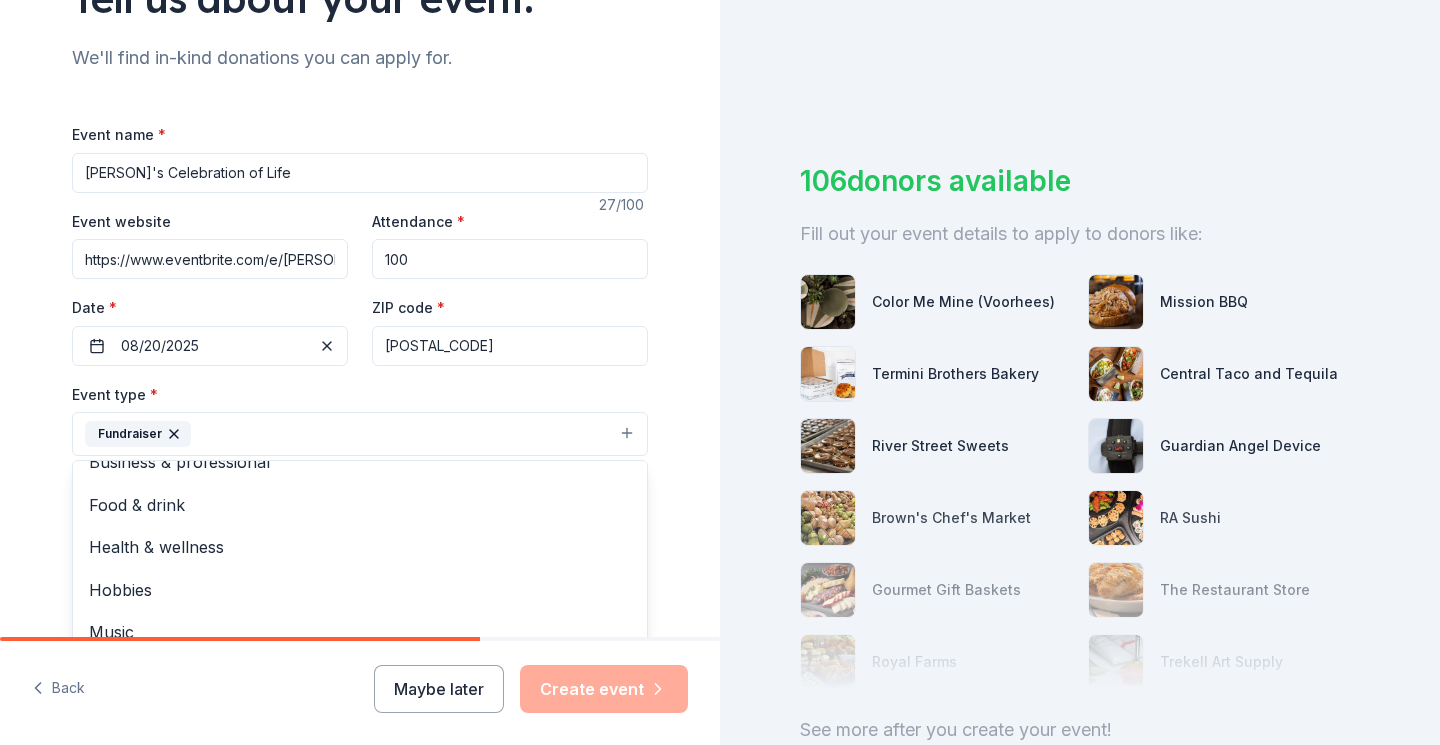 click on "Tell us about your event. We'll find in-kind donations you can apply for. Event name * Nicky's Celebration of Life 27 /100 Event website https://www.eventbrite.com/e/nickys-celebration-of-life-and-fundraiser-tickets-1486893531579 Attendance * 100 Date * 08/20/2025 ZIP code * 08078 Event type * Fundraiser Business & professional Food & drink Health & wellness Hobbies Music Performing & visual arts Demographic Select We use this information to help brands find events with their target demographic to sponsor their products. Mailing address Apt/unit Description What are you looking for? * Auction & raffle Meals Snacks Desserts Alcohol Beverages Send me reminders Email me reminders of donor application deadlines Recurring event" at bounding box center (360, 477) 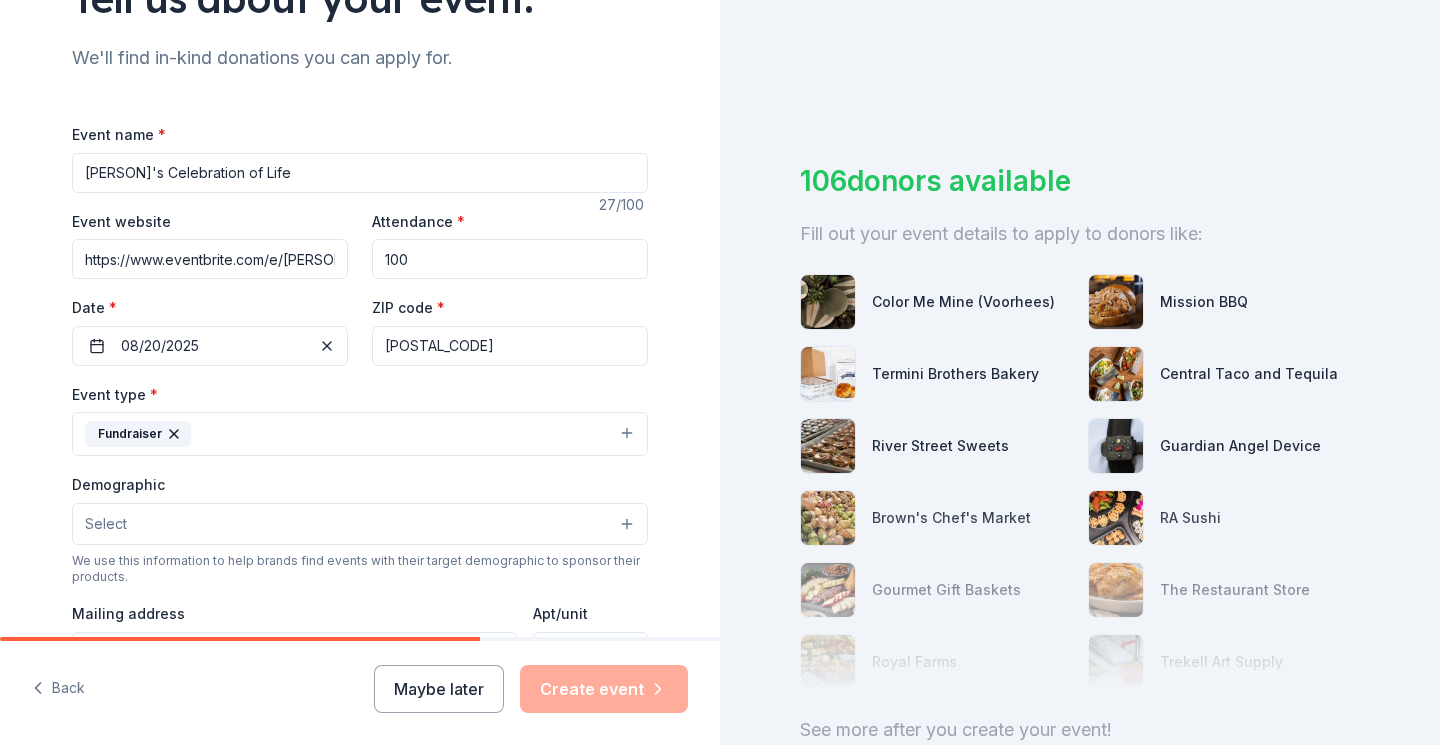 click on "Select" at bounding box center (360, 524) 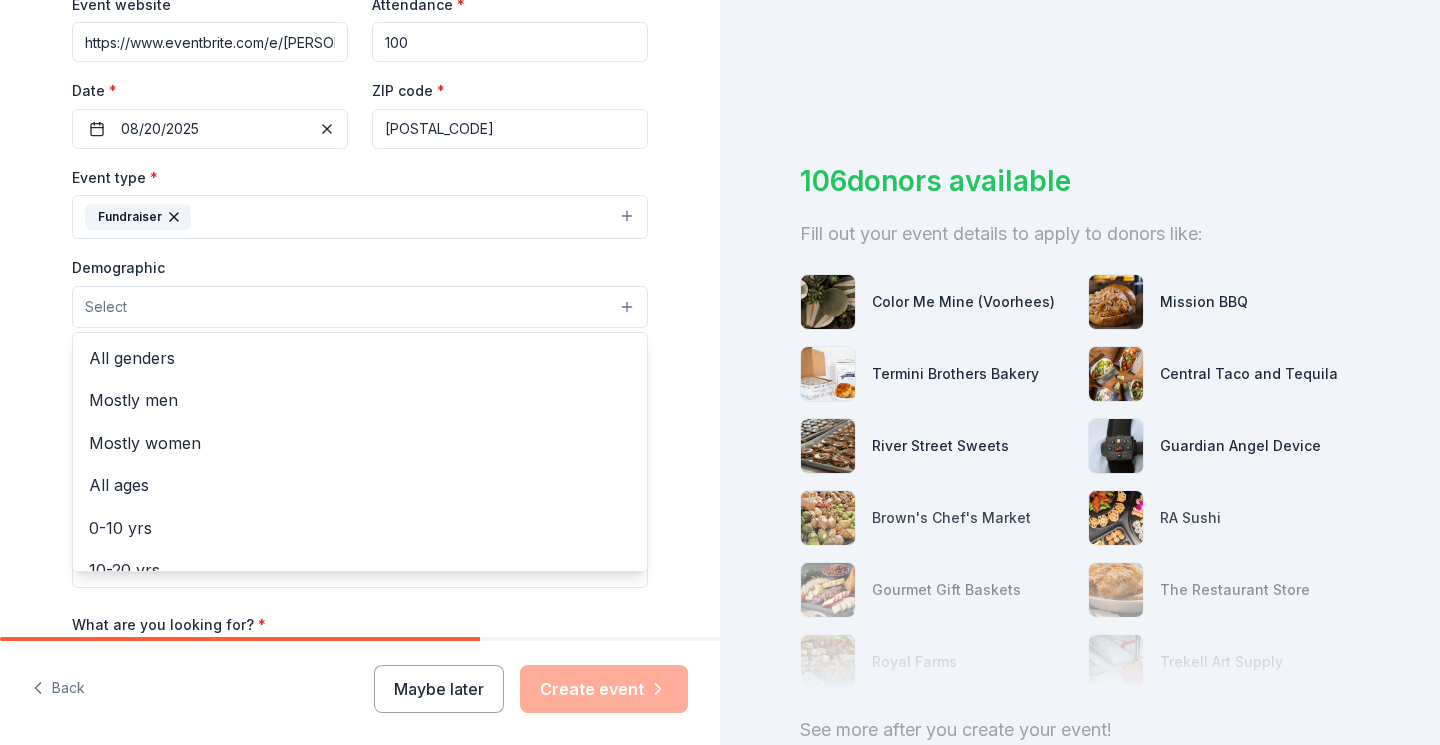 scroll, scrollTop: 434, scrollLeft: 0, axis: vertical 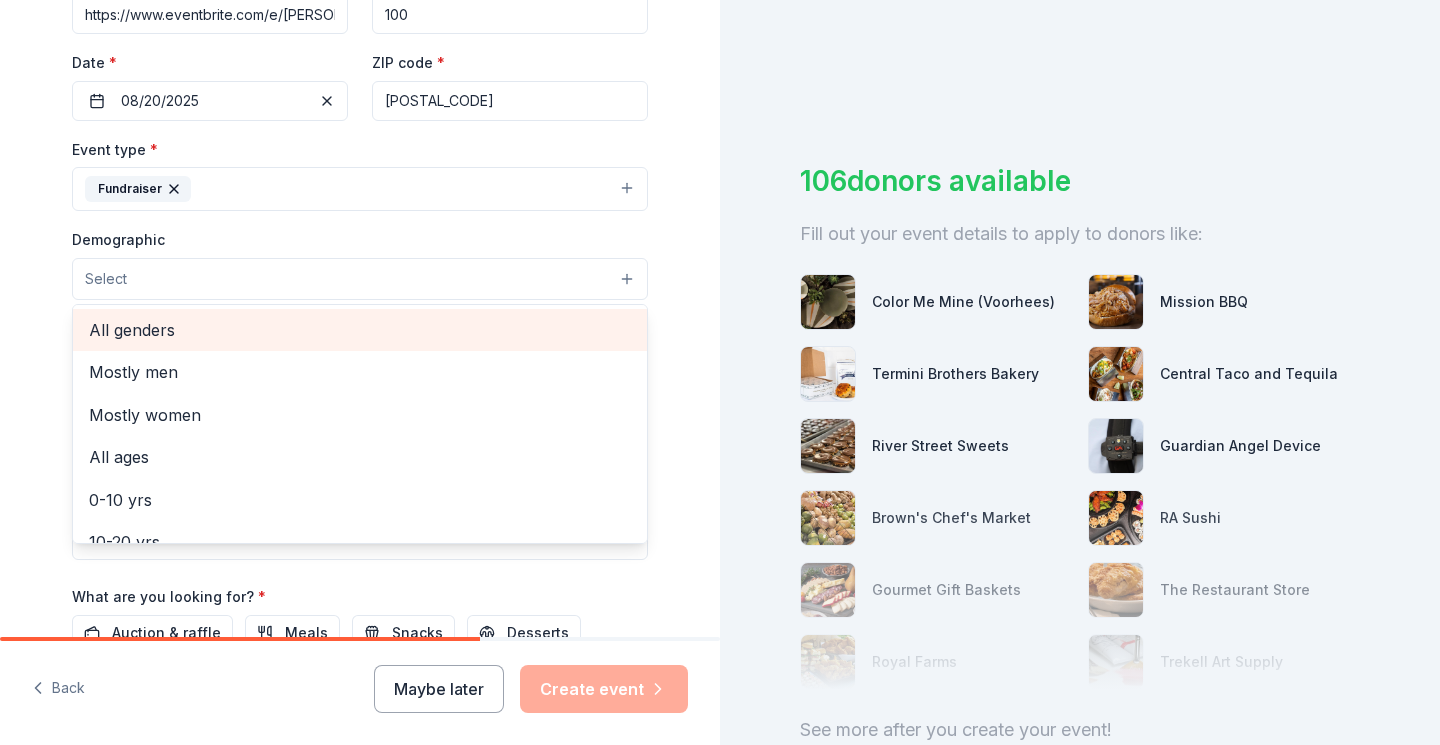 click on "All genders" at bounding box center (360, 330) 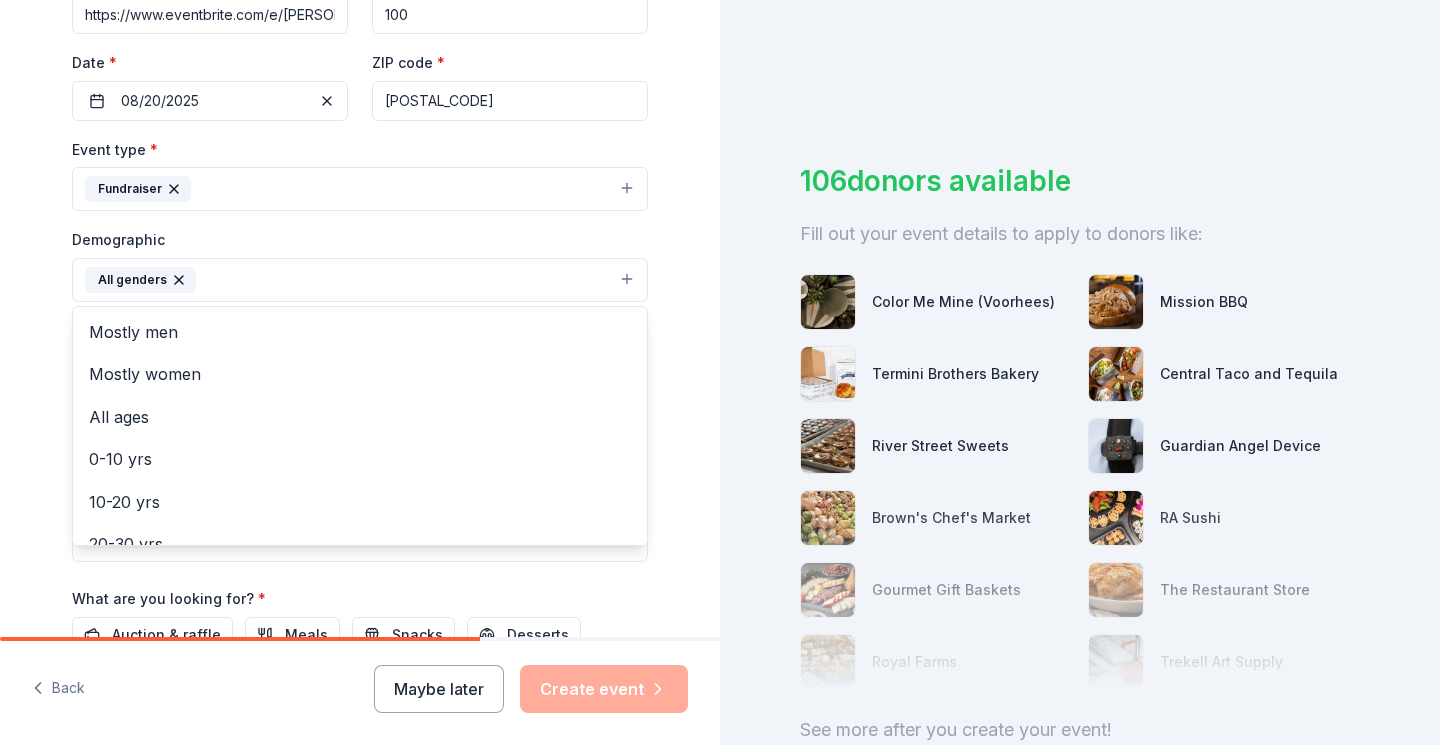 click on "Tell us about your event. We'll find in-kind donations you can apply for. Event name * Nicky's Celebration of Life 27 /100 Event website https://www.eventbrite.com/e/nickys-celebration-of-life-and-fundraiser-tickets-1486893531579 Attendance * 100 Date * 08/20/2025 ZIP code * 08078 Event type * Fundraiser Demographic All genders Mostly men Mostly women All ages 0-10 yrs 10-20 yrs 20-30 yrs 30-40 yrs 40-50 yrs 50-60 yrs 60-70 yrs 70-80 yrs 80+ yrs We use this information to help brands find events with their target demographic to sponsor their products. Mailing address Apt/unit Description What are you looking for? * Auction & raffle Meals Snacks Desserts Alcohol Beverages Send me reminders Email me reminders of donor application deadlines Recurring event" at bounding box center [360, 233] 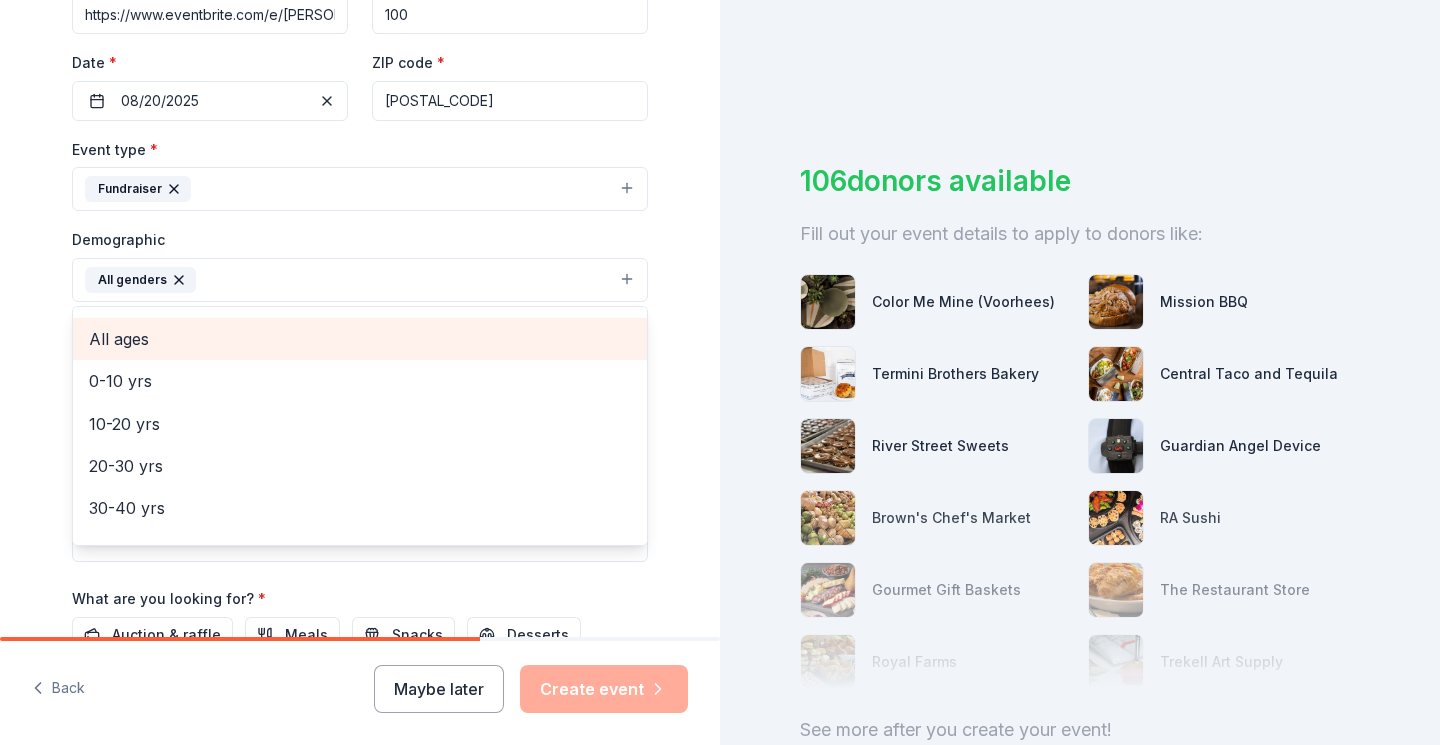 scroll, scrollTop: 84, scrollLeft: 0, axis: vertical 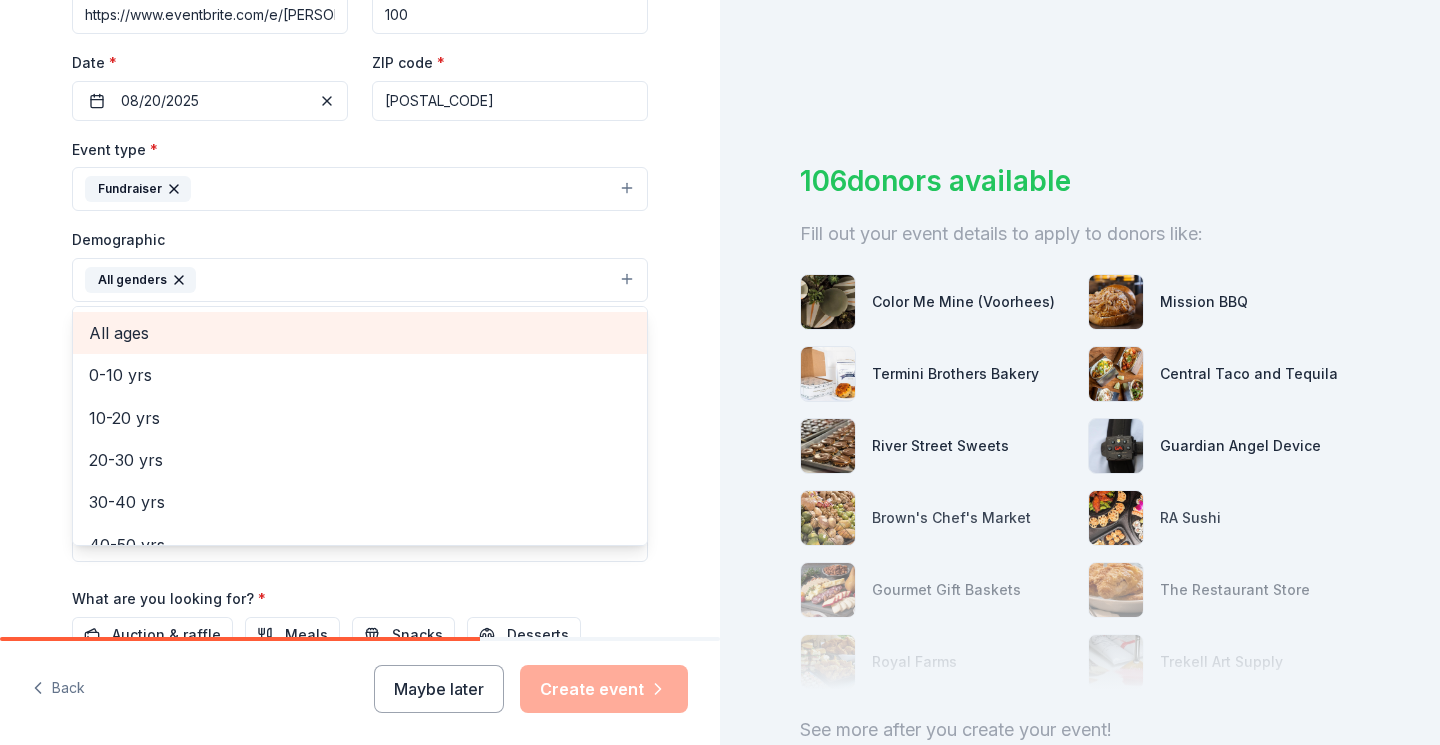 click on "All ages" at bounding box center (360, 333) 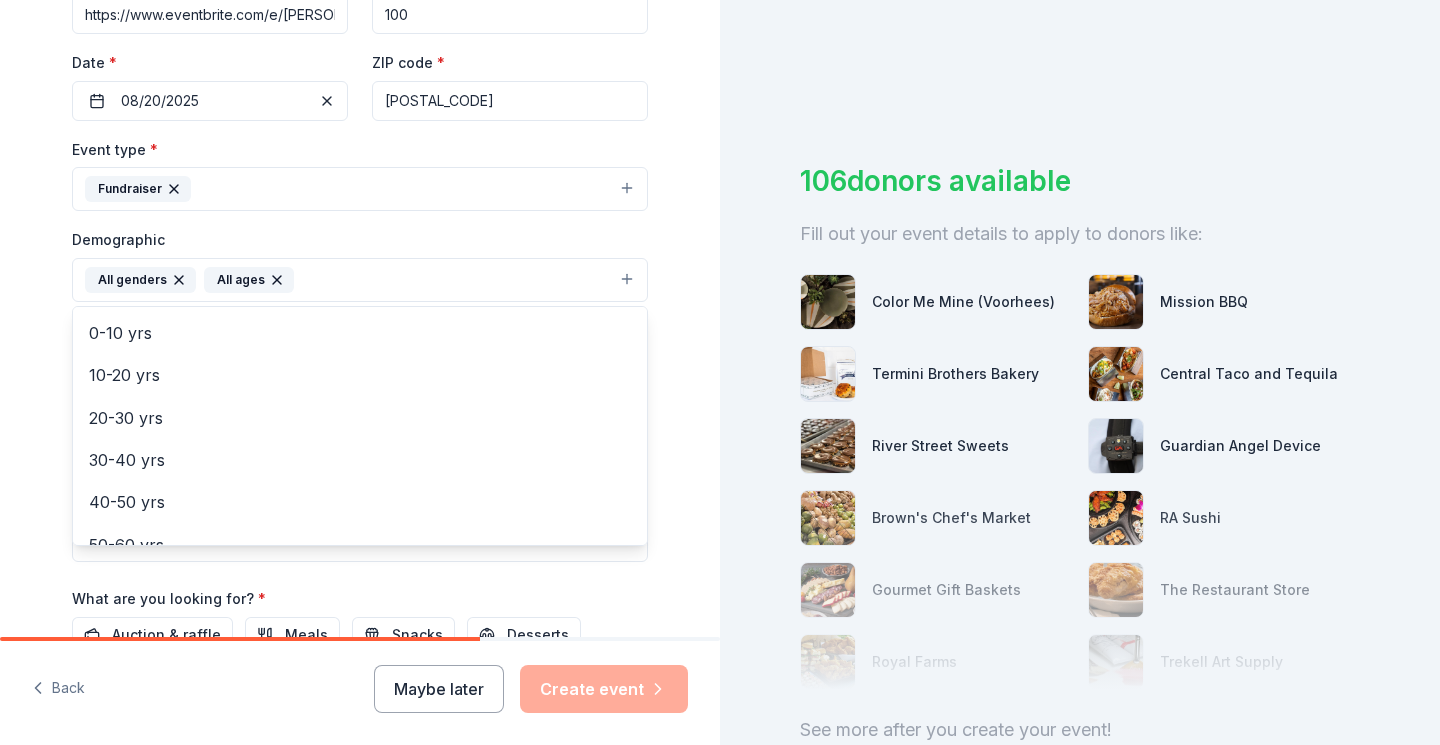 click on "Tell us about your event. We'll find in-kind donations you can apply for. Event name * Nicky's Celebration of Life 27 /100 Event website https://www.eventbrite.com/e/nickys-celebration-of-life-and-fundraiser-tickets-1486893531579 Attendance * 100 Date * 08/20/2025 ZIP code * 08078 Event type * Fundraiser Demographic All genders All ages Mostly men Mostly women 0-10 yrs 10-20 yrs 20-30 yrs 30-40 yrs 40-50 yrs 50-60 yrs 60-70 yrs 70-80 yrs 80+ yrs We use this information to help brands find events with their target demographic to sponsor their products. Mailing address Apt/unit Description What are you looking for? * Auction & raffle Meals Snacks Desserts Alcohol Beverages Send me reminders Email me reminders of donor application deadlines Recurring event" at bounding box center (360, 233) 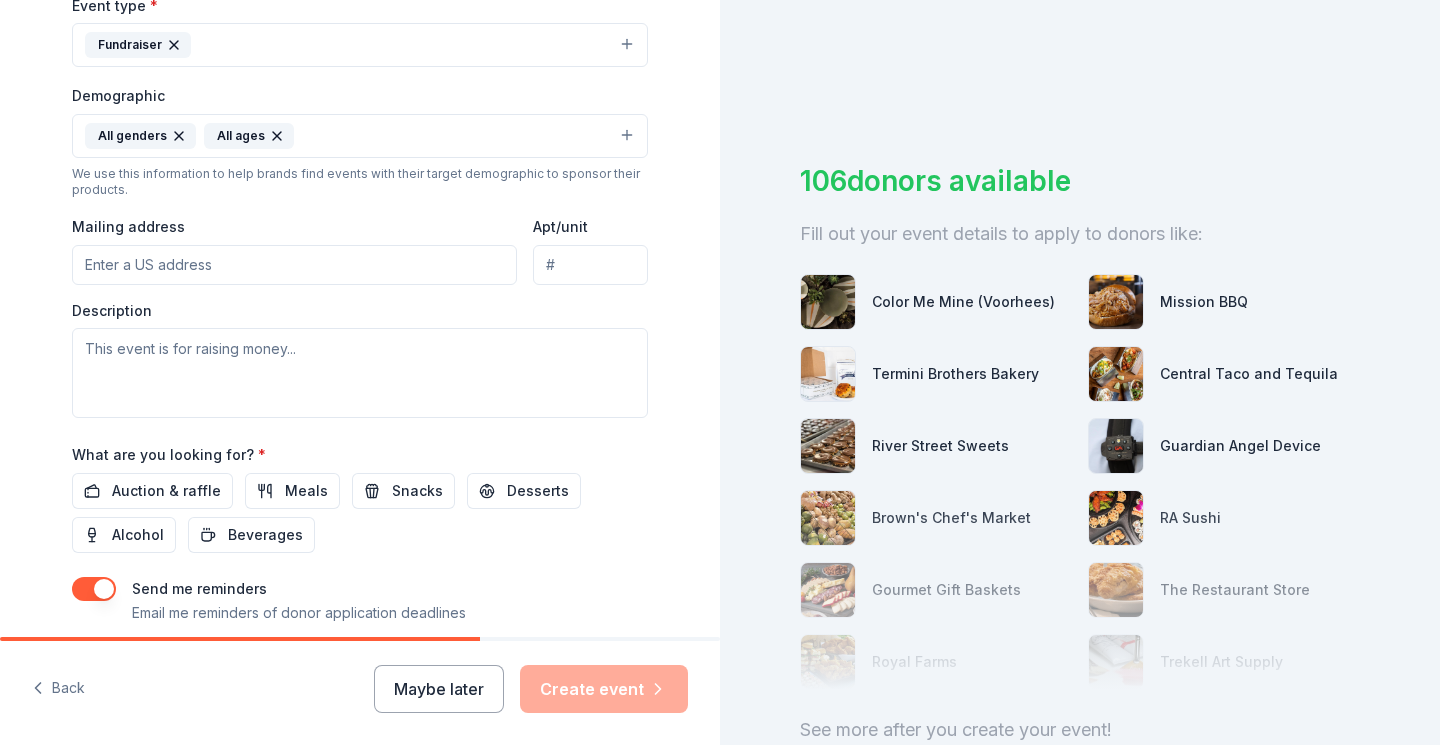scroll, scrollTop: 577, scrollLeft: 0, axis: vertical 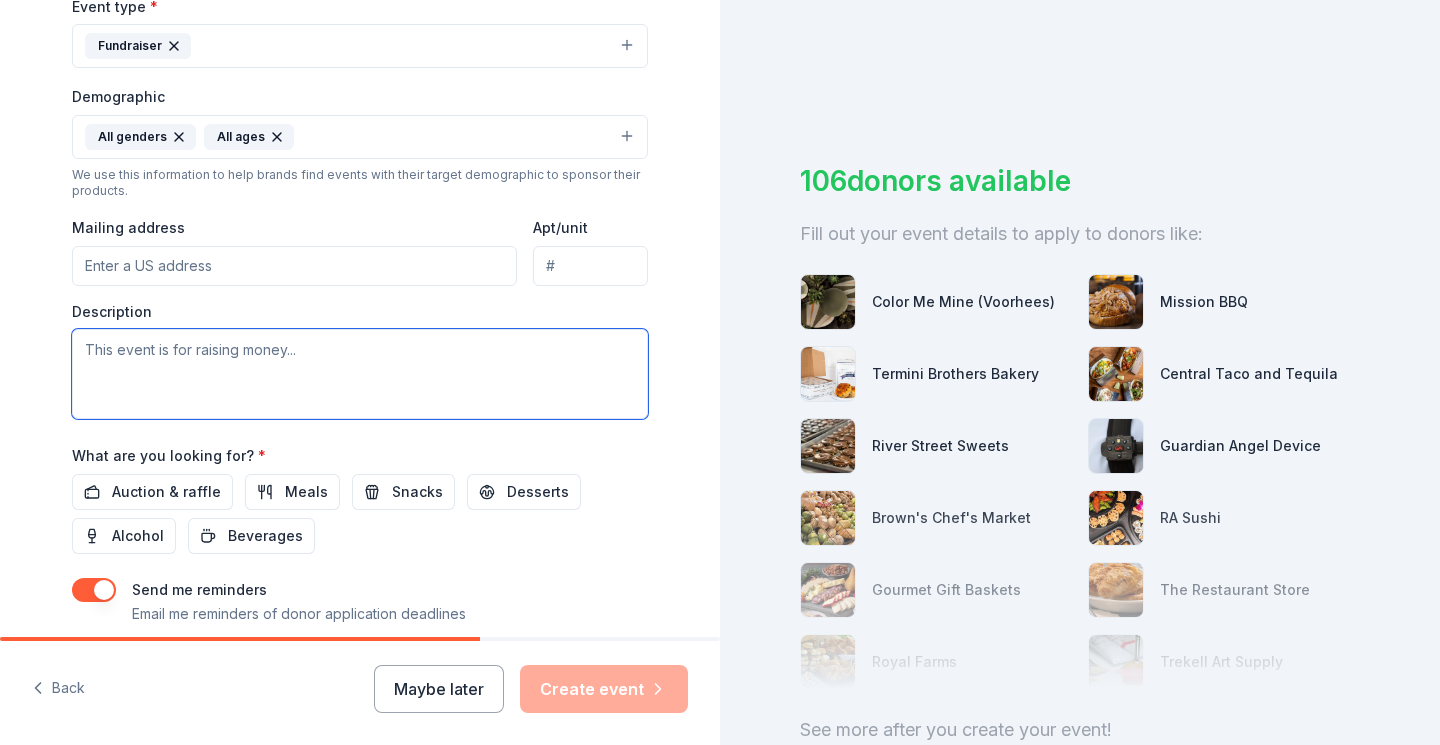 click at bounding box center (360, 374) 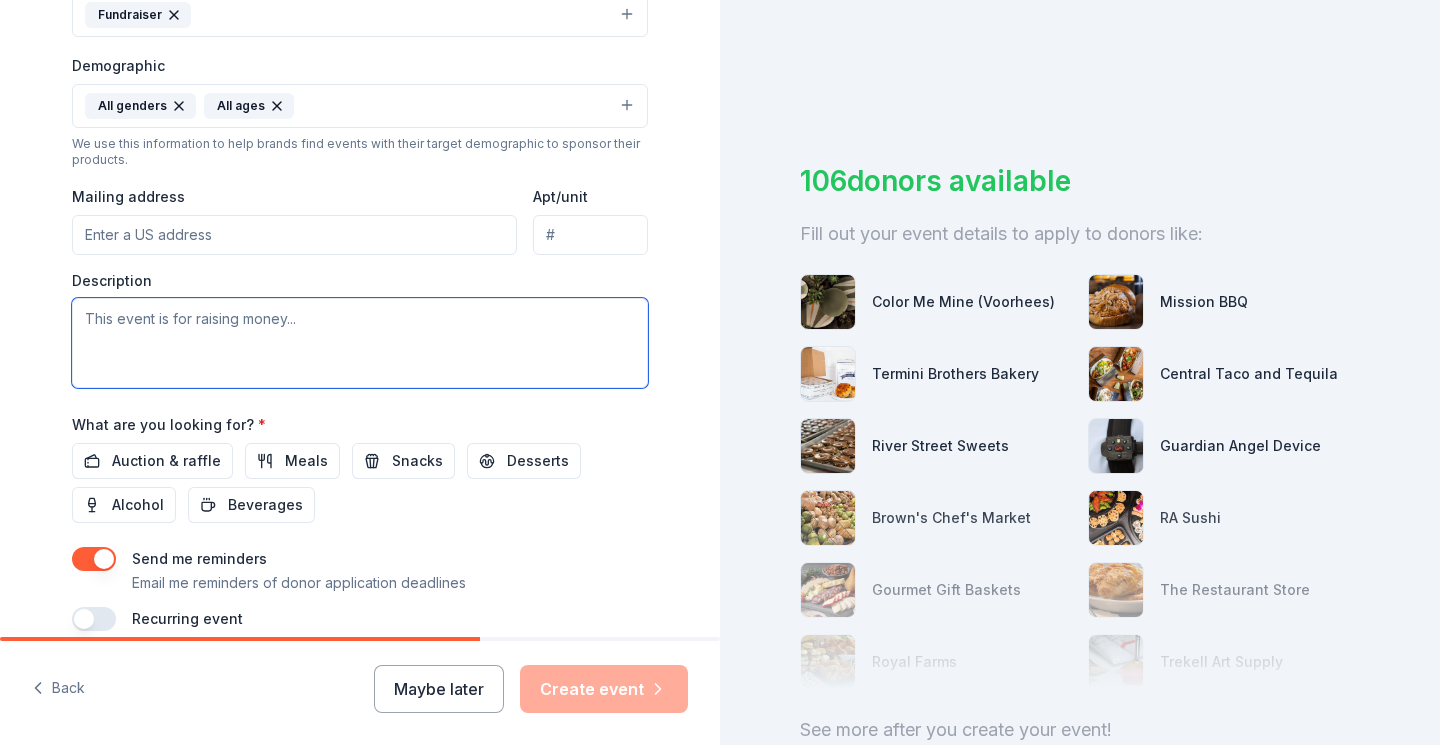scroll, scrollTop: 633, scrollLeft: 0, axis: vertical 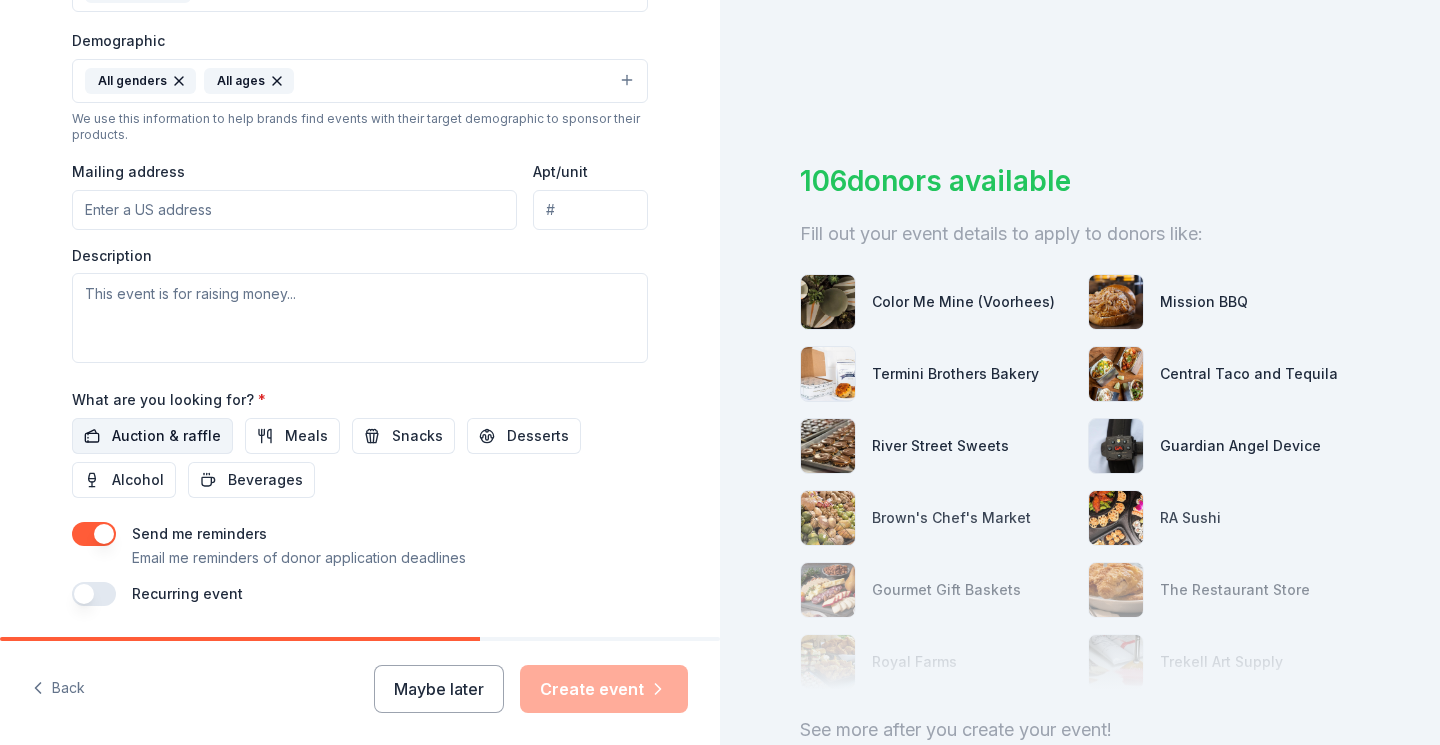 click on "Auction & raffle" at bounding box center (166, 436) 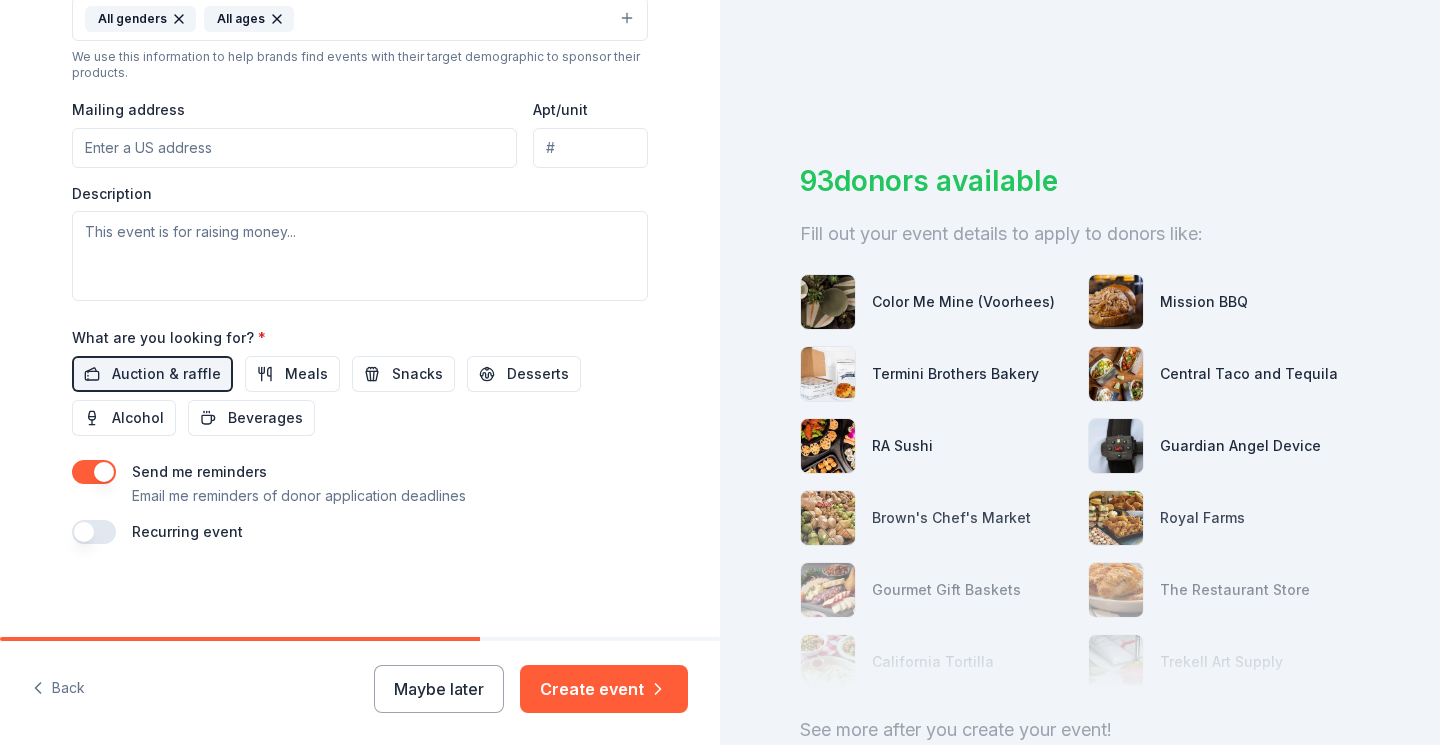 scroll, scrollTop: 698, scrollLeft: 0, axis: vertical 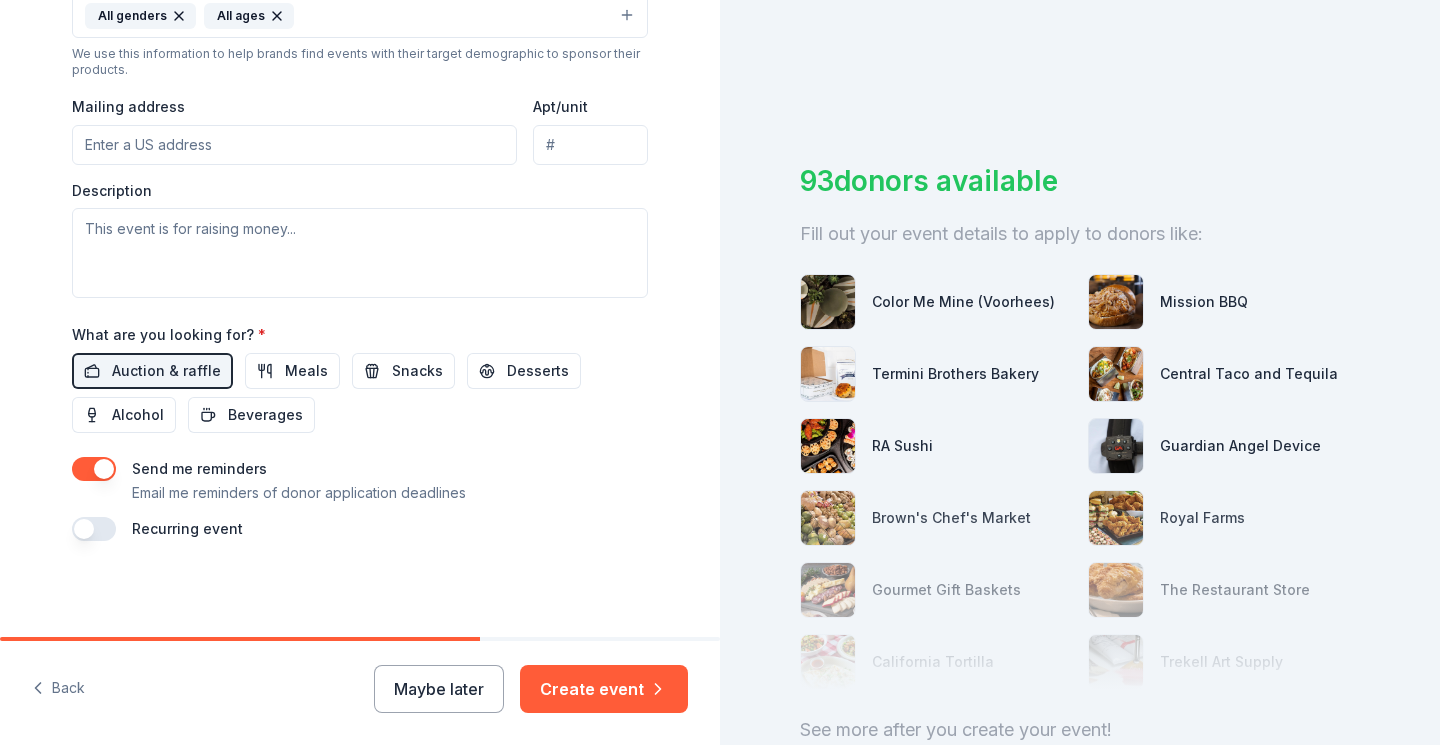 click at bounding box center [94, 469] 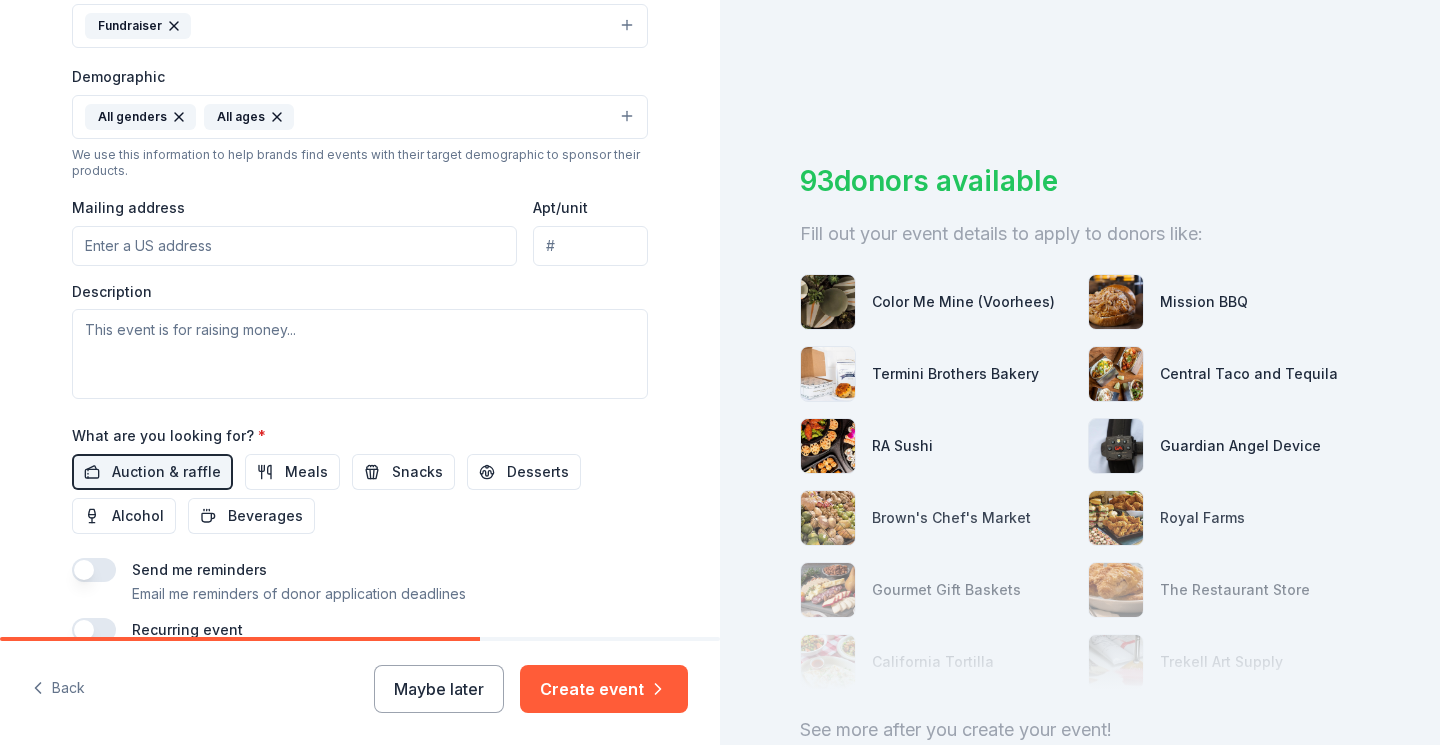scroll, scrollTop: 595, scrollLeft: 0, axis: vertical 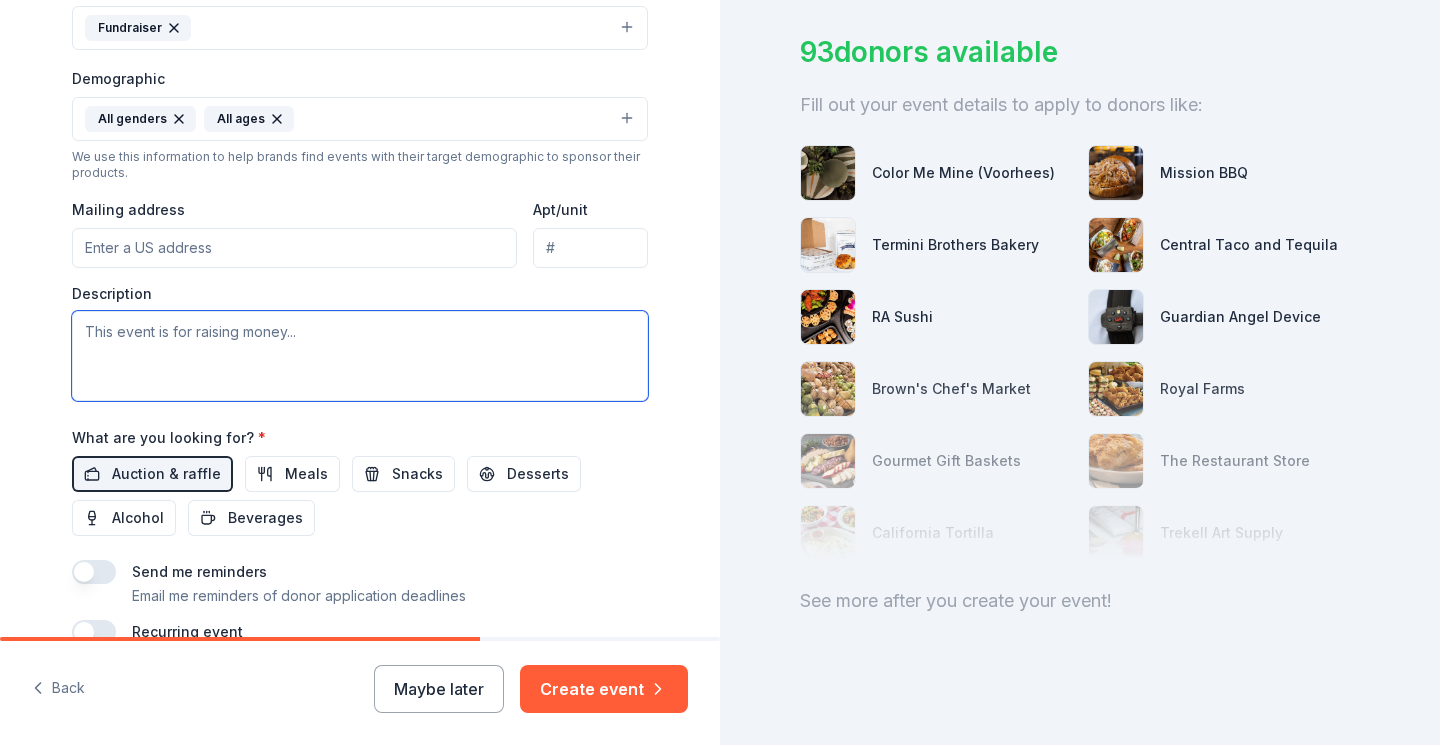 click at bounding box center (360, 356) 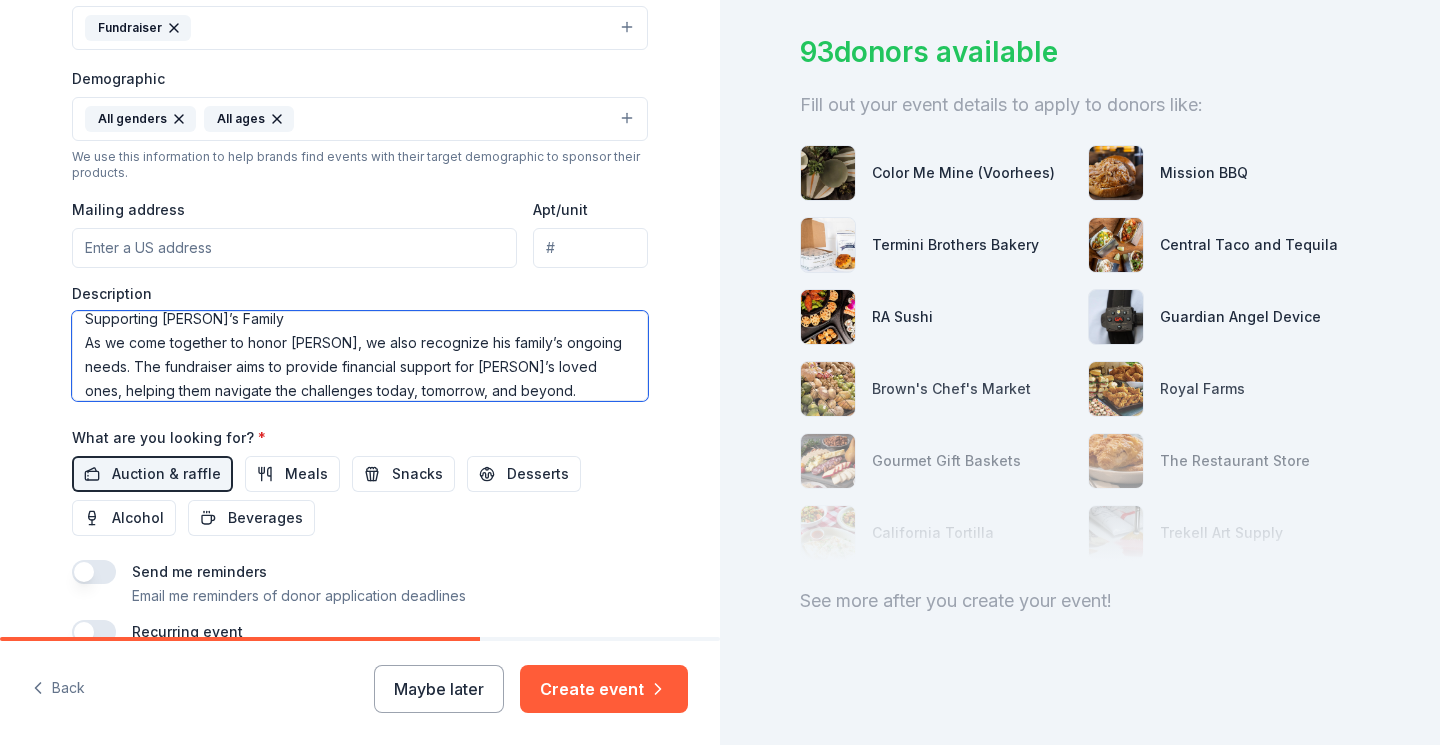 scroll, scrollTop: 0, scrollLeft: 0, axis: both 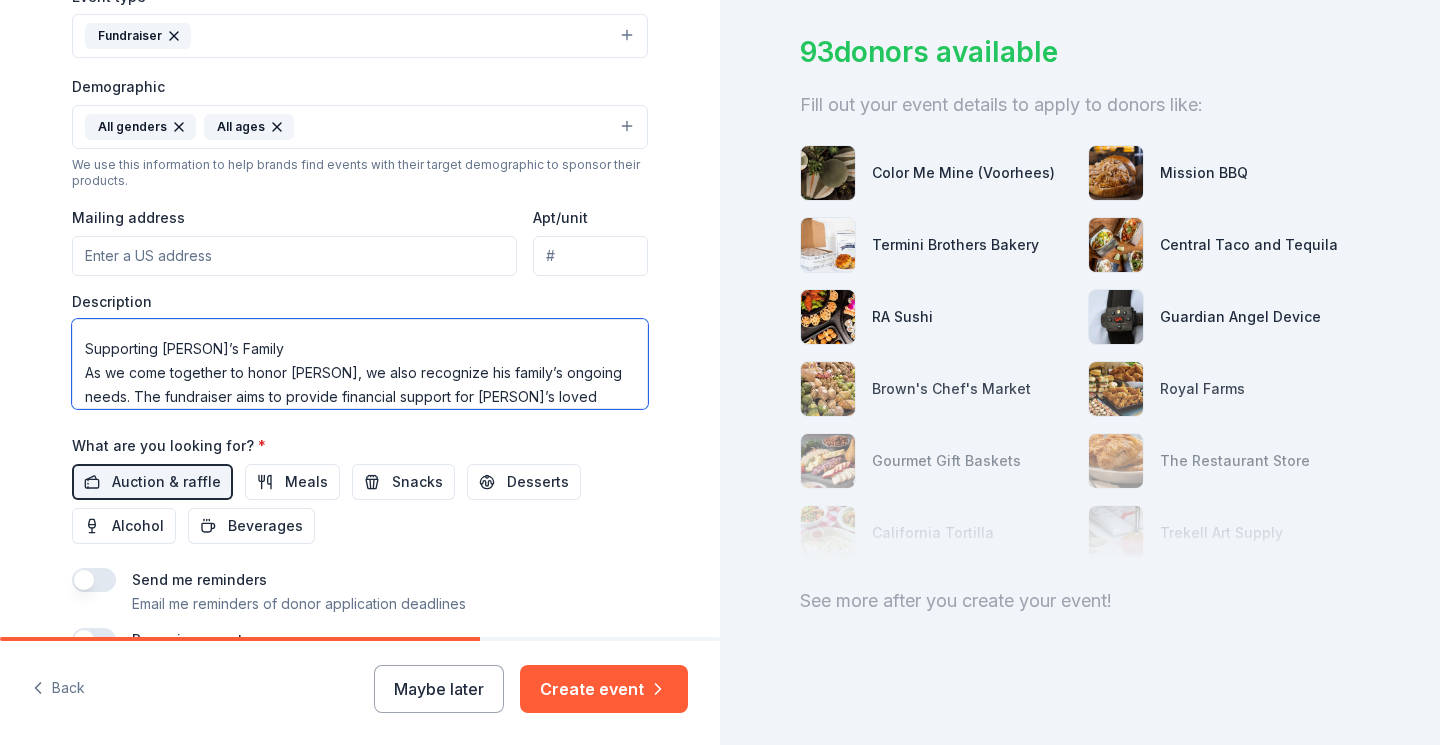 drag, startPoint x: 280, startPoint y: 352, endPoint x: 73, endPoint y: 350, distance: 207.00966 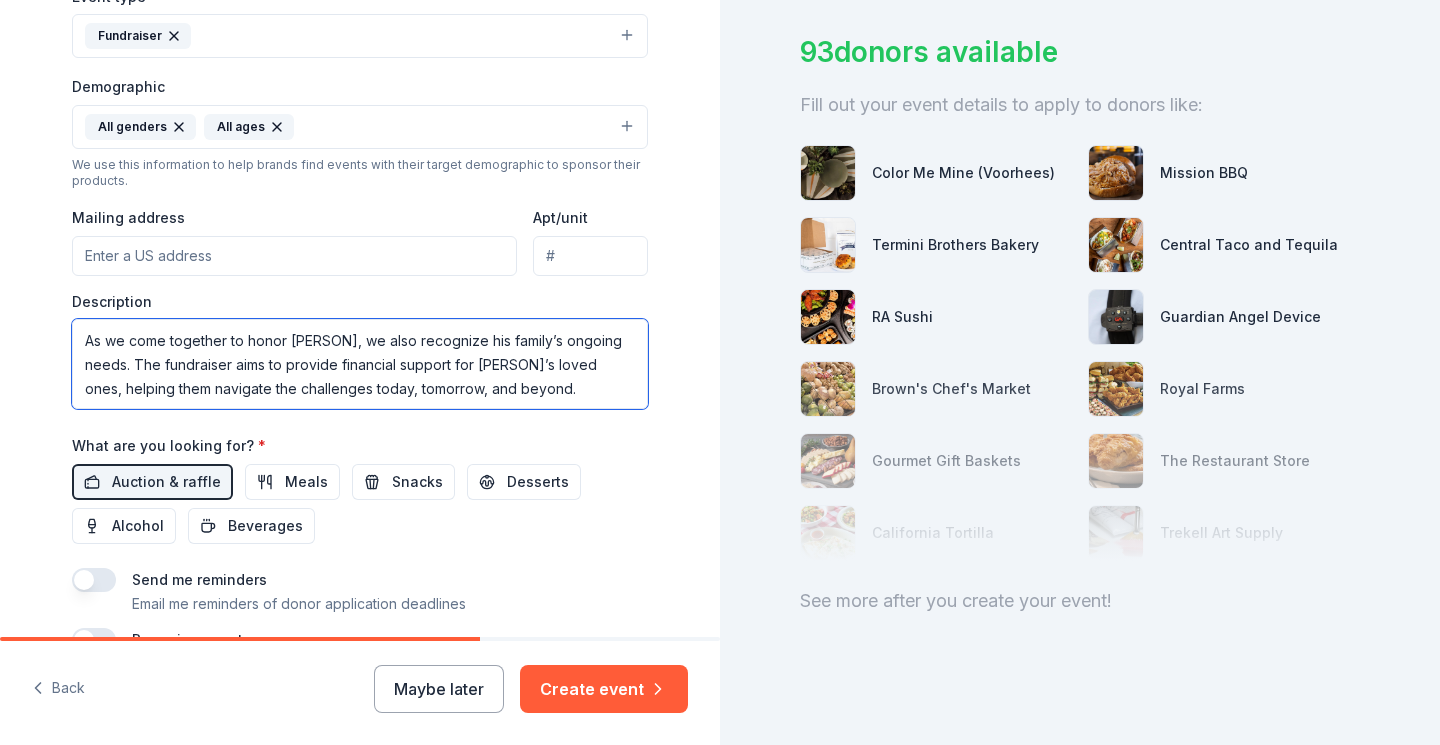 scroll, scrollTop: 264, scrollLeft: 0, axis: vertical 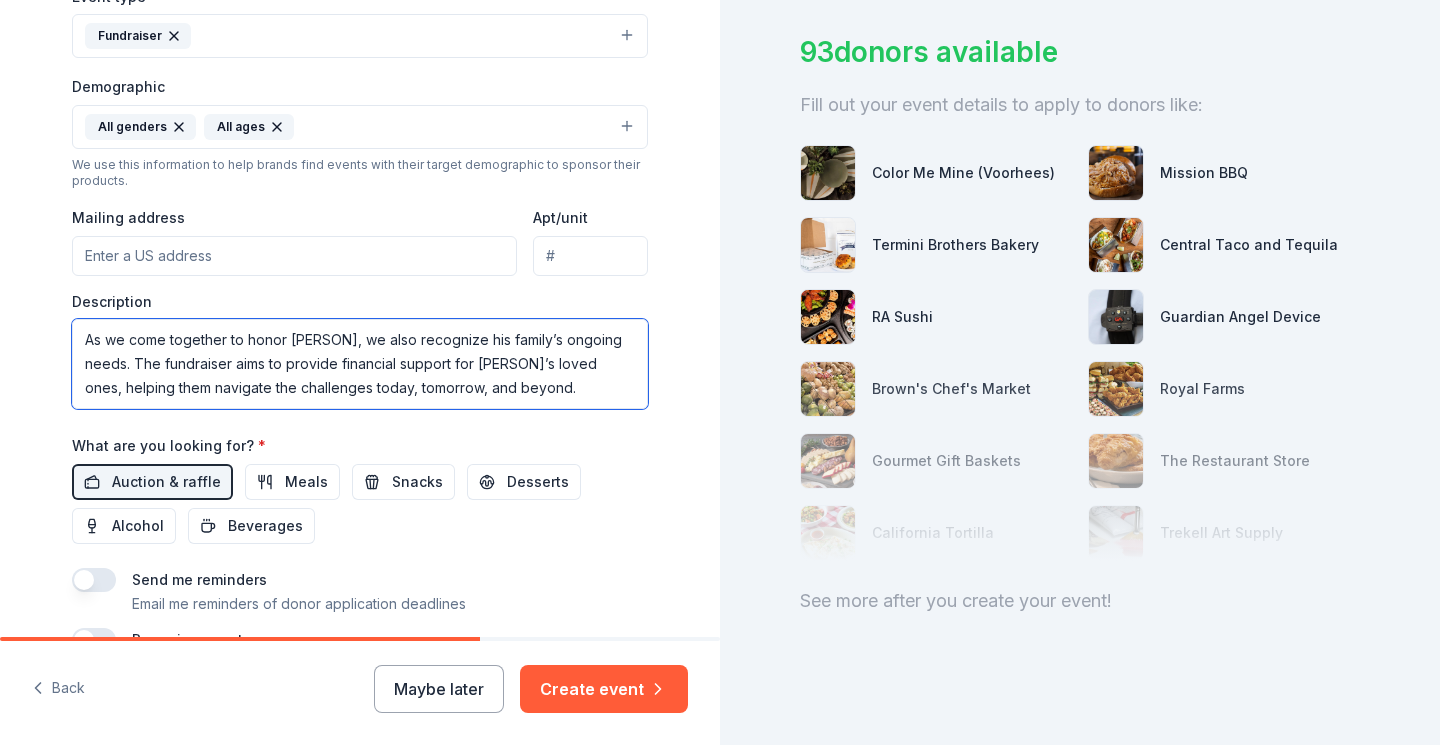 type on "In June 2024, Nicky (Nicholas "Nicky" Consolo) went to his dermatologist for what seemed like a routine skin check. The visit became the beginning of a challenging journey: a biopsy revealed a rare blood cancer called Blastic Plasmacytoid Dendritic Cell Neoplasm (BPDCN). True to his character, Nicky fought valiantly, never shying away from adversity. Yet, due to the rarity and difficulty of treating BPDCN, the battle became insurmountable.
Despite the tremendous hurdles, Nicky lived each day to the fullest, surrounded by loved ones. His thoughts, even in his toughest moments, were with his family and their well-being.
As we come together to honor Nicky, we also recognize his family’s ongoing needs. The fundraiser aims to provide financial support for Nicky’s loved ones, helping them navigate the challenges today, tomorrow, and beyond." 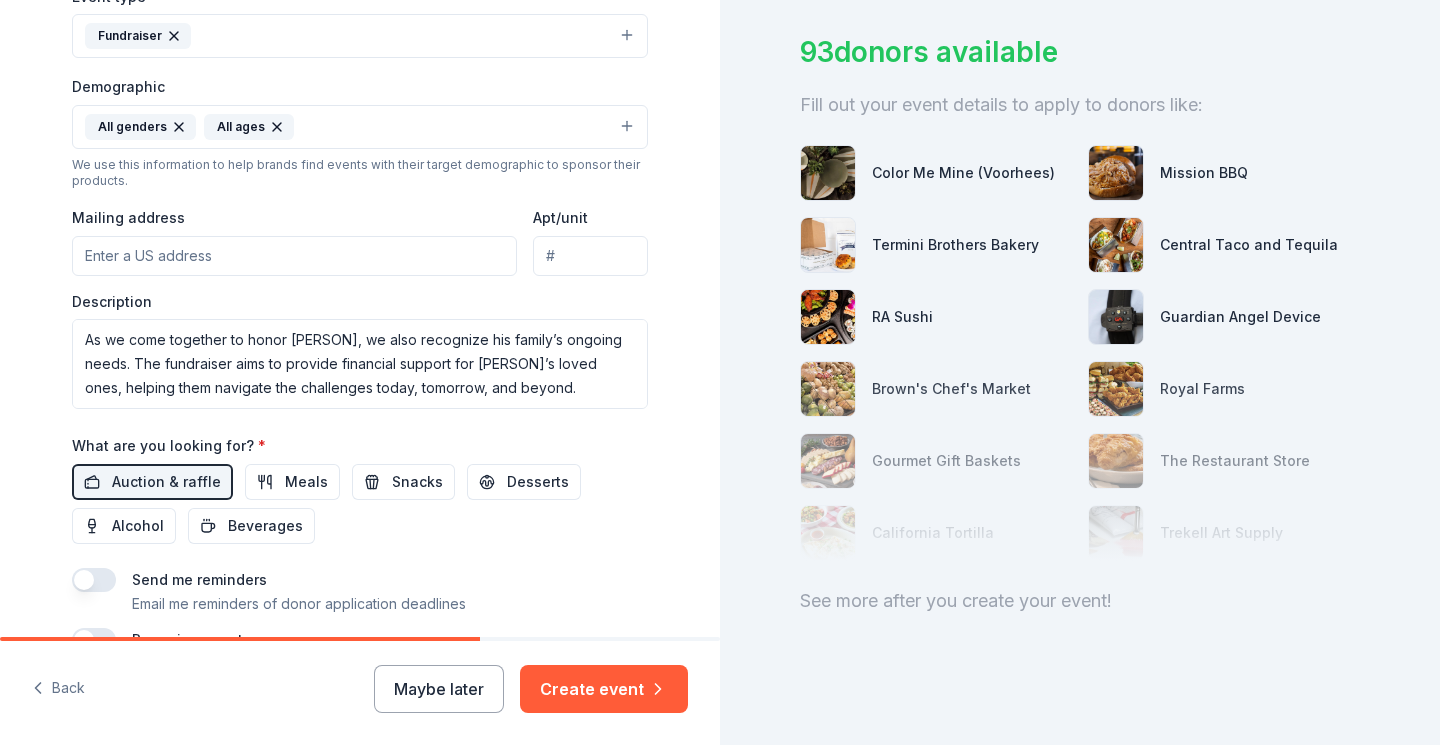 click on "What are you looking for? * Auction & raffle Meals Snacks Desserts Alcohol Beverages" at bounding box center [360, 488] 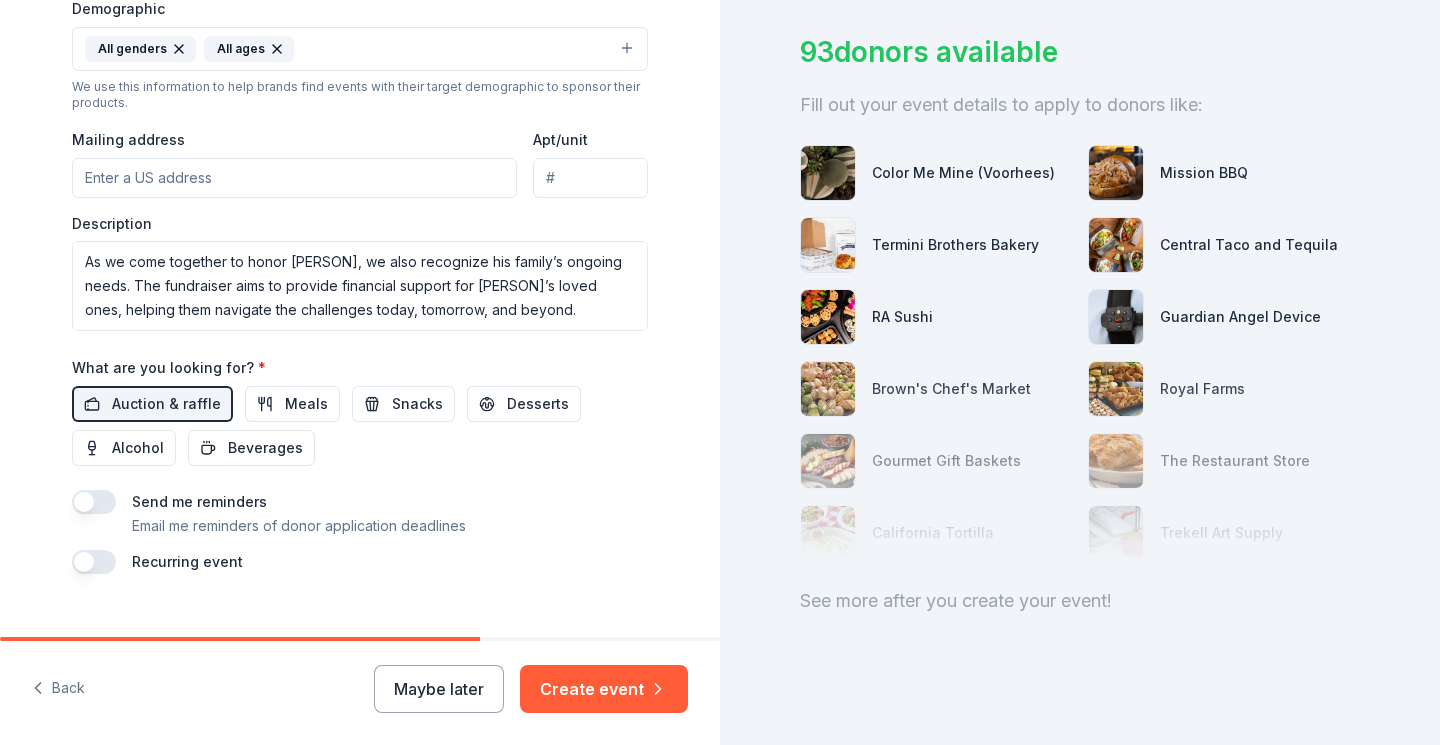 scroll, scrollTop: 698, scrollLeft: 0, axis: vertical 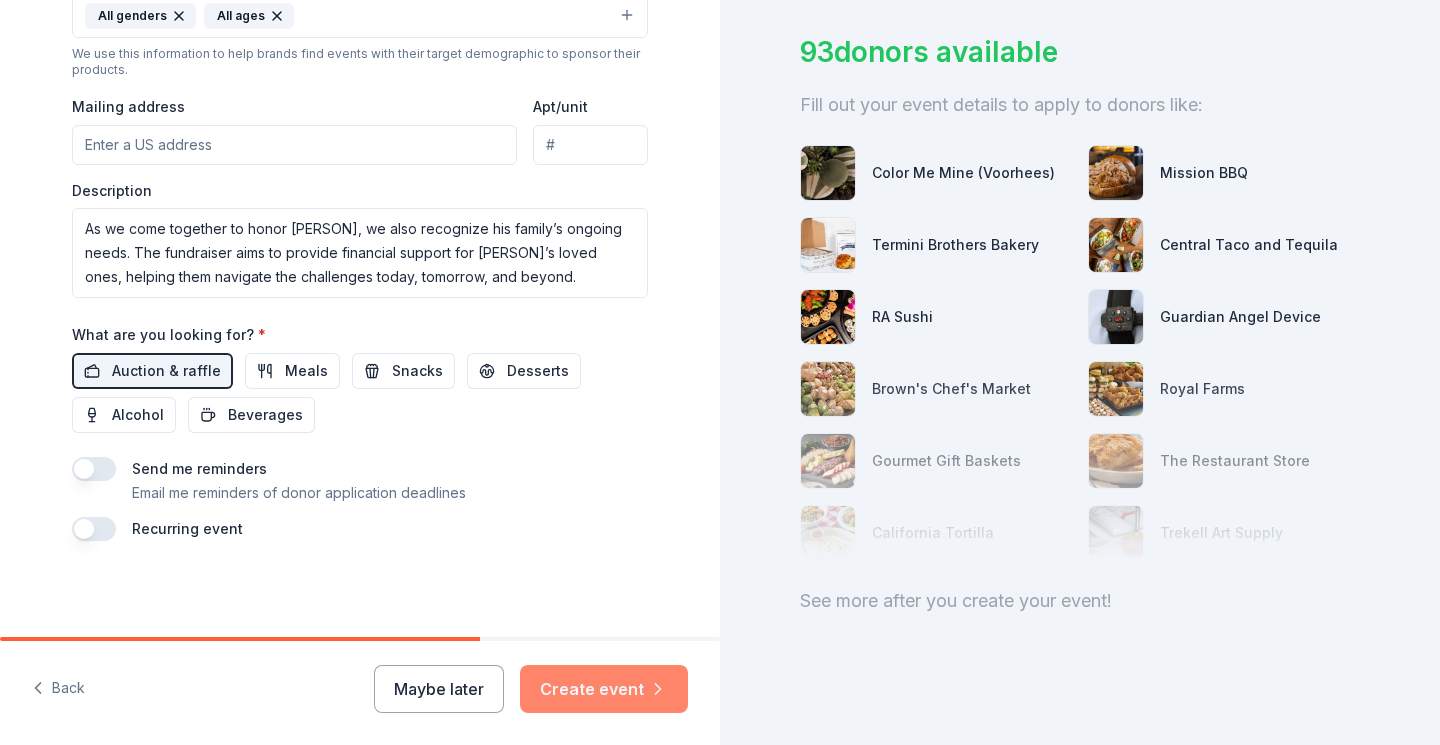 click on "Create event" at bounding box center (604, 689) 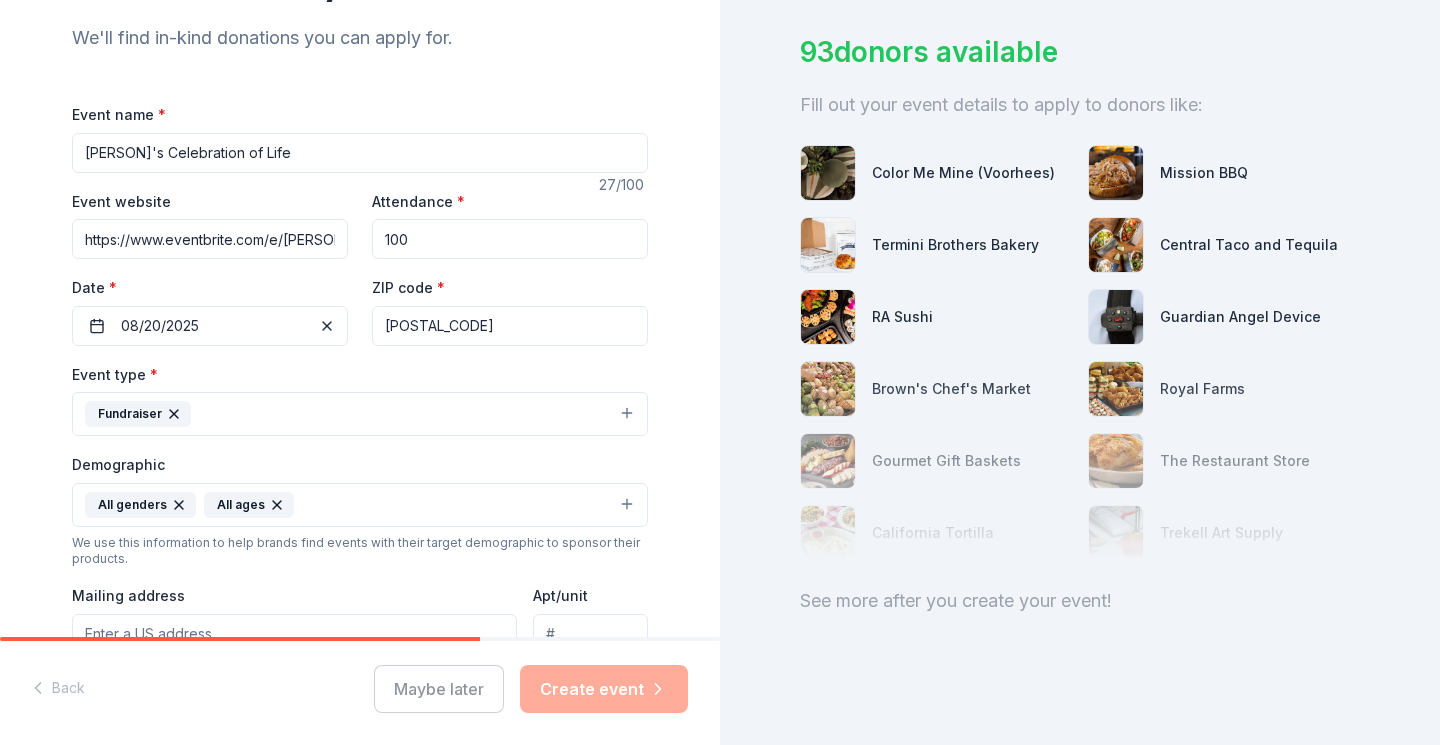 scroll, scrollTop: 0, scrollLeft: 0, axis: both 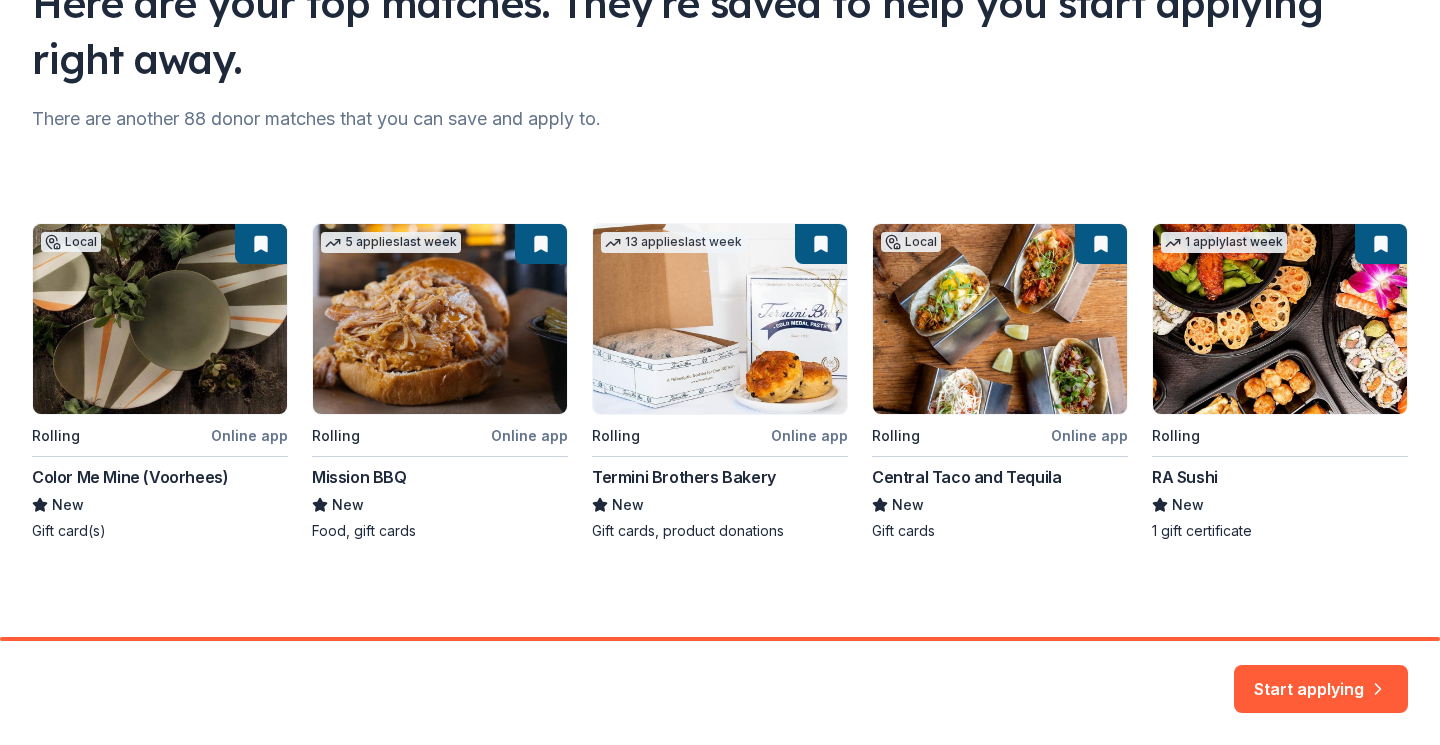 click on "Local Rolling Online app Color Me Mine (Voorhees) New Gift card(s) 5   applies  last week Rolling Online app Mission BBQ New Food, gift cards 13   applies  last week Rolling Online app Termini Brothers Bakery New Gift cards, product donations Local Rolling Online app Central Taco and Tequila New Gift cards 1   apply  last week Rolling RA Sushi New 1 gift certificate" at bounding box center (720, 382) 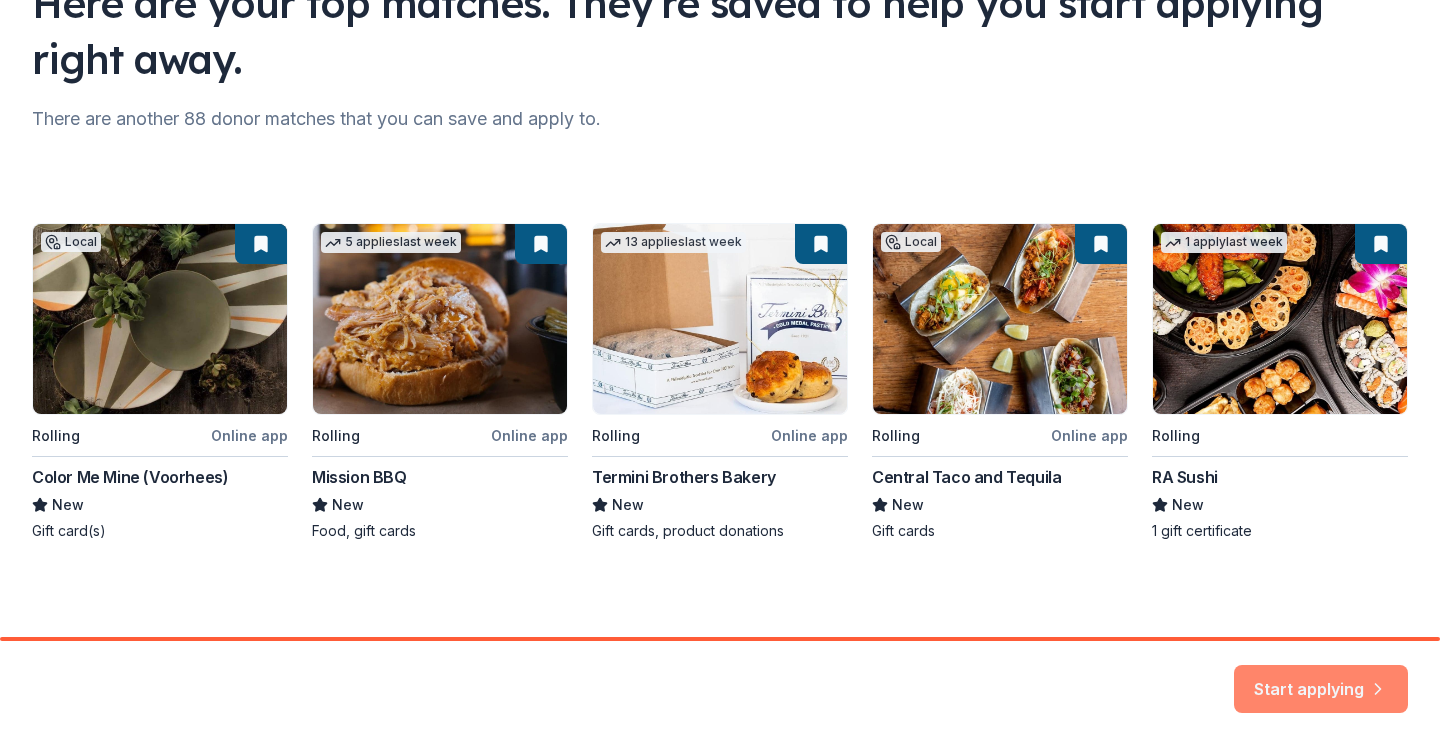 click on "Start applying" at bounding box center (1321, 677) 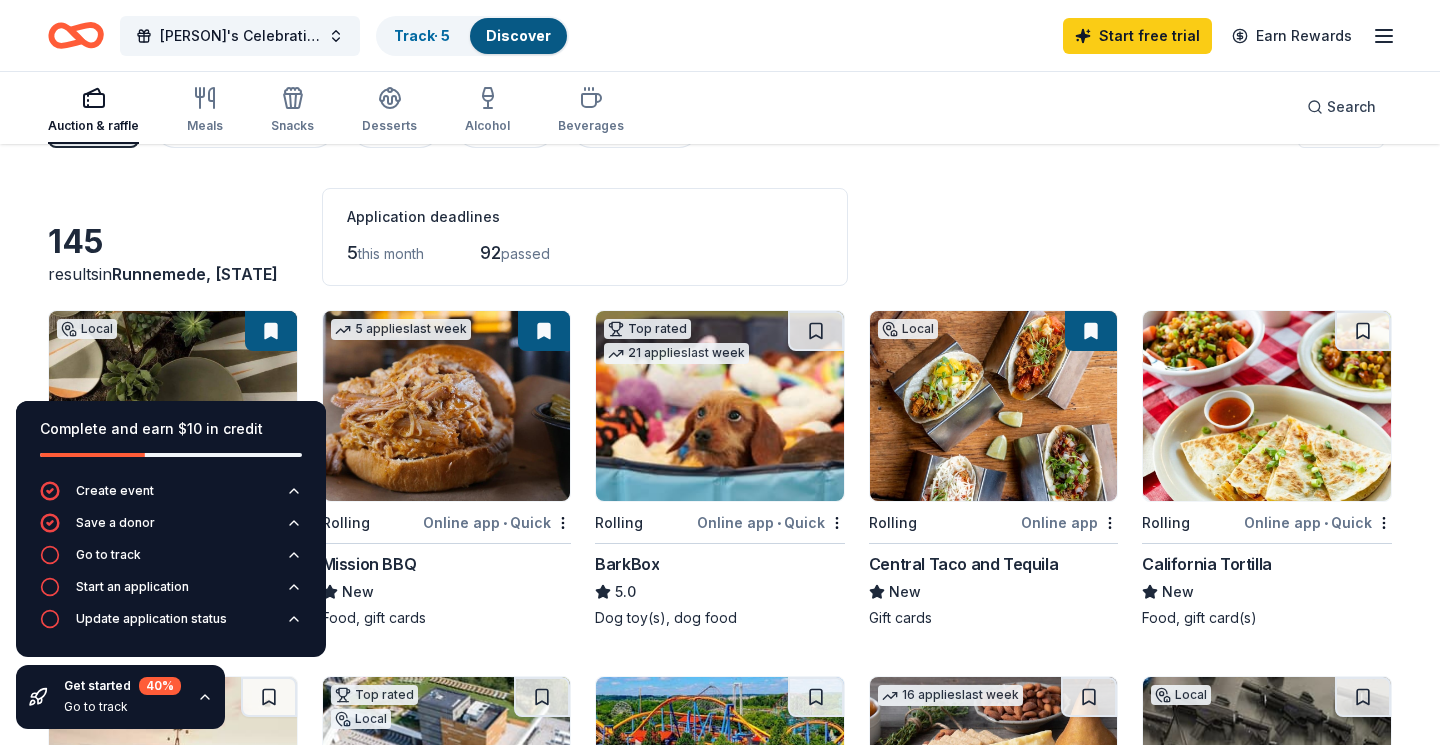 scroll, scrollTop: 0, scrollLeft: 0, axis: both 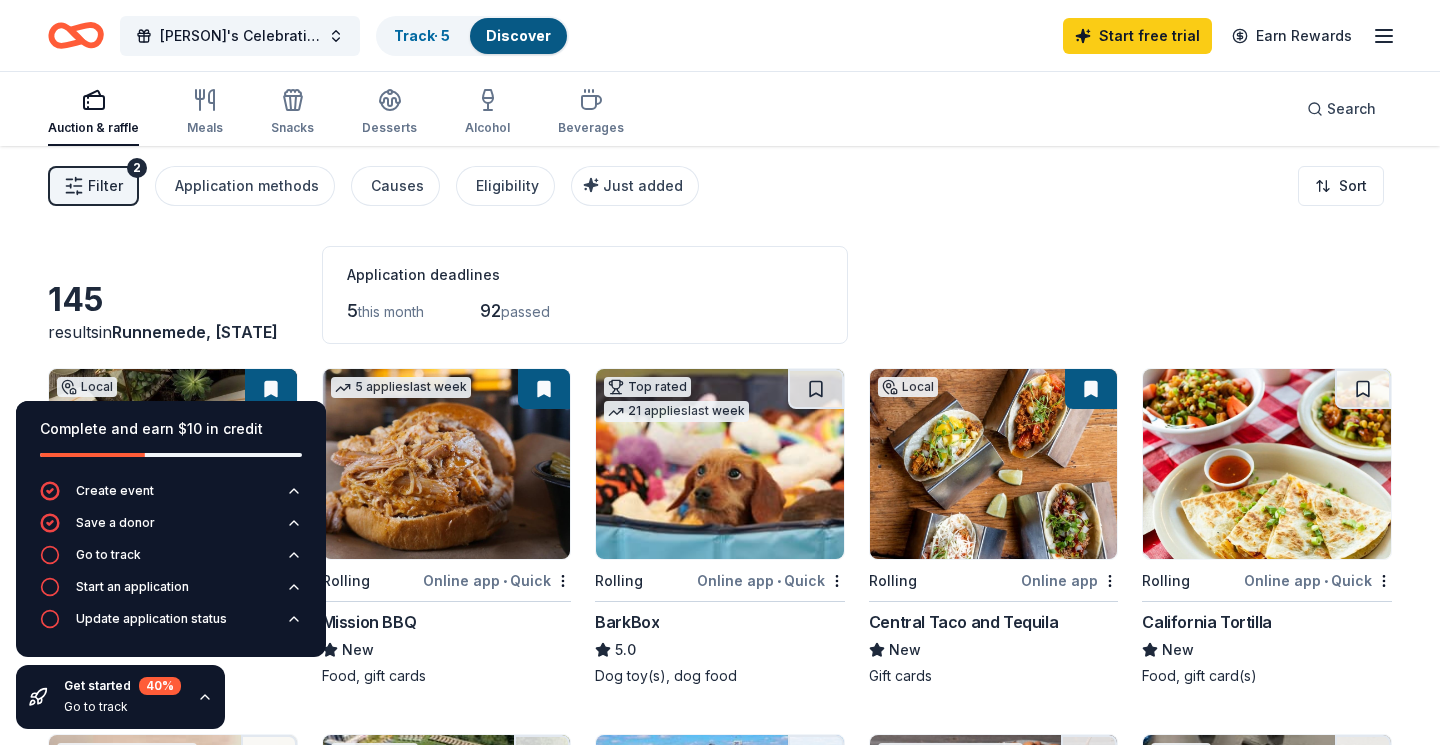 click 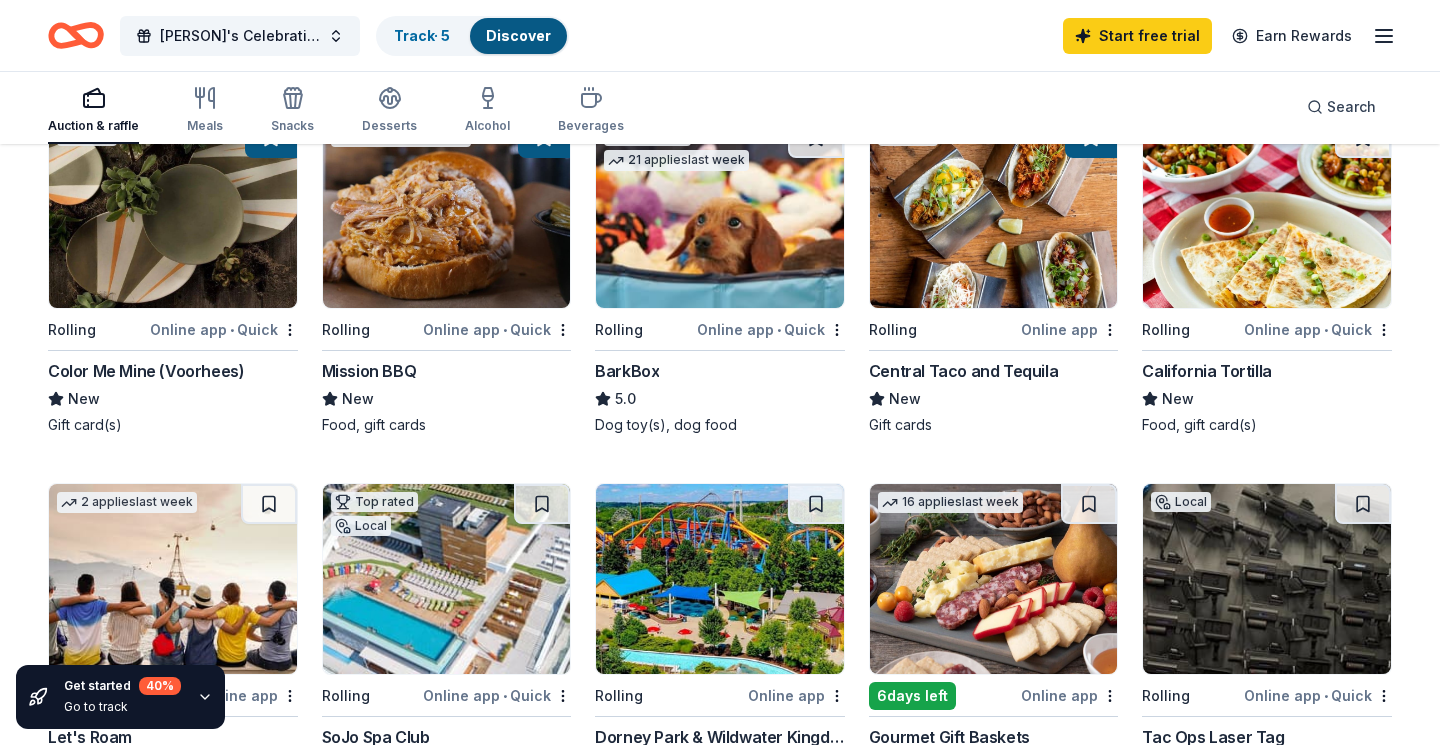 scroll, scrollTop: 259, scrollLeft: 0, axis: vertical 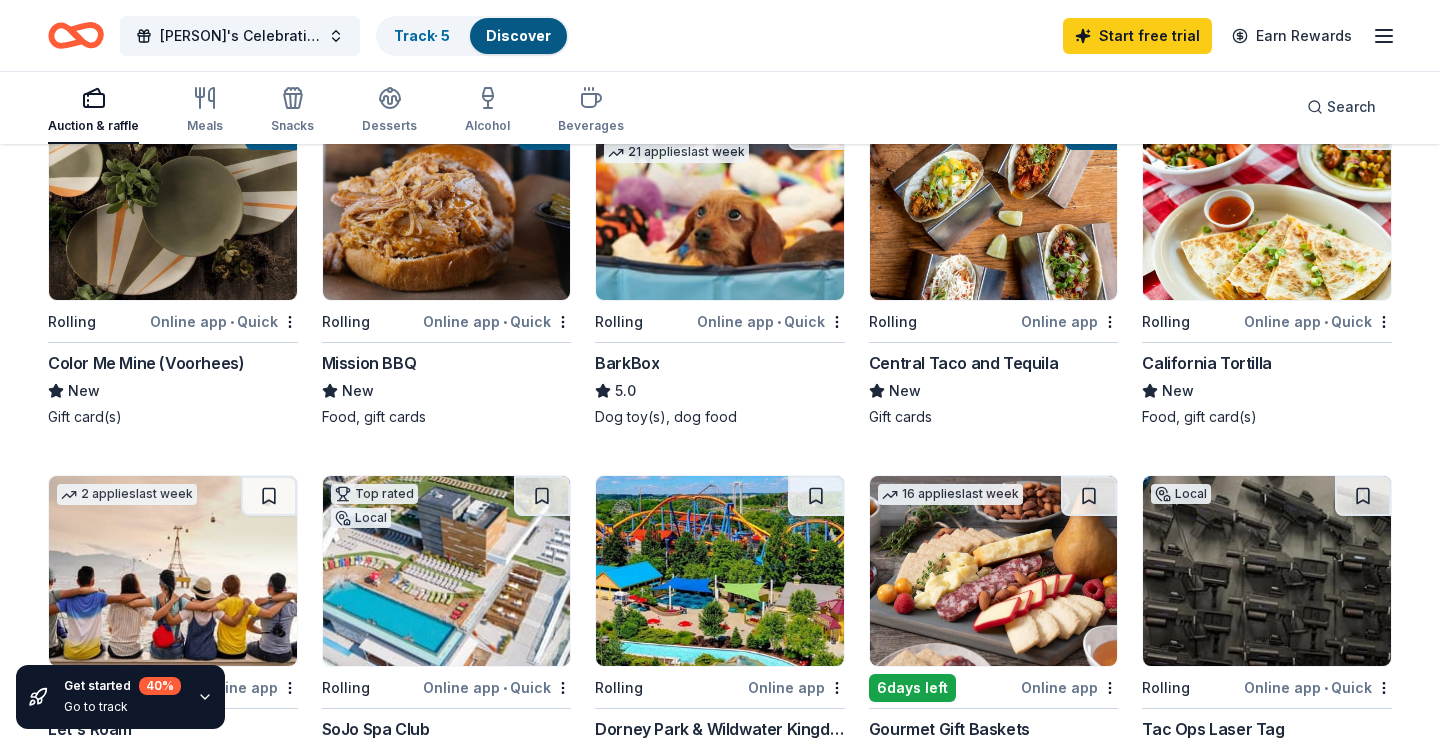 click at bounding box center (994, 205) 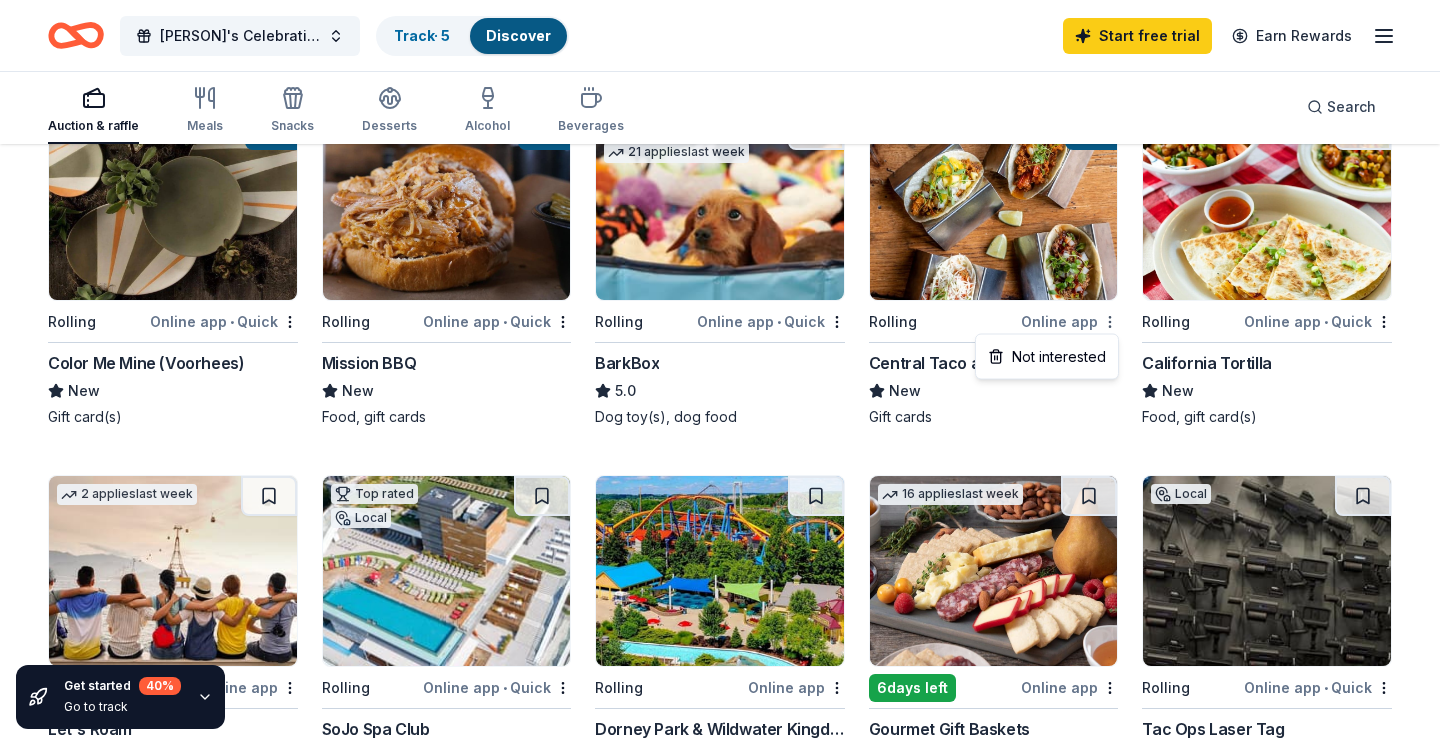 click on "Nicky's Celebration of Life Track  · 5 Discover Start free  trial Earn Rewards Auction & raffle Meals Snacks Desserts Alcohol Beverages Search Get started 40 % Go to track 145 results  in  Runnemede, NJ Application deadlines 5  this month 92  passed Local Rolling Online app • Quick Color Me Mine (Voorhees) New Gift card(s) 5   applies  last week Rolling Online app • Quick Mission BBQ New Food, gift cards Top rated 21   applies  last week Rolling Online app • Quick BarkBox 5.0 Dog toy(s), dog food Local Rolling Online app Central Taco and Tequila New Gift cards Rolling Online app • Quick California Tortilla New Food, gift card(s) 2   applies  last week Rolling Online app Let's Roam 4.4 3 Family Scavenger Hunt Six Pack ($270 Value), 2 Date Night Scavenger Hunt Two Pack ($130 Value) Top rated Local Rolling Online app • Quick SoJo Spa Club 5.0  2 passes Rolling Online app Dorney Park & Wildwater Kingdom New 2 single-day admission tickets 16   applies  last week 6  days left Online app 4.5 Local Rolling" at bounding box center [720, 113] 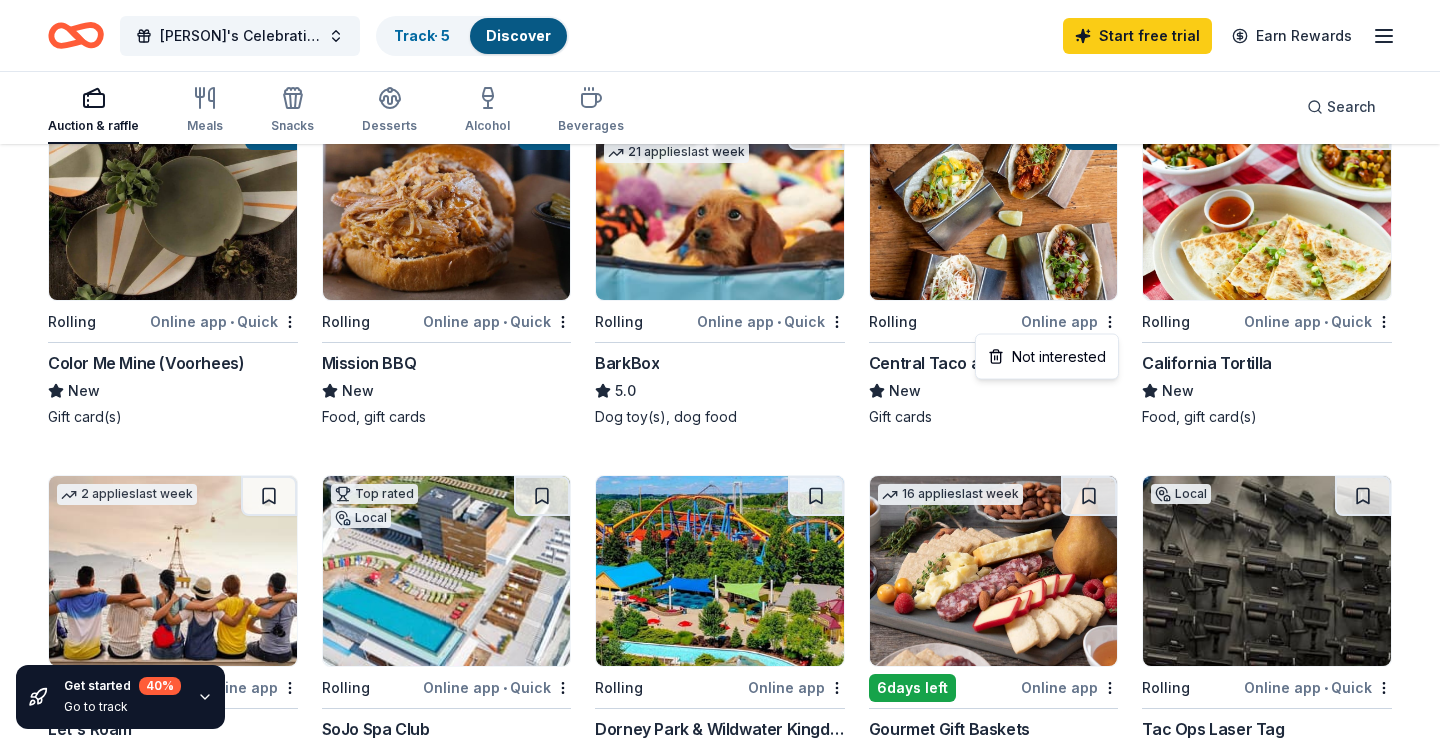 click on "Nicky's Celebration of Life Track  · 5 Discover Start free  trial Earn Rewards Auction & raffle Meals Snacks Desserts Alcohol Beverages Search Get started 40 % Go to track 145 results  in  Runnemede, NJ Application deadlines 5  this month 92  passed Local Rolling Online app • Quick Color Me Mine (Voorhees) New Gift card(s) 5   applies  last week Rolling Online app • Quick Mission BBQ New Food, gift cards Top rated 21   applies  last week Rolling Online app • Quick BarkBox 5.0 Dog toy(s), dog food Local Rolling Online app Central Taco and Tequila New Gift cards Rolling Online app • Quick California Tortilla New Food, gift card(s) 2   applies  last week Rolling Online app Let's Roam 4.4 3 Family Scavenger Hunt Six Pack ($270 Value), 2 Date Night Scavenger Hunt Two Pack ($130 Value) Top rated Local Rolling Online app • Quick SoJo Spa Club 5.0  2 passes Rolling Online app Dorney Park & Wildwater Kingdom New 2 single-day admission tickets 16   applies  last week 6  days left Online app 4.5 Local Rolling" at bounding box center [720, 113] 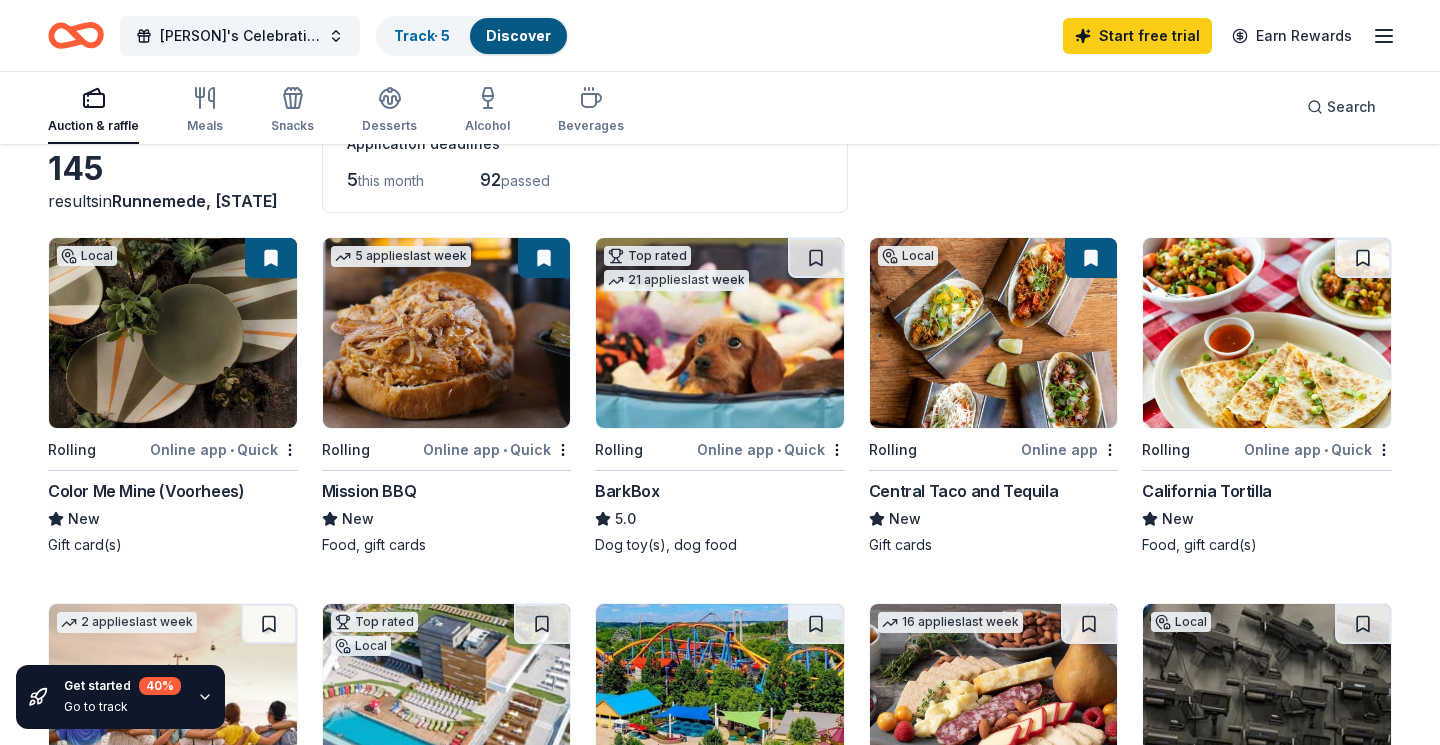 scroll, scrollTop: 110, scrollLeft: 0, axis: vertical 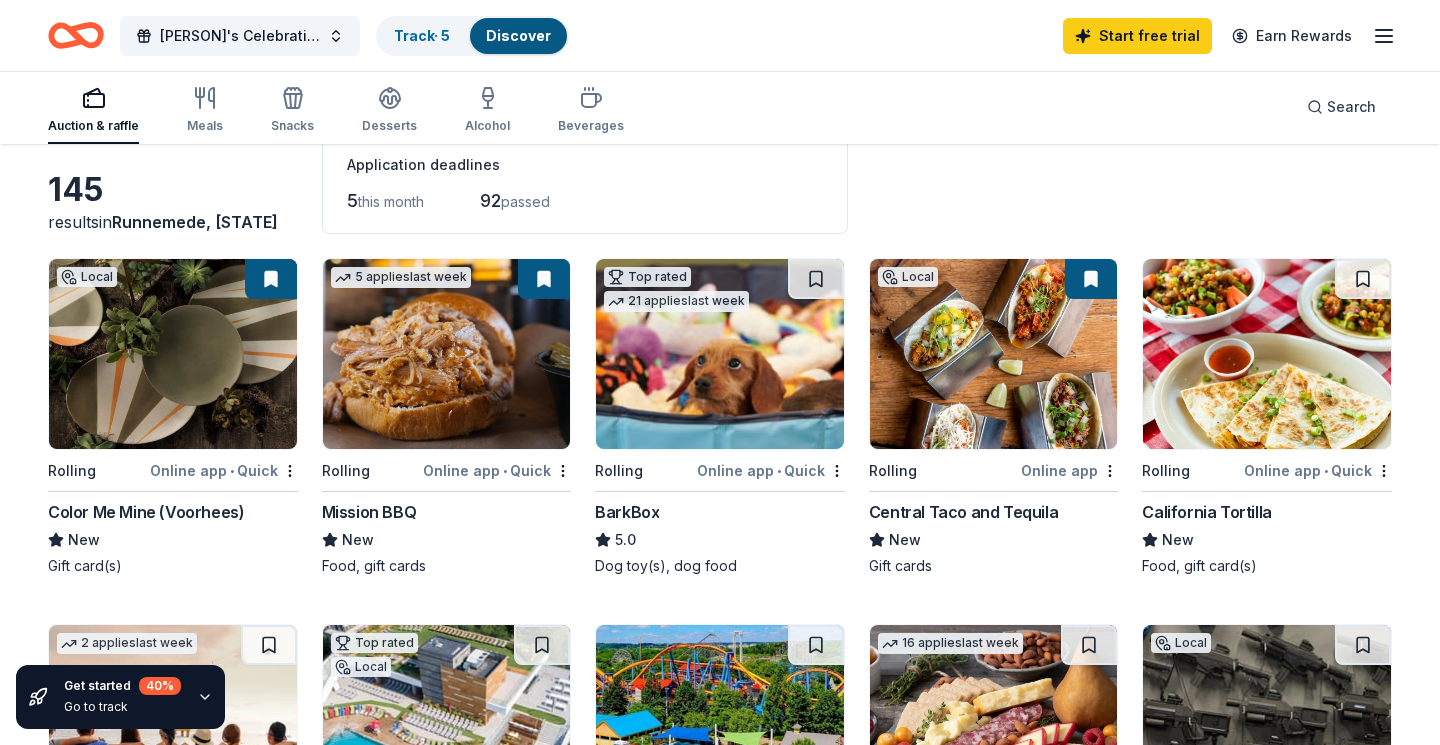 click at bounding box center [1091, 279] 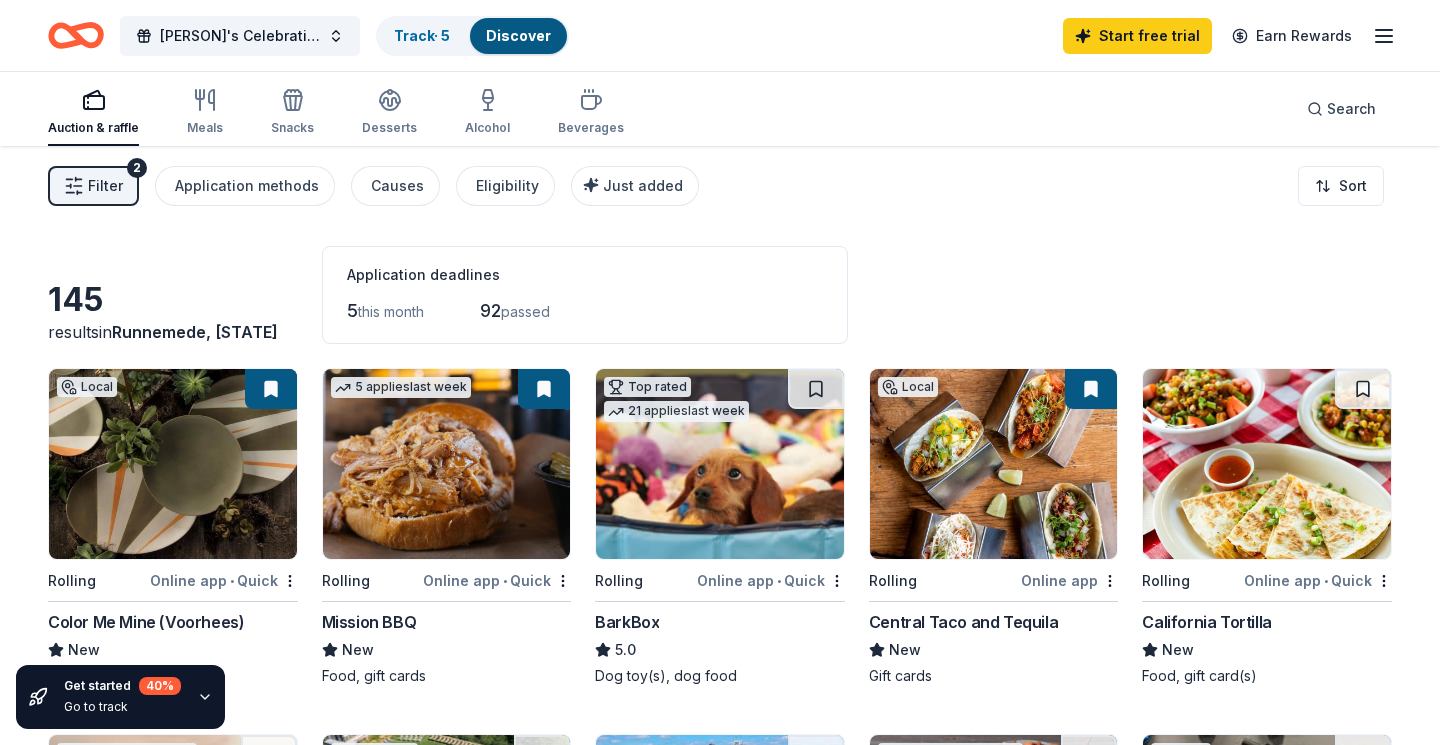 click on "5" at bounding box center (352, 310) 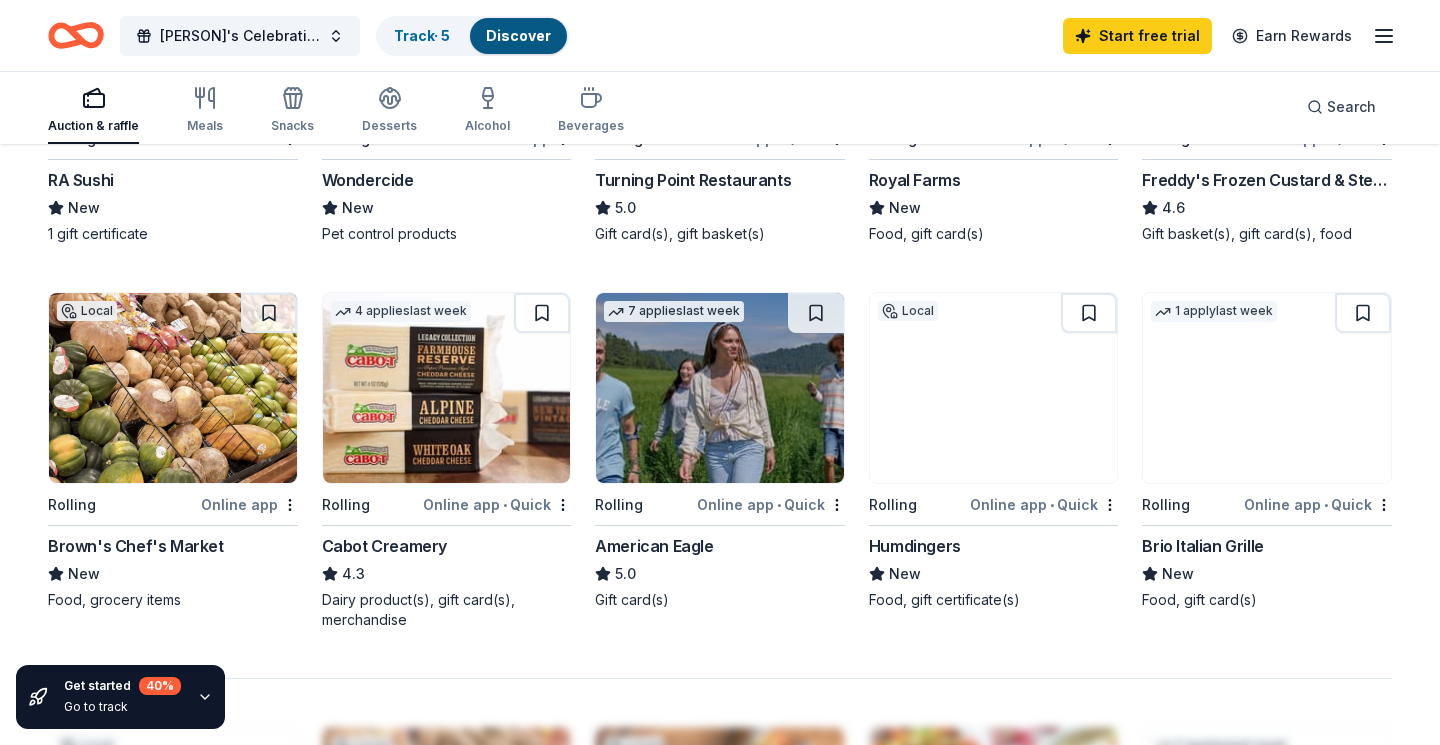 scroll, scrollTop: 1220, scrollLeft: 0, axis: vertical 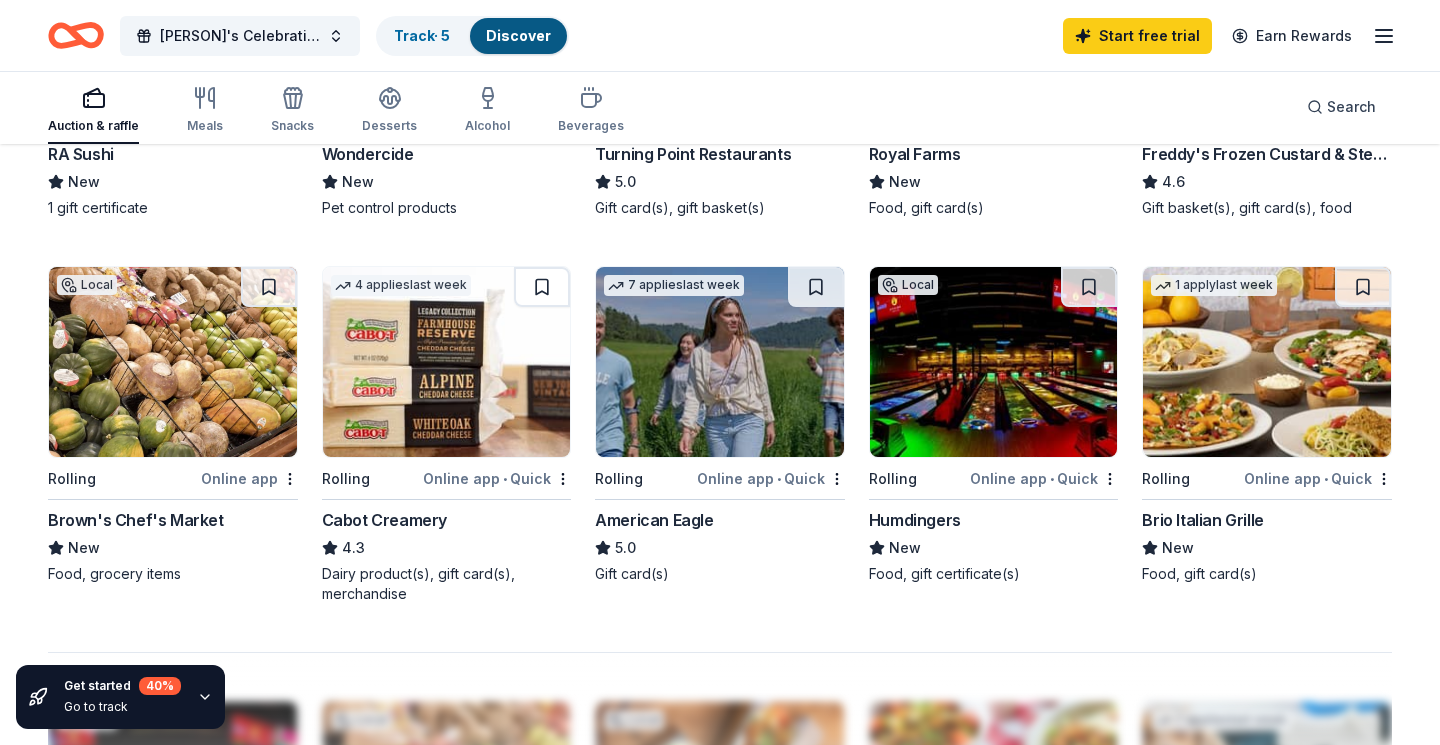 click at bounding box center [1267, 362] 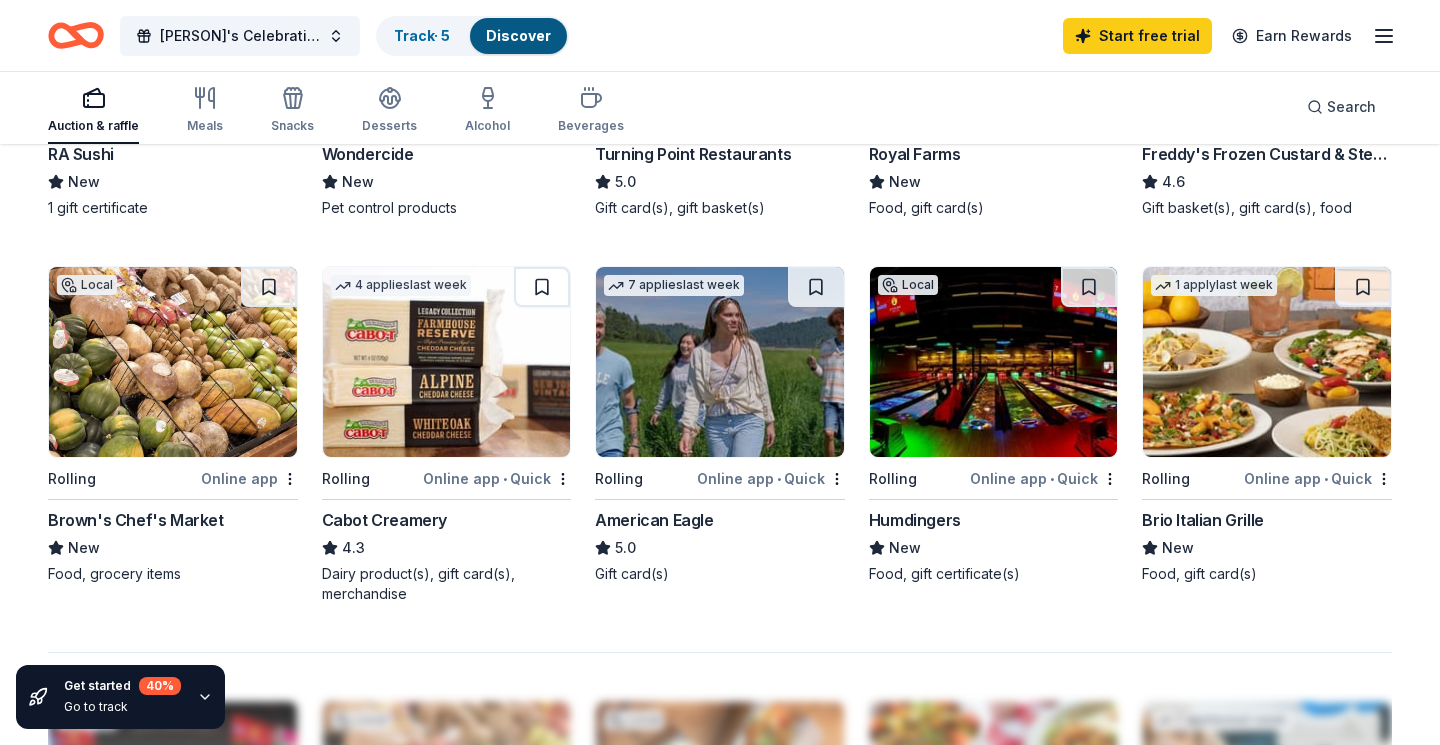 click at bounding box center (720, 362) 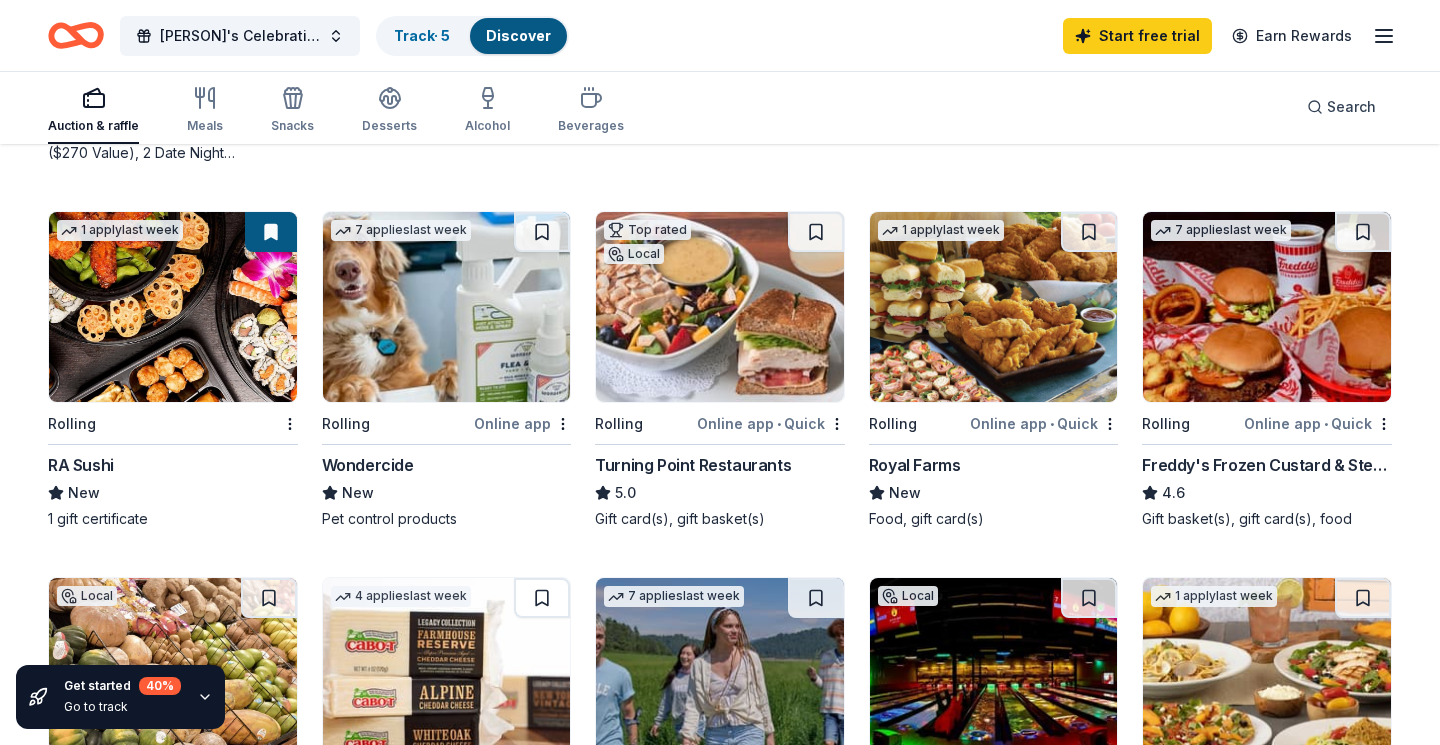 scroll, scrollTop: 906, scrollLeft: 0, axis: vertical 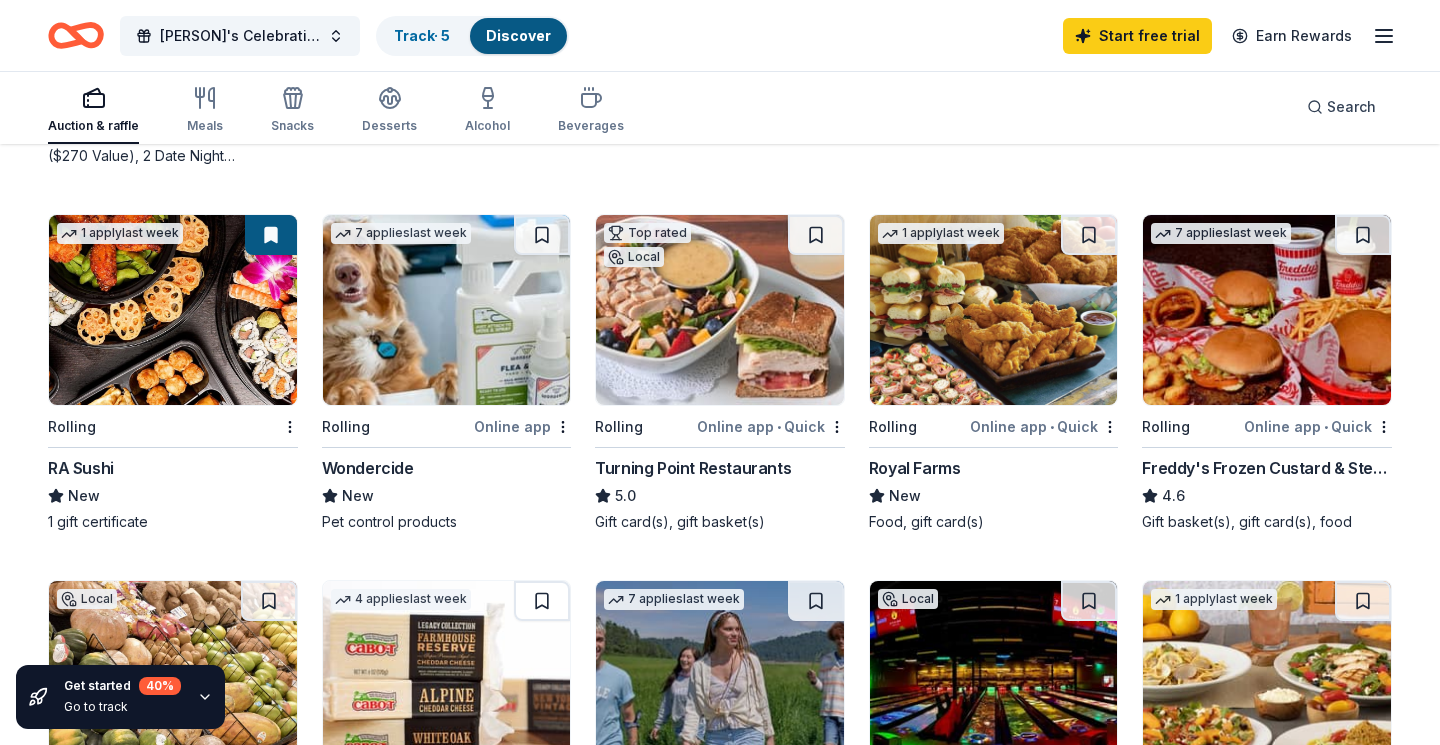 click at bounding box center (994, 310) 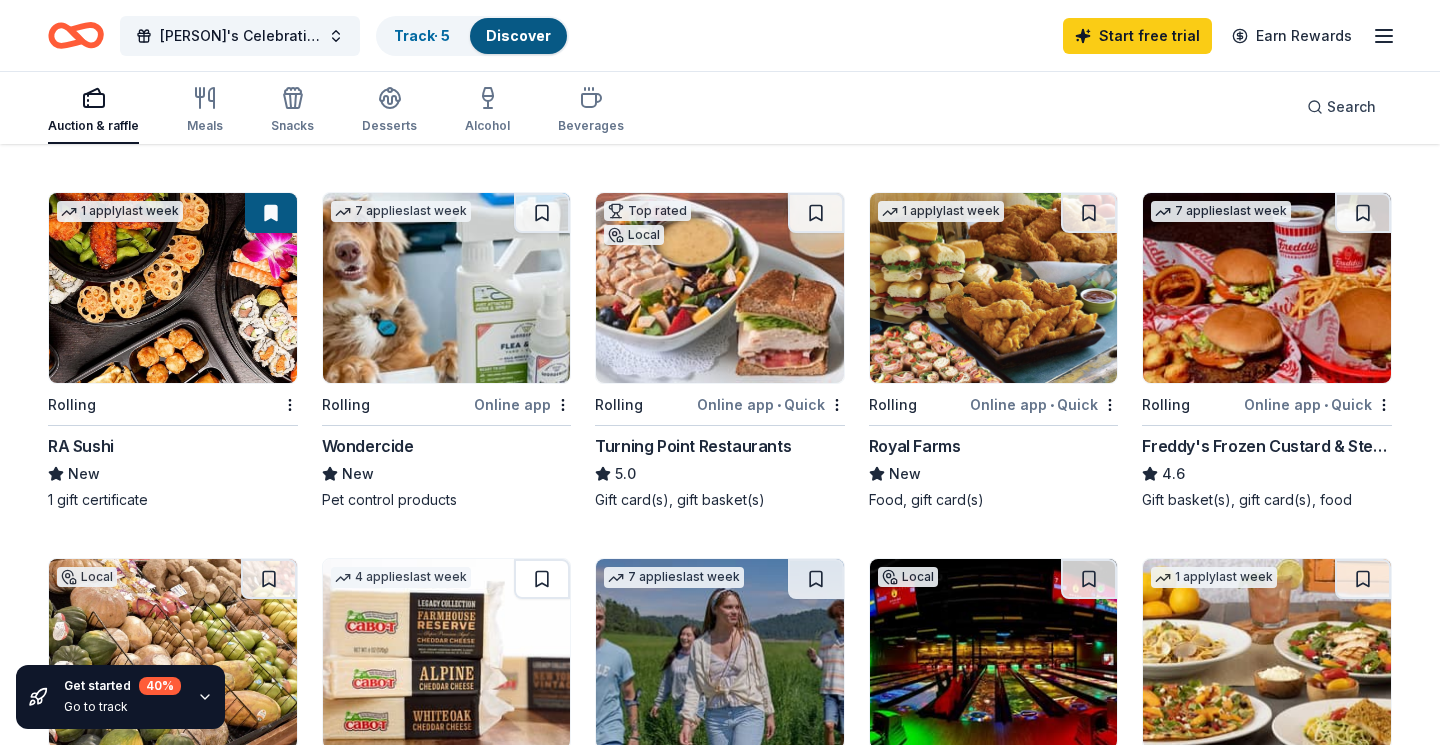 scroll, scrollTop: 929, scrollLeft: 0, axis: vertical 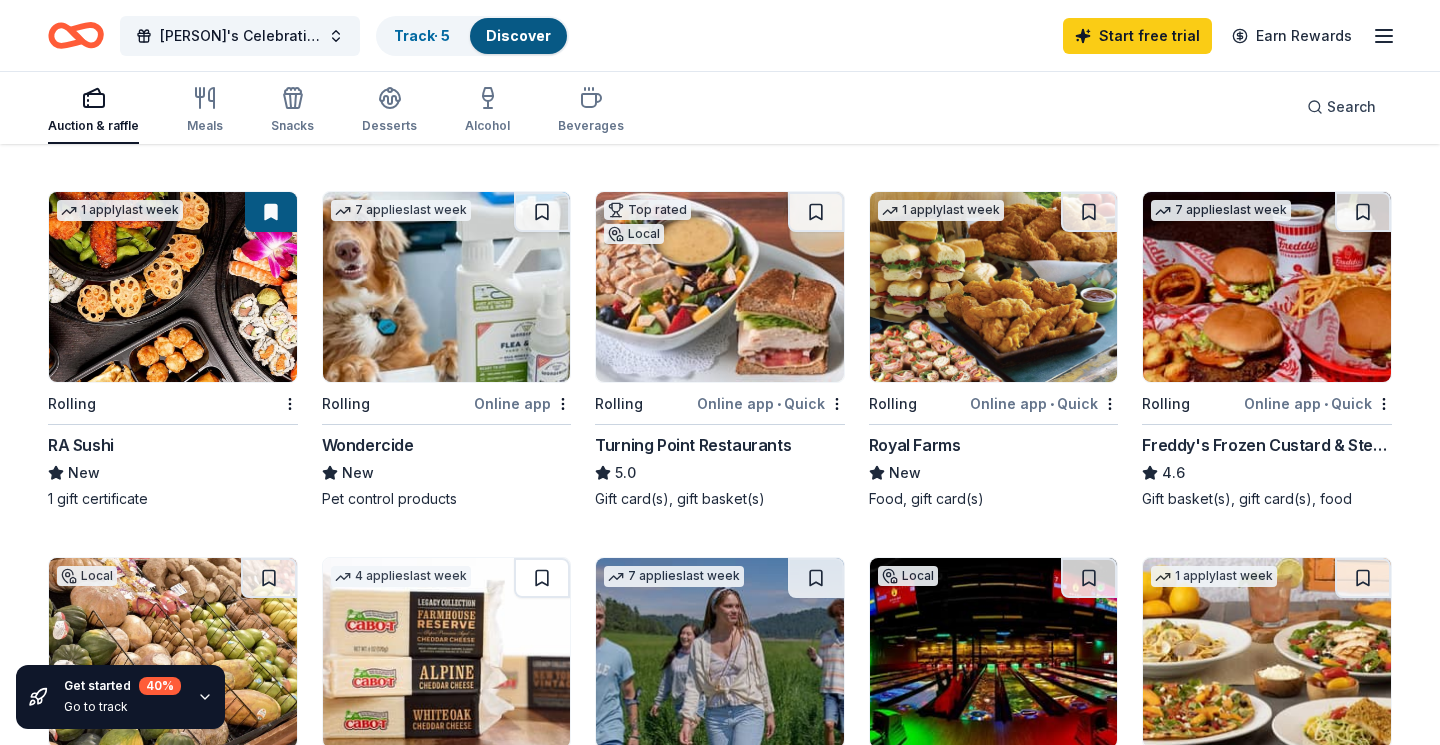 click at bounding box center [720, 287] 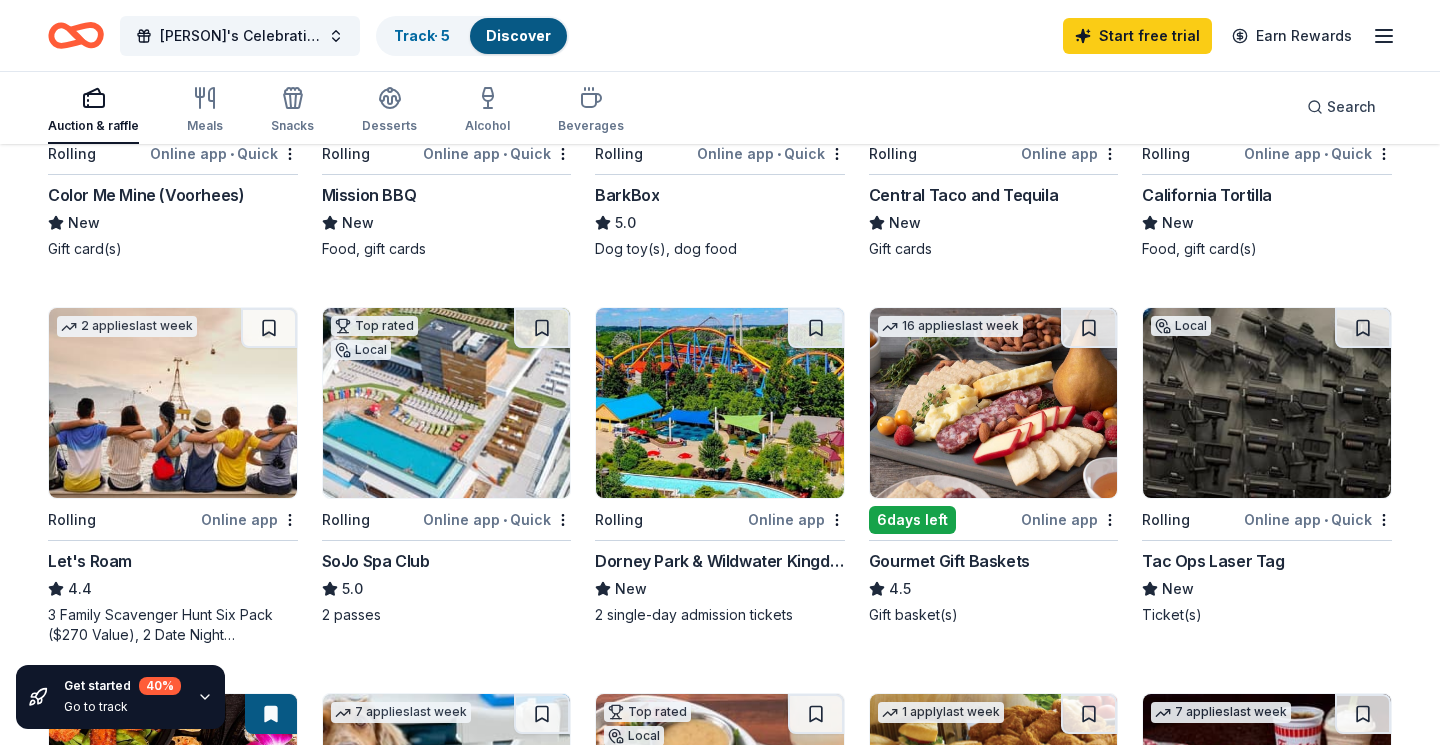 scroll, scrollTop: 421, scrollLeft: 0, axis: vertical 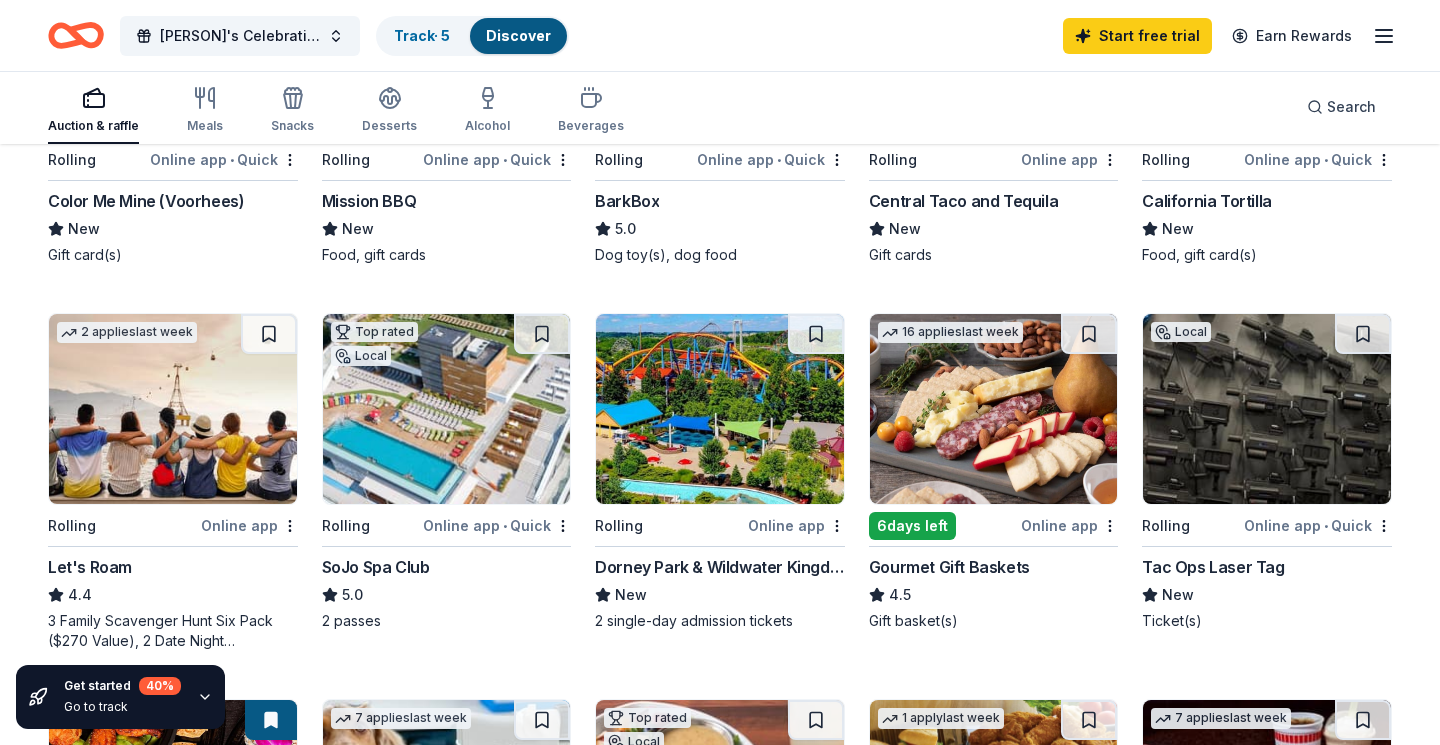 click at bounding box center (720, 409) 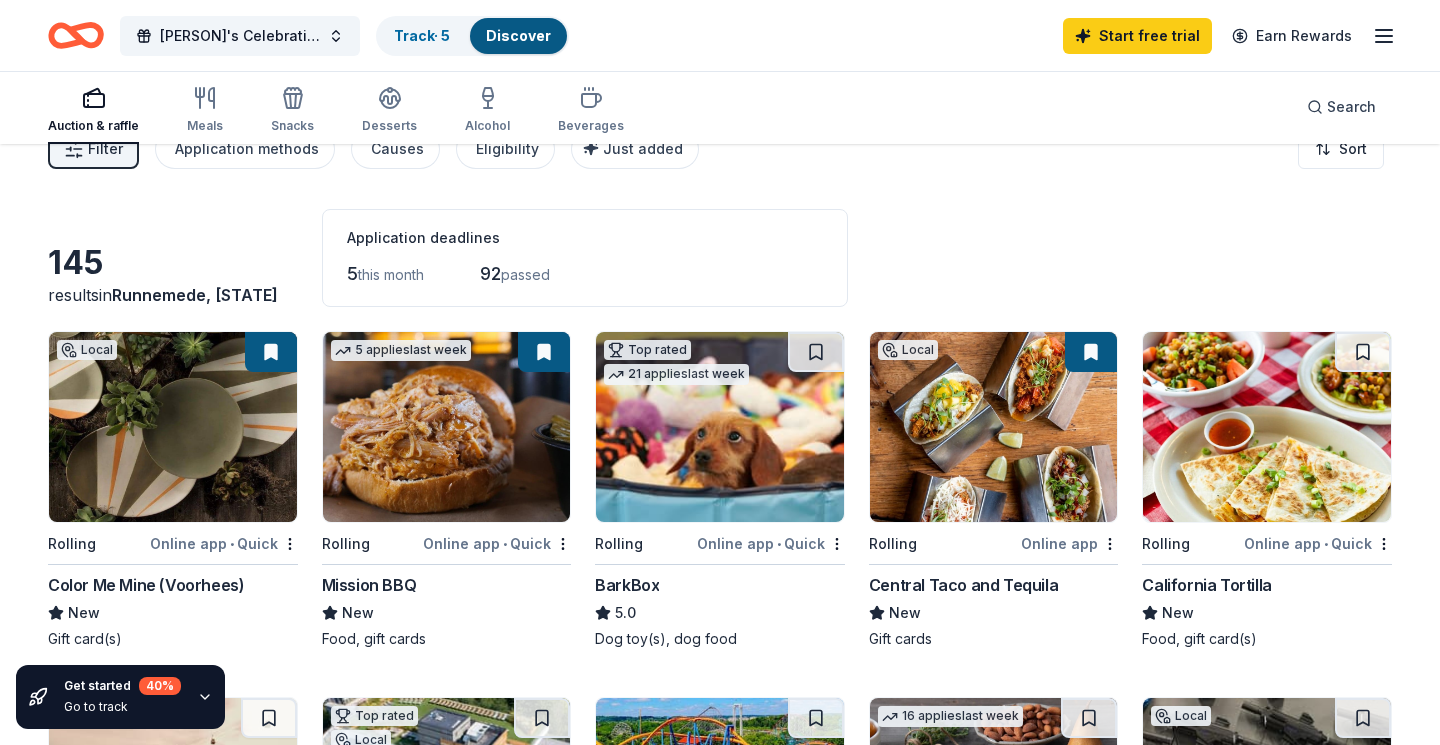 scroll, scrollTop: 33, scrollLeft: 0, axis: vertical 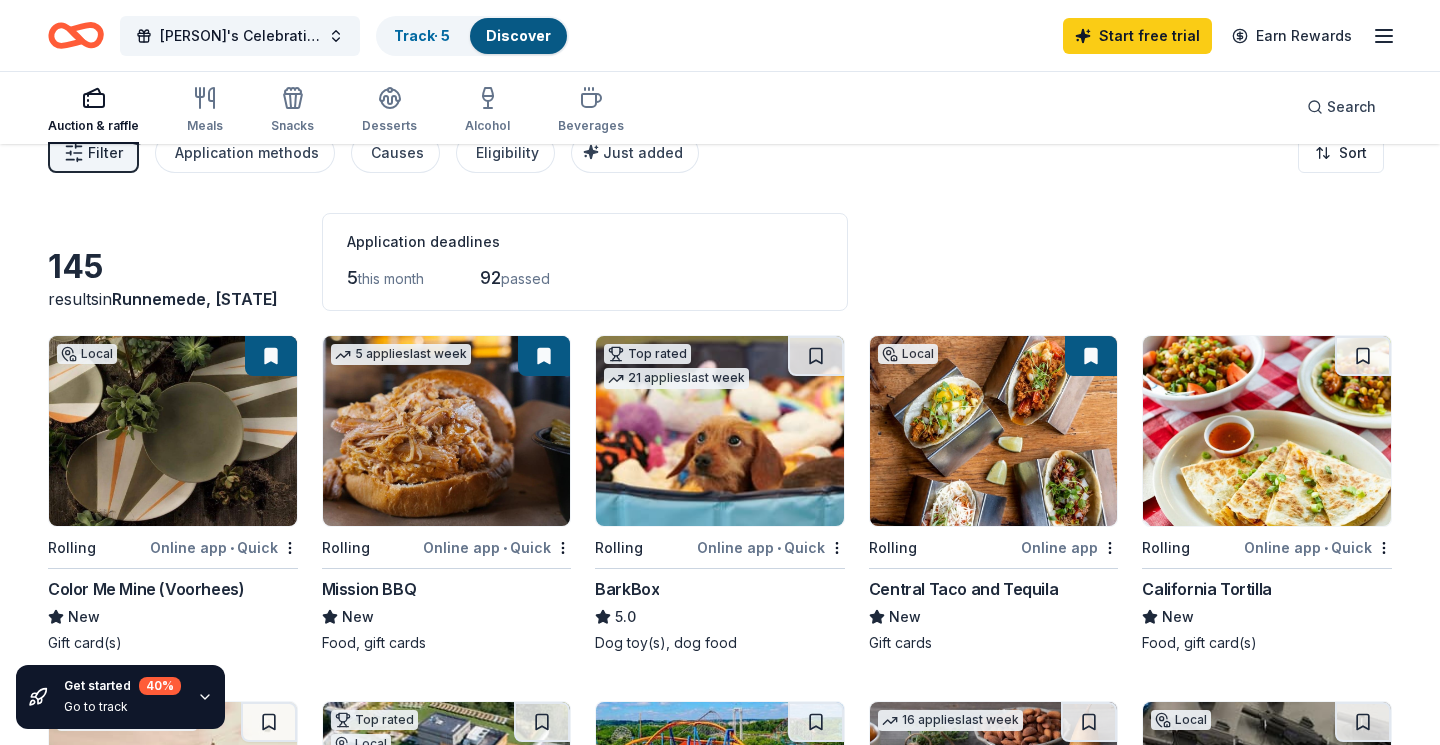 click at bounding box center [447, 431] 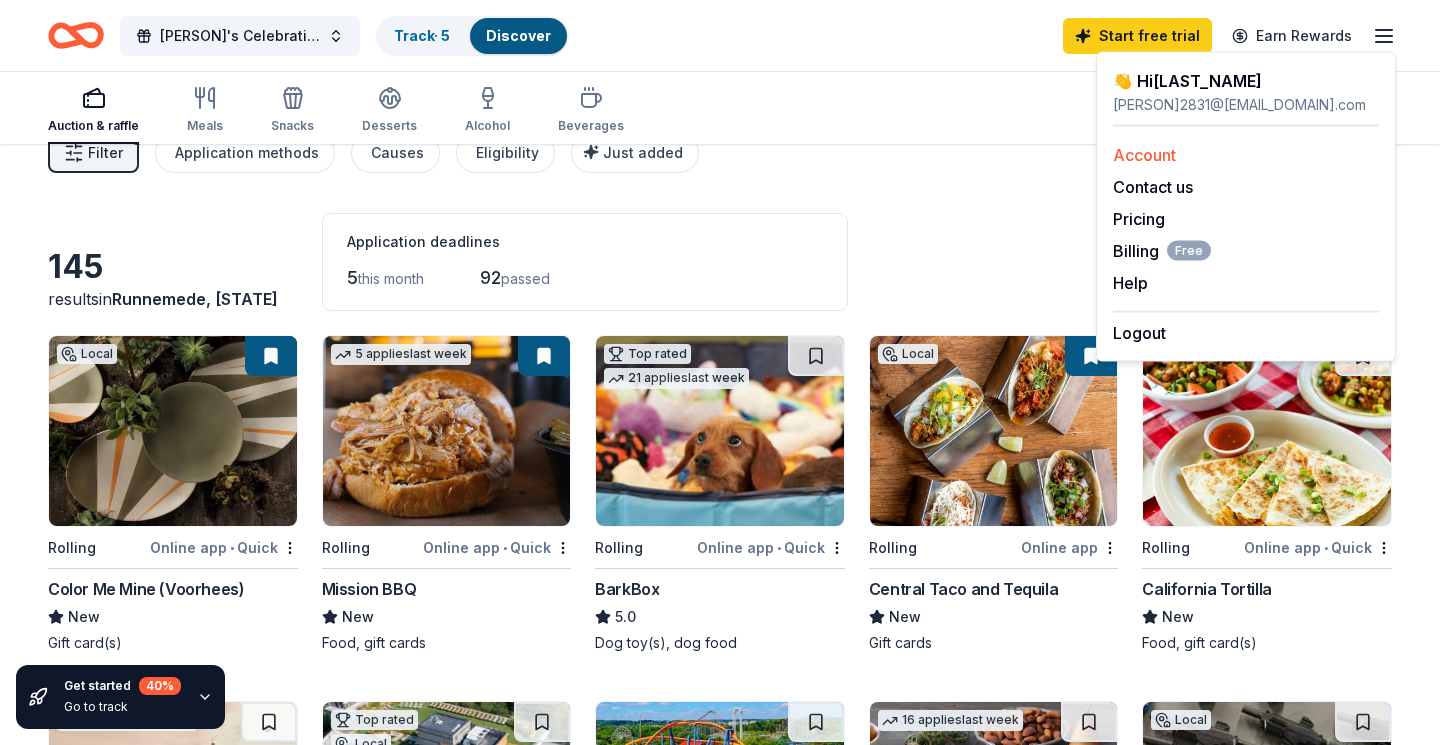 click on "Account" at bounding box center [1144, 155] 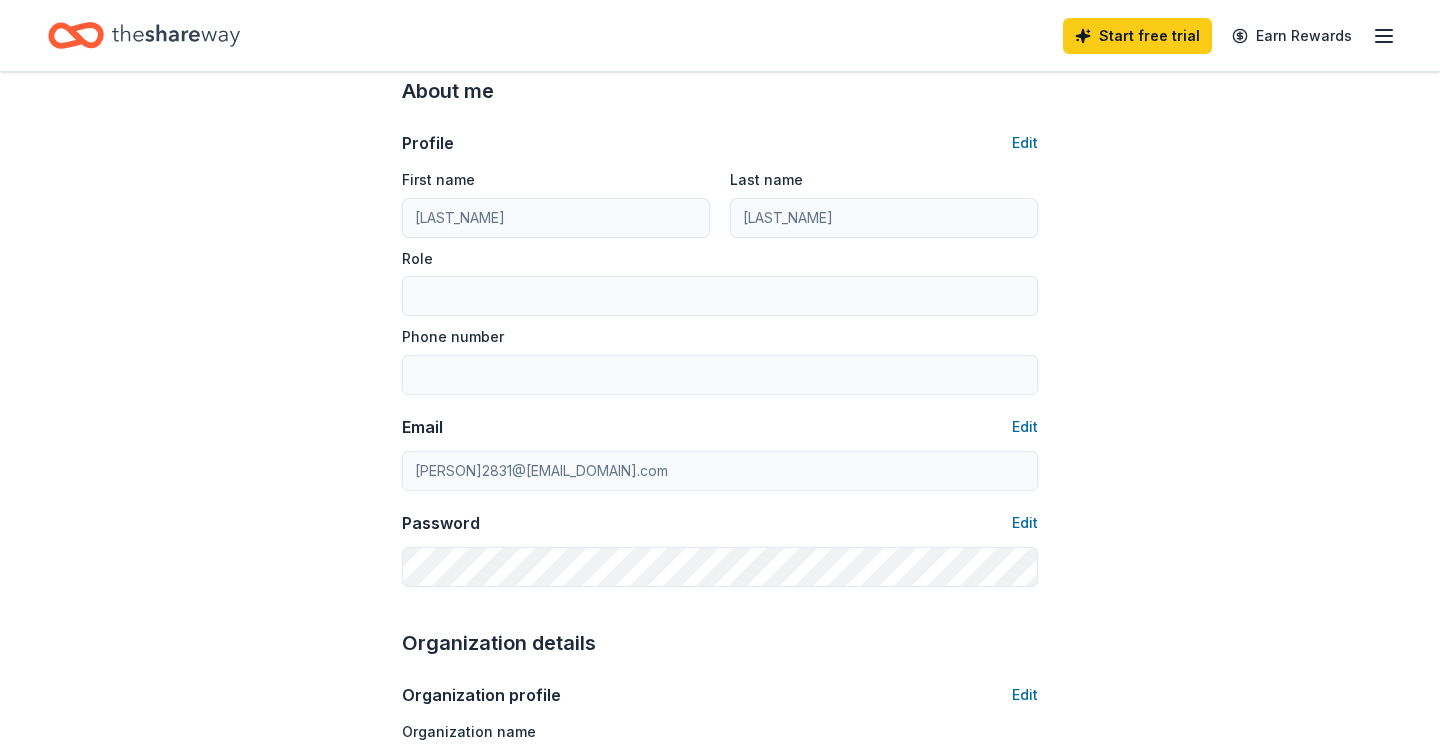 scroll, scrollTop: 0, scrollLeft: 0, axis: both 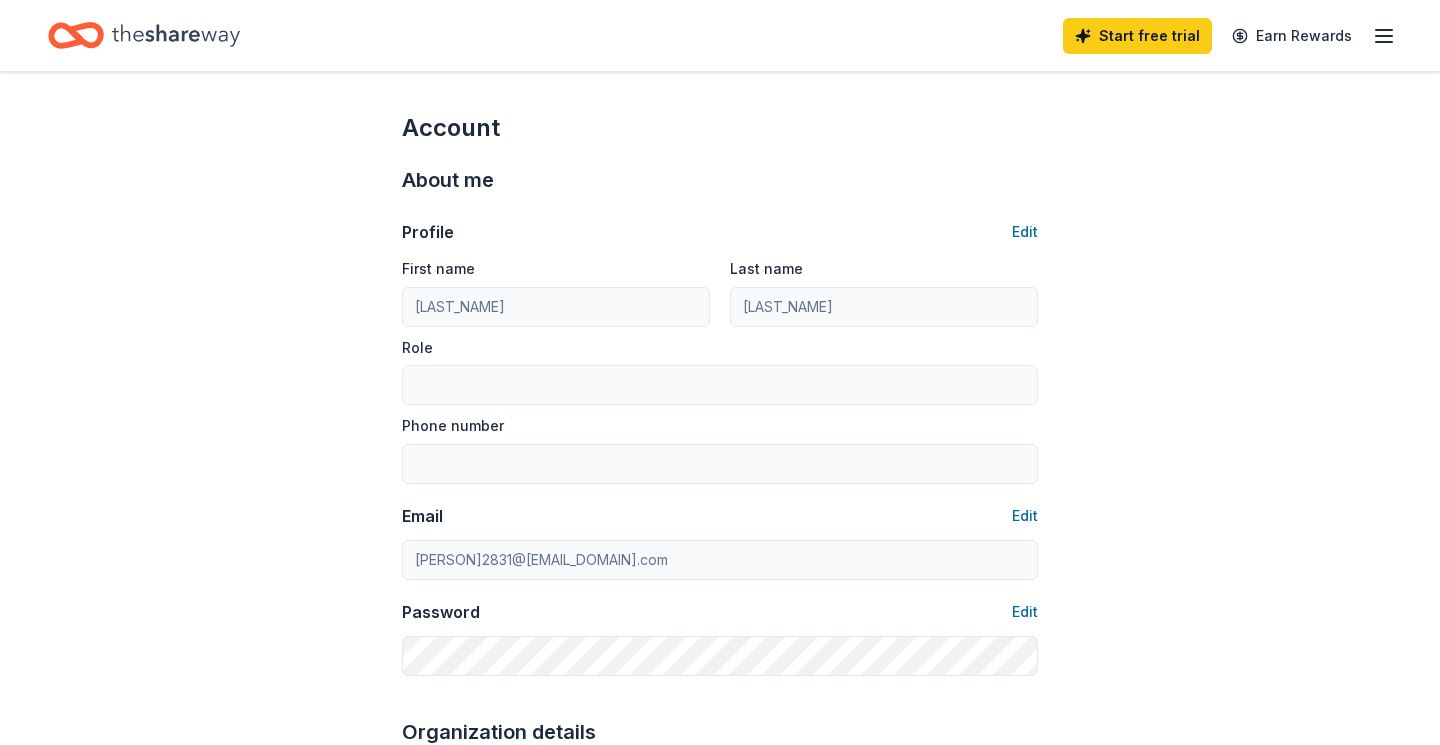 click on "Start free  trial Earn Rewards" at bounding box center (1229, 35) 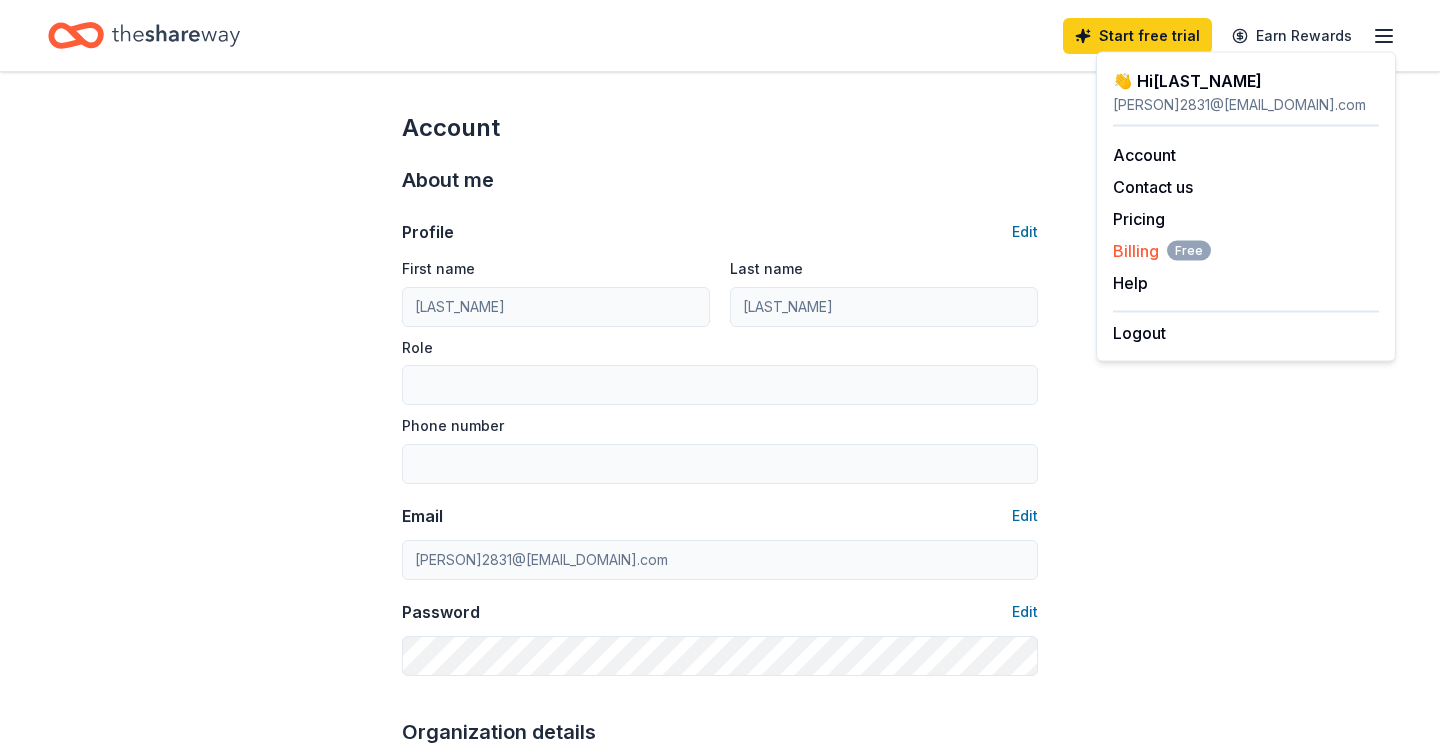 click on "Billing Free" at bounding box center (1162, 251) 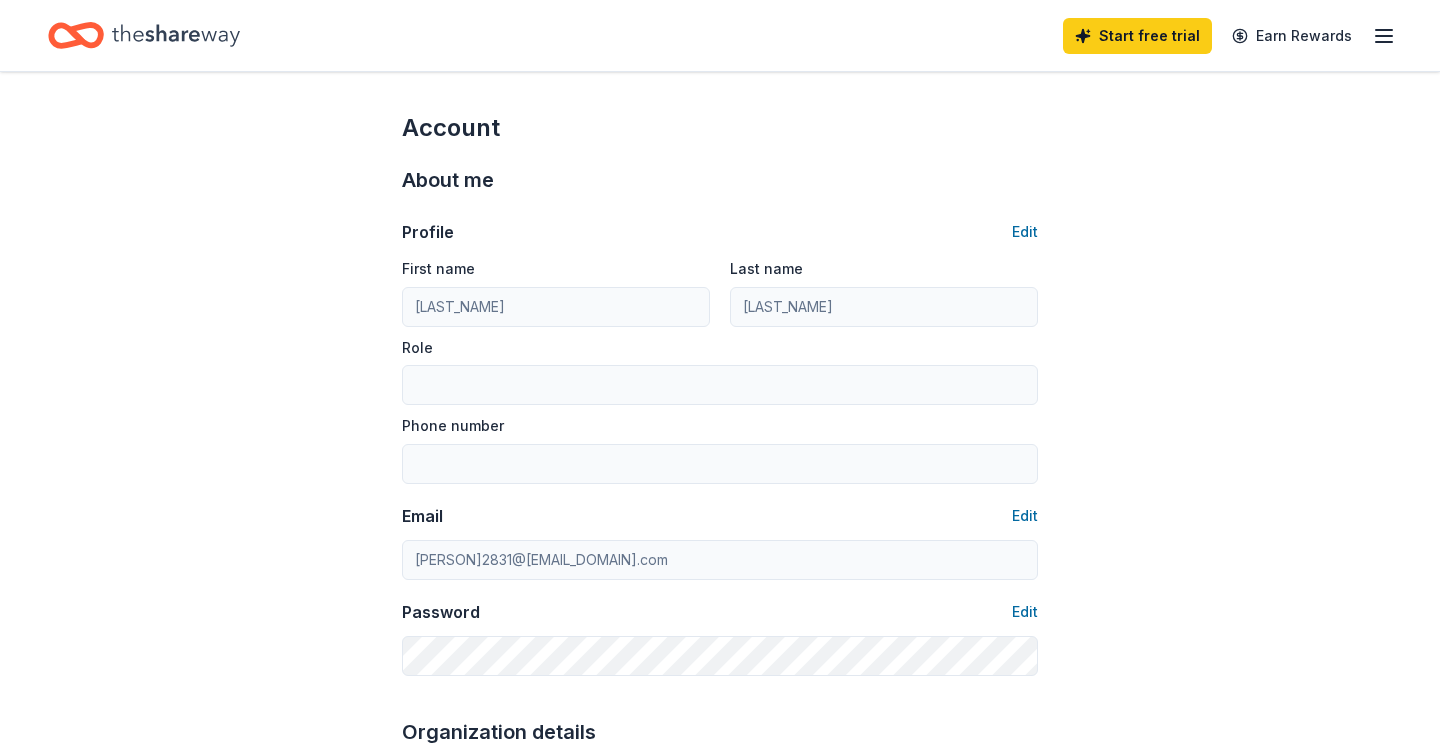 click 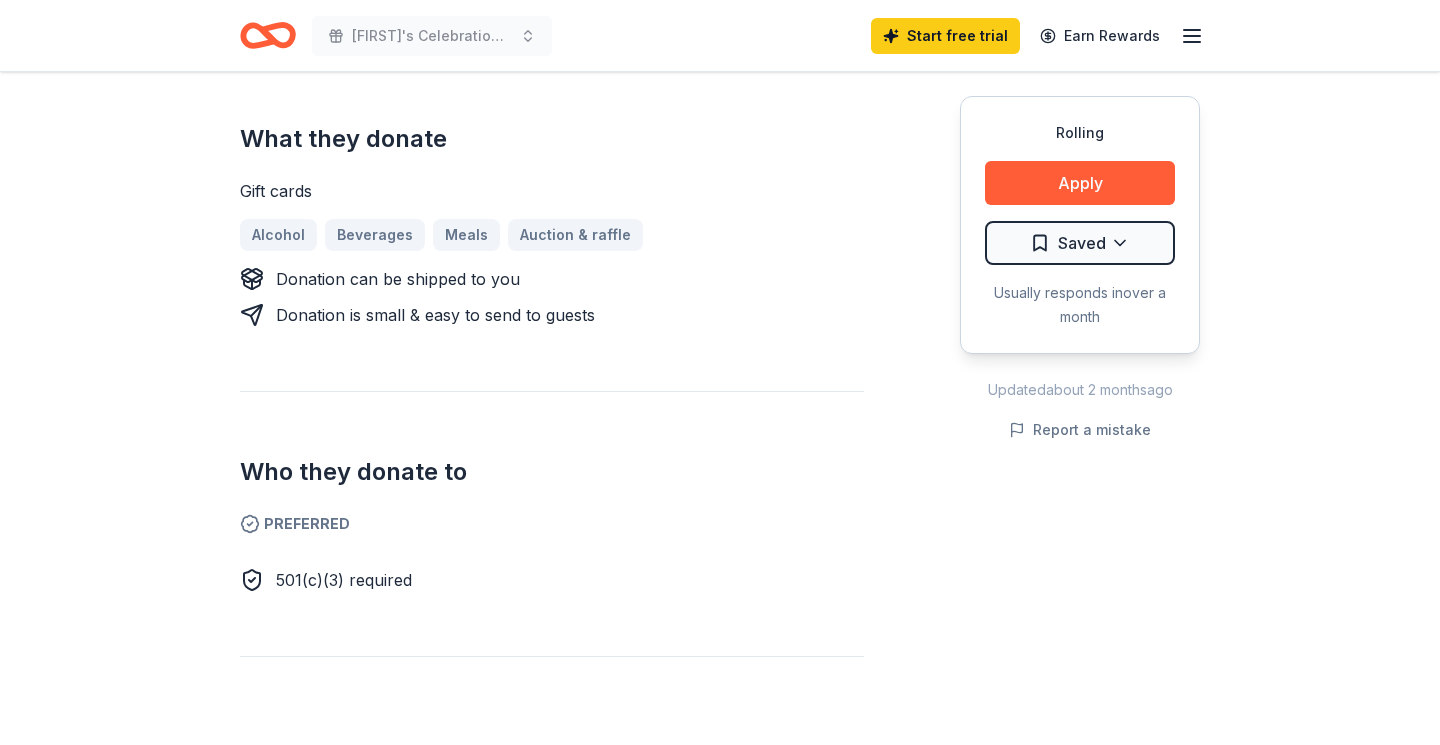 scroll, scrollTop: 823, scrollLeft: 0, axis: vertical 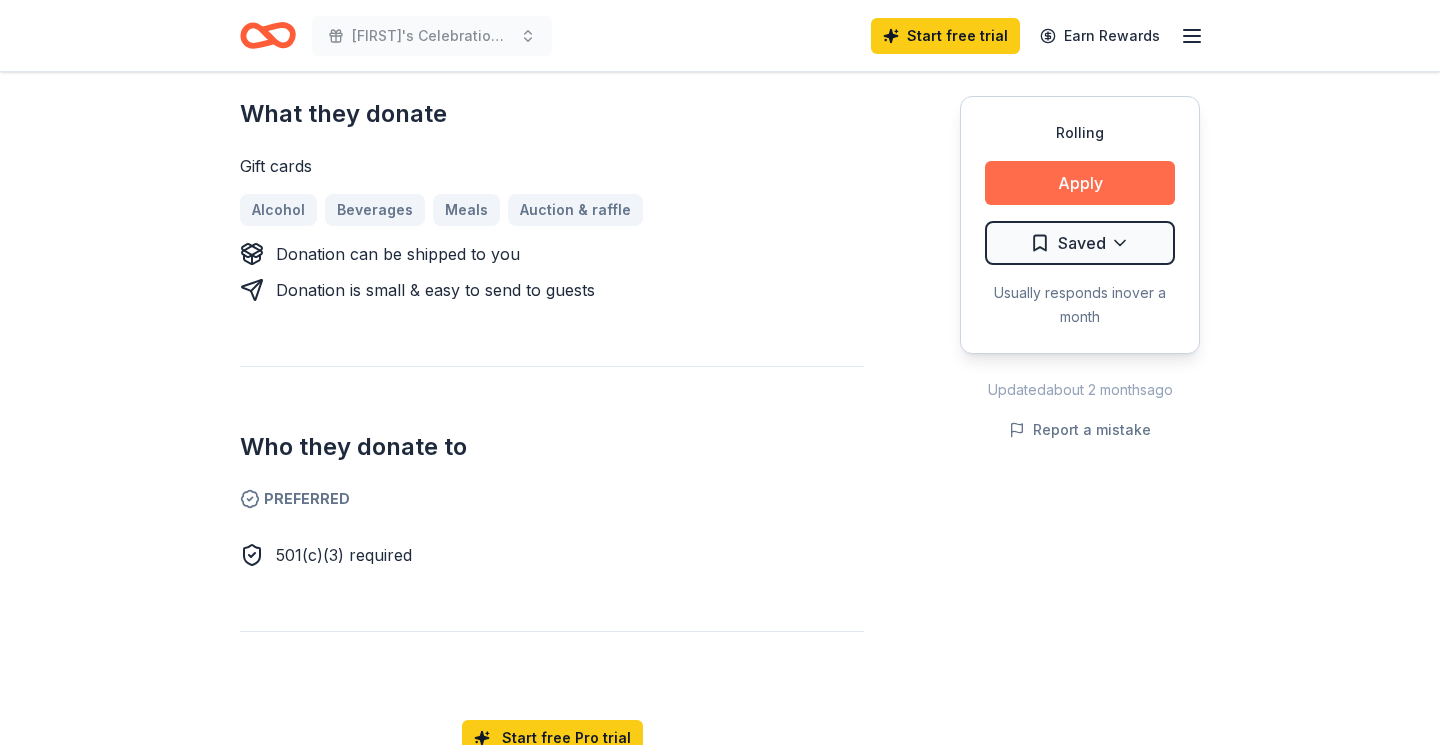 click on "Apply" at bounding box center (1080, 183) 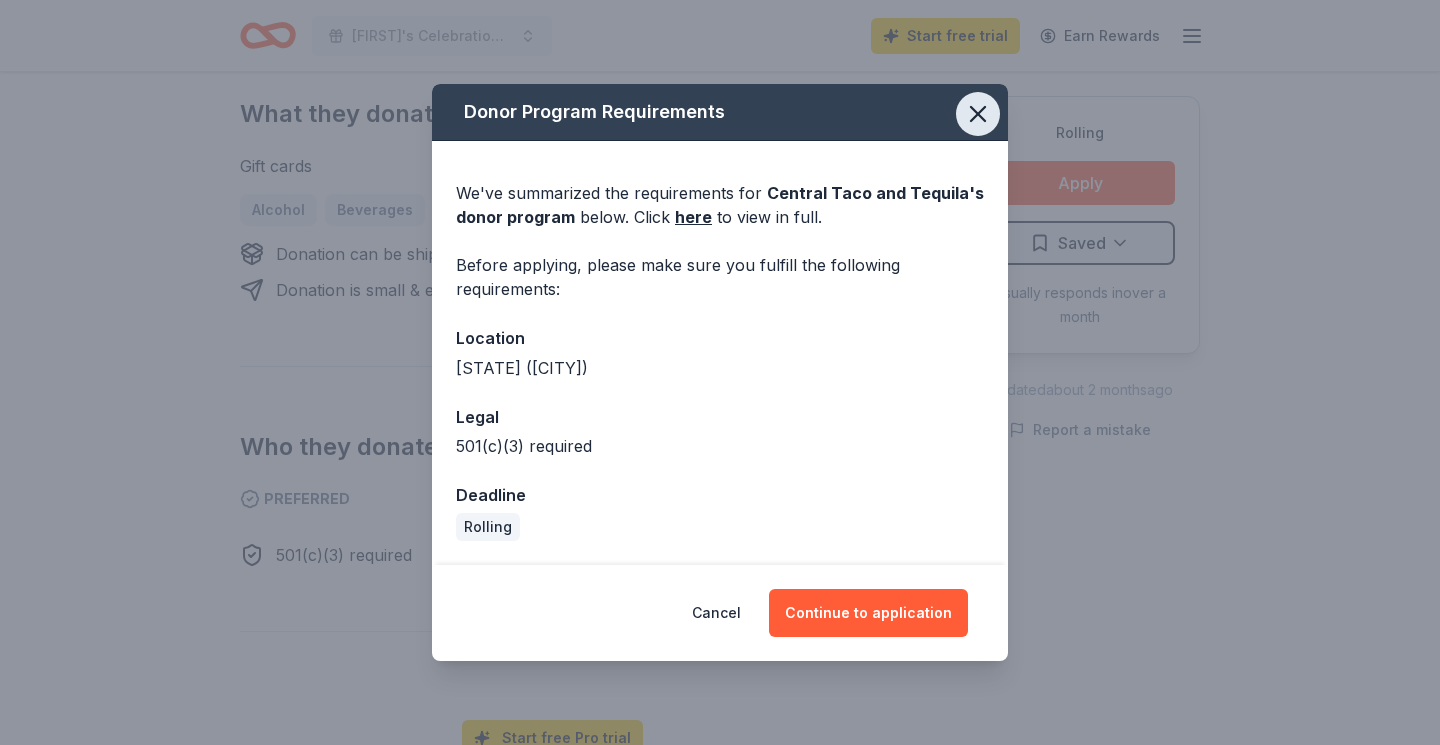 click 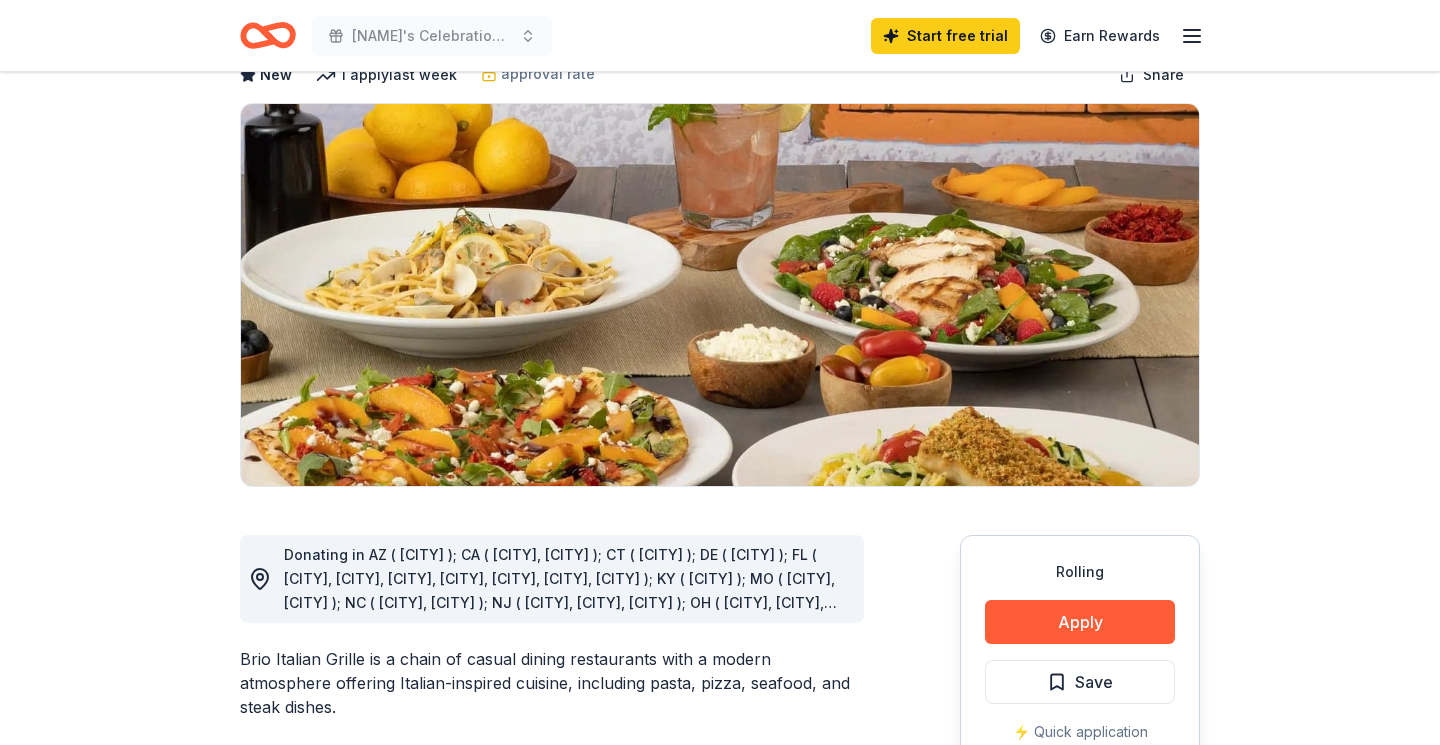 scroll, scrollTop: 328, scrollLeft: 0, axis: vertical 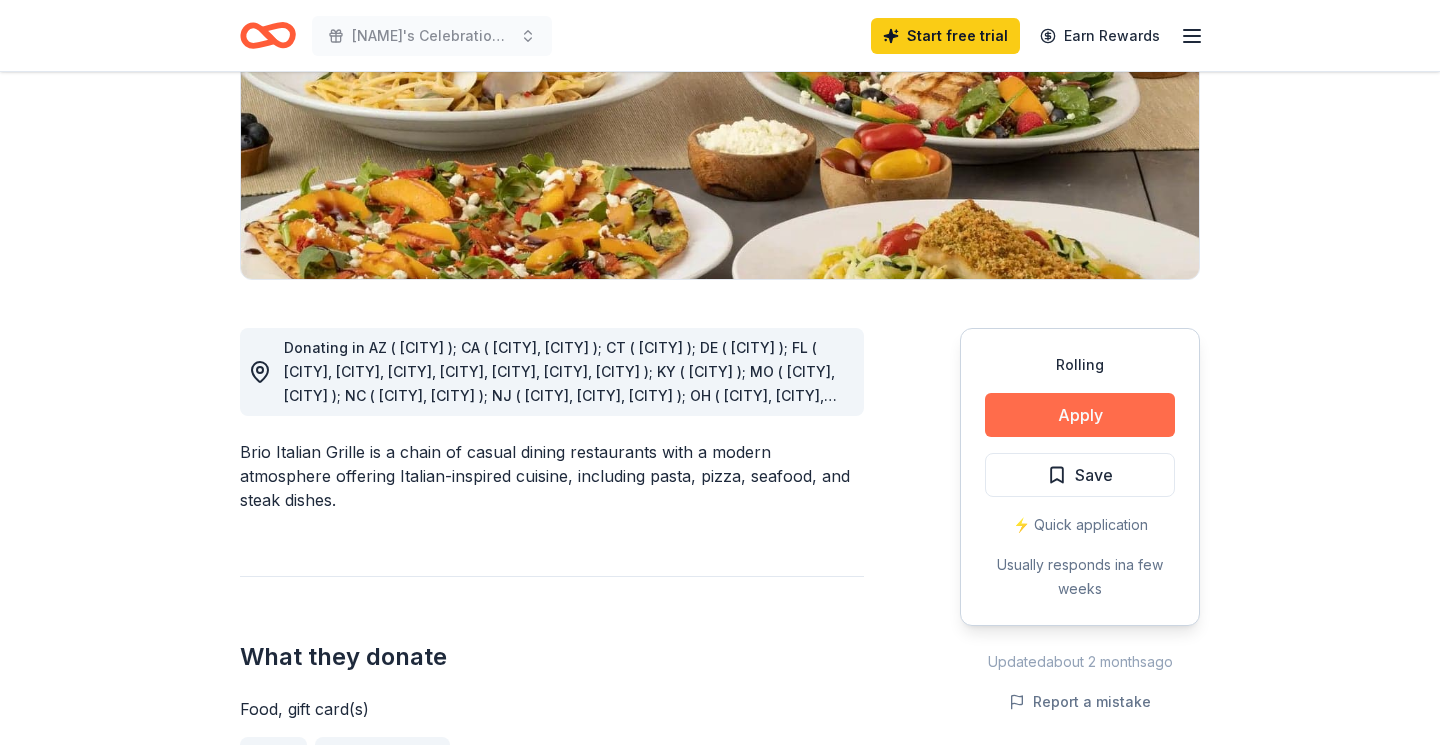 click on "Apply" at bounding box center (1080, 415) 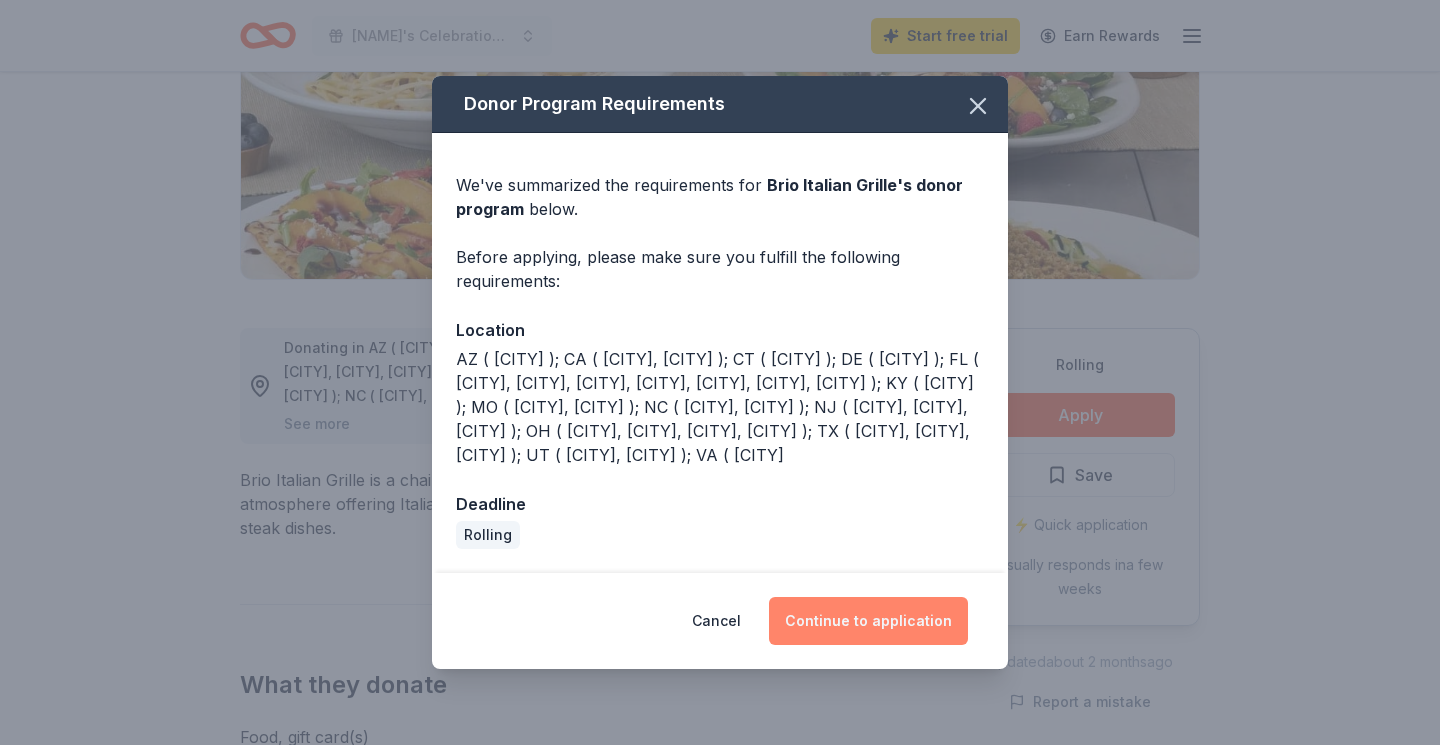 click on "Continue to application" at bounding box center [868, 621] 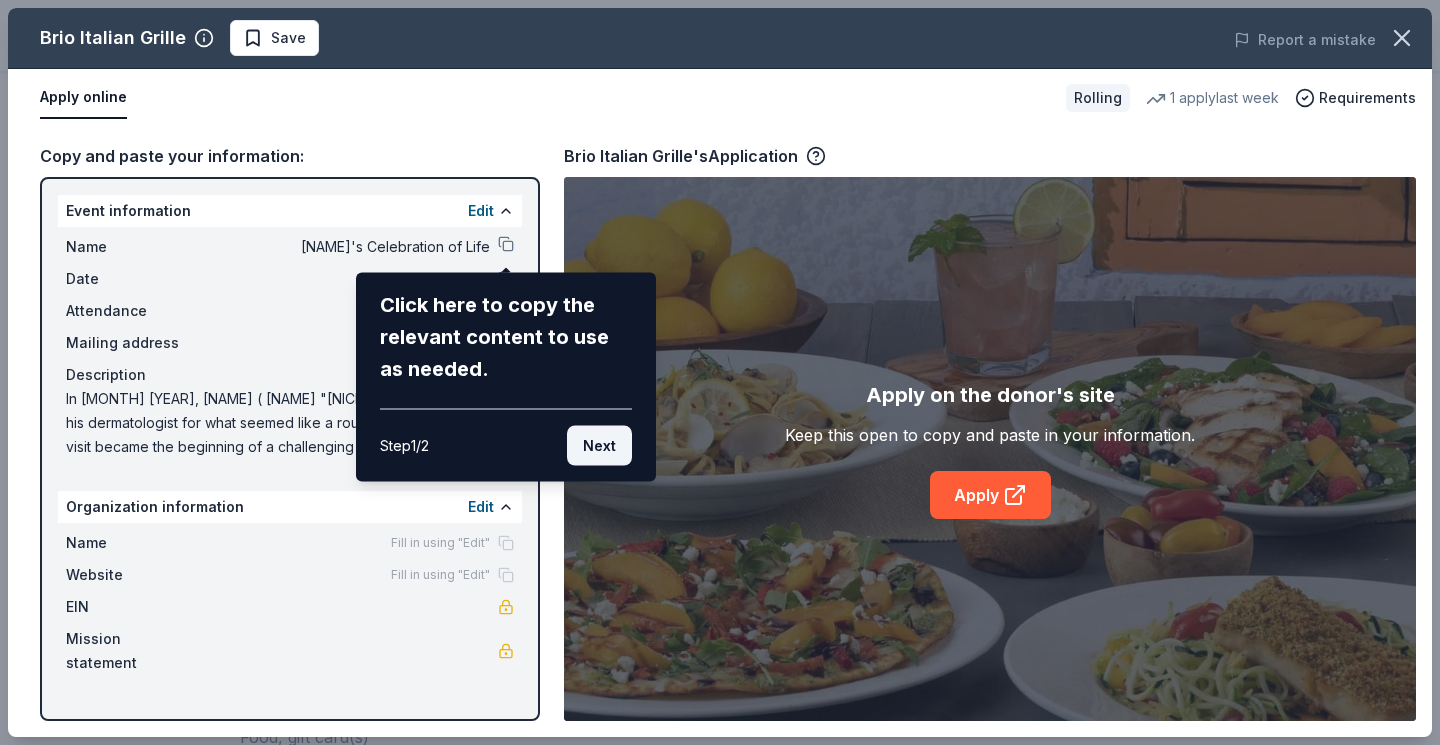 click on "Next" at bounding box center [599, 446] 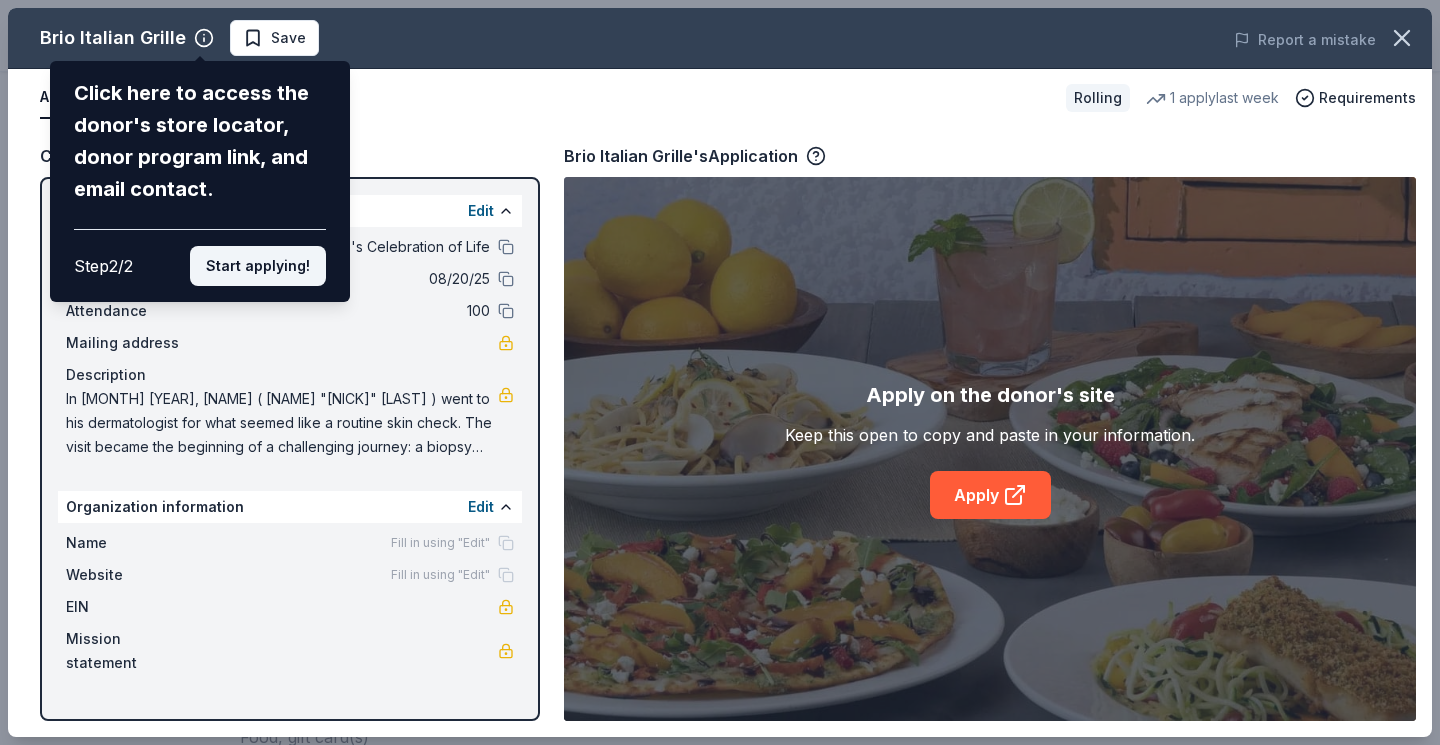 click on "Start applying!" at bounding box center (258, 266) 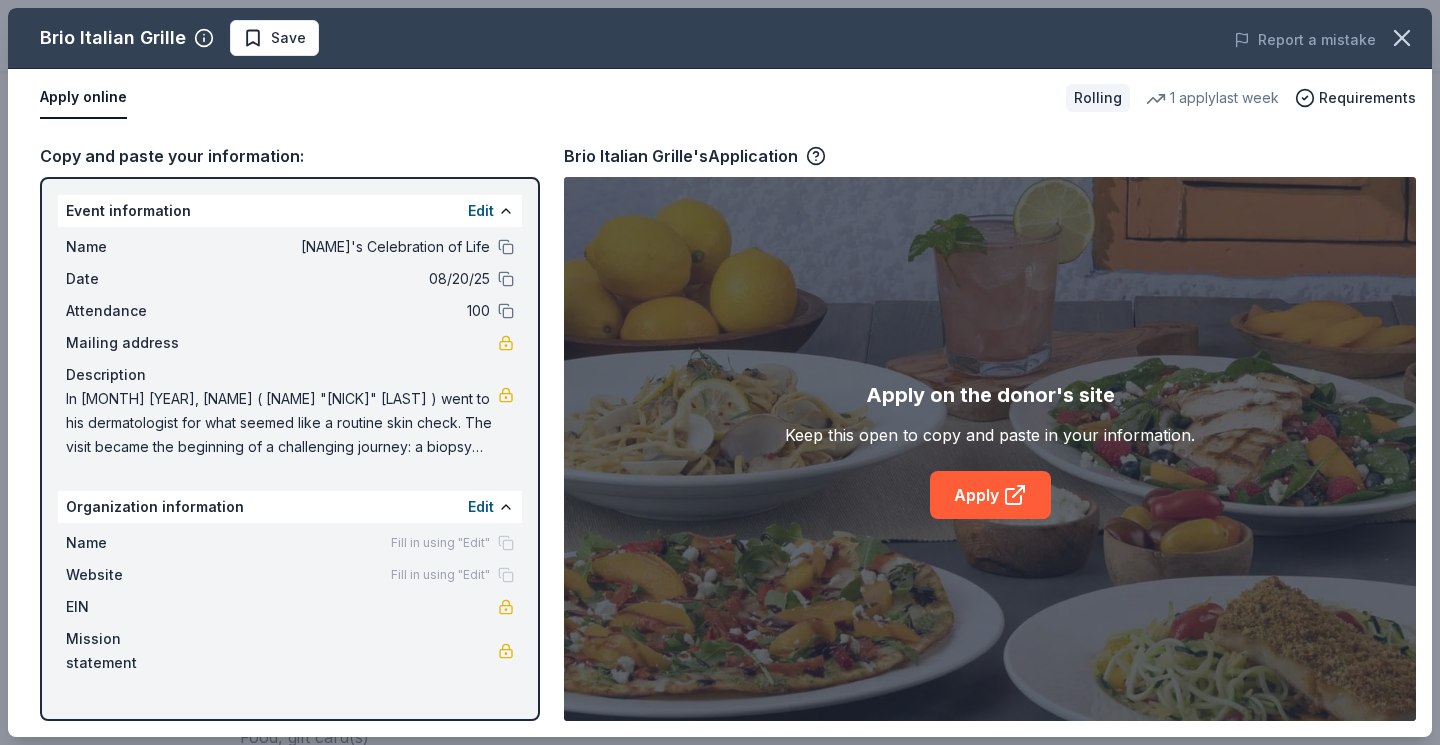 click at bounding box center [506, 343] 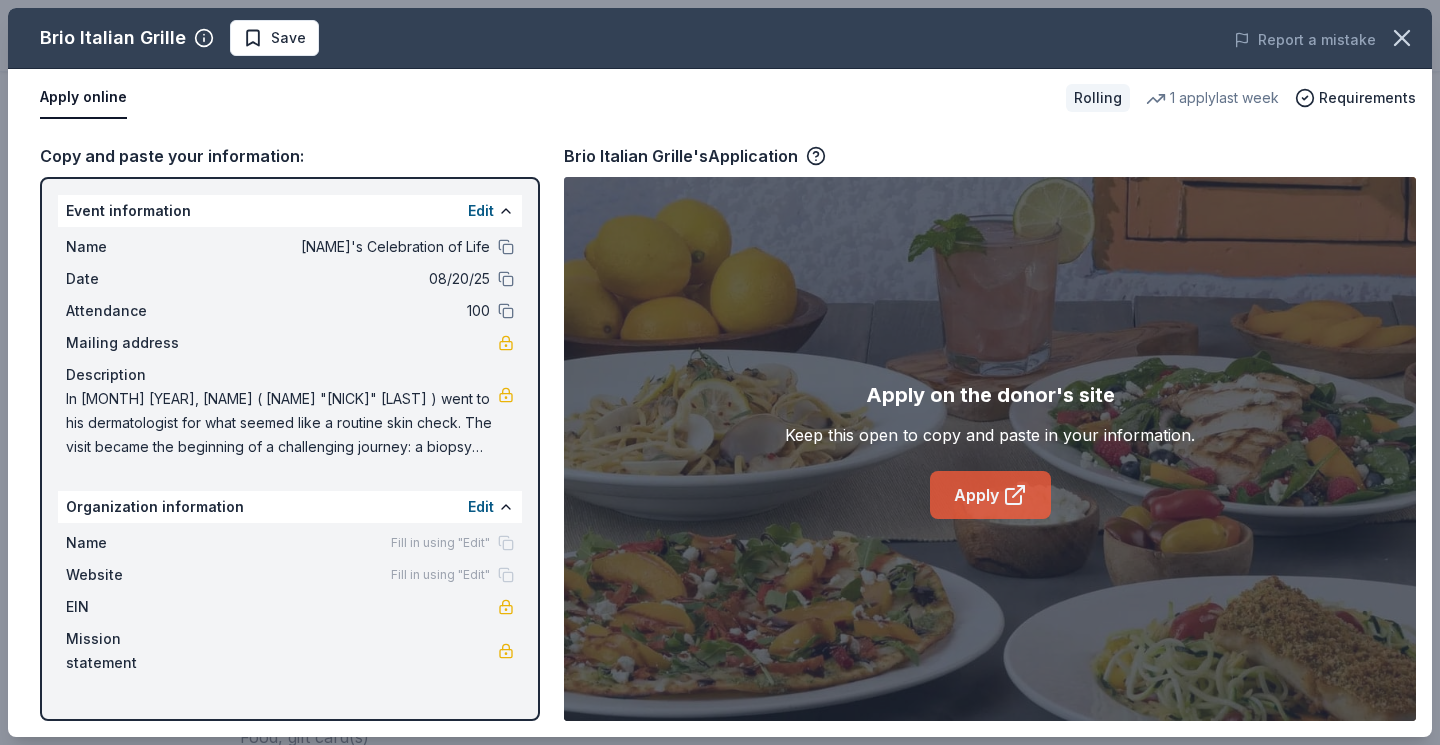 click 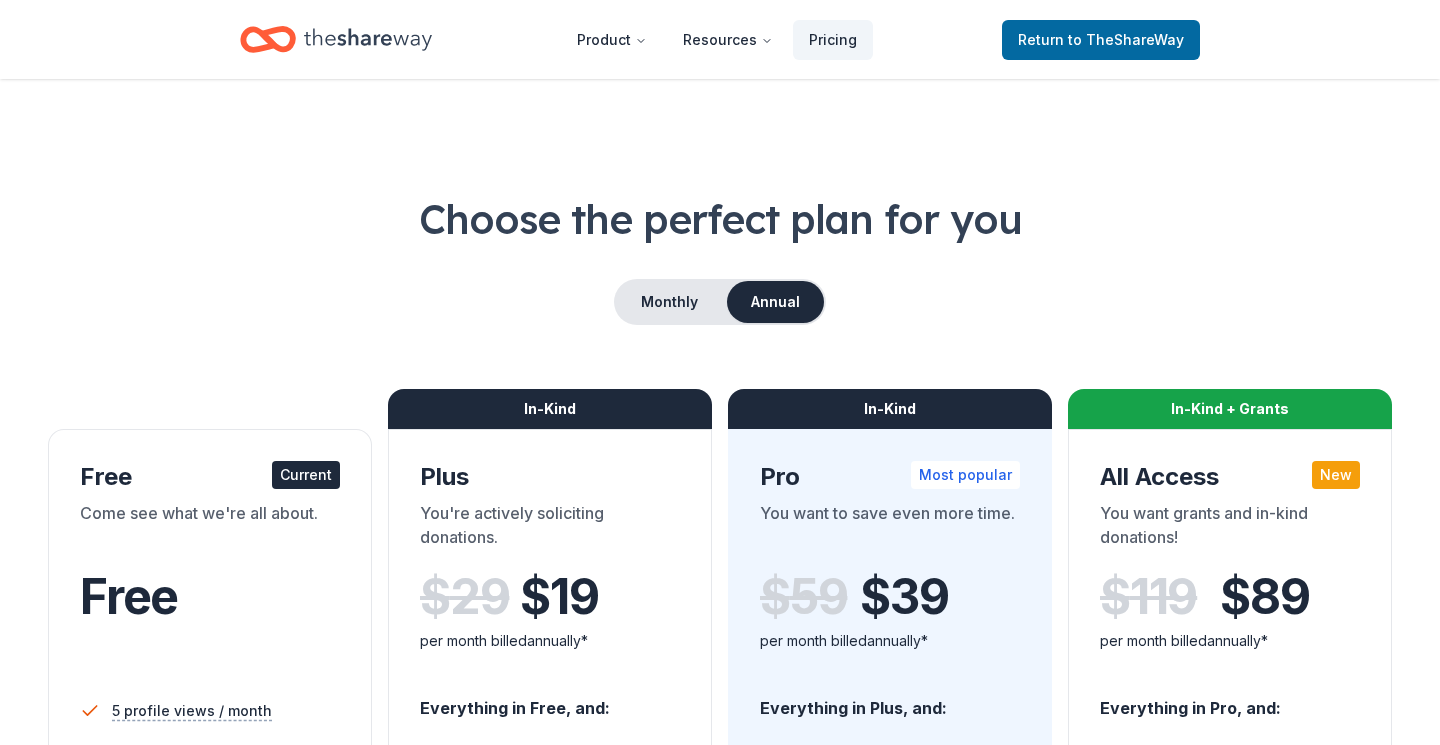 scroll, scrollTop: 0, scrollLeft: 0, axis: both 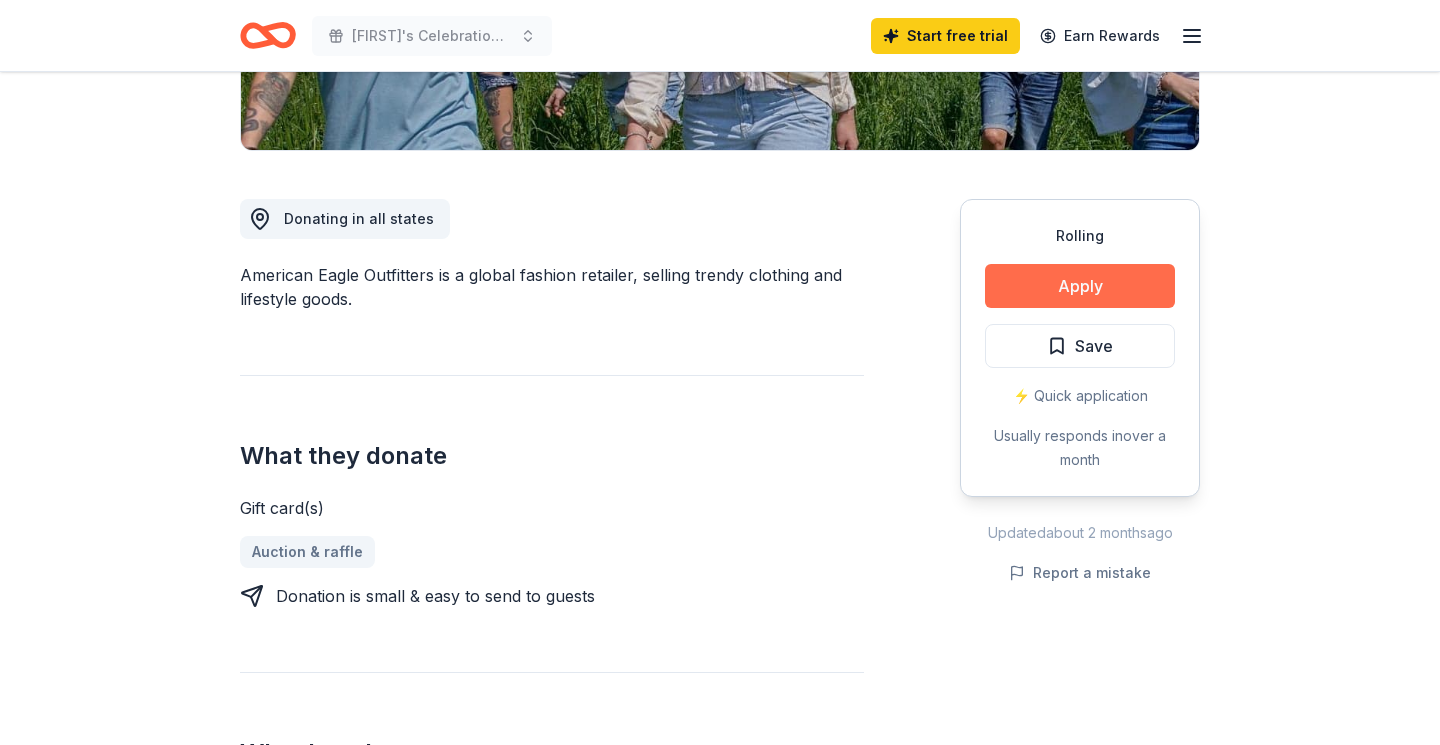 click on "Apply" at bounding box center (1080, 286) 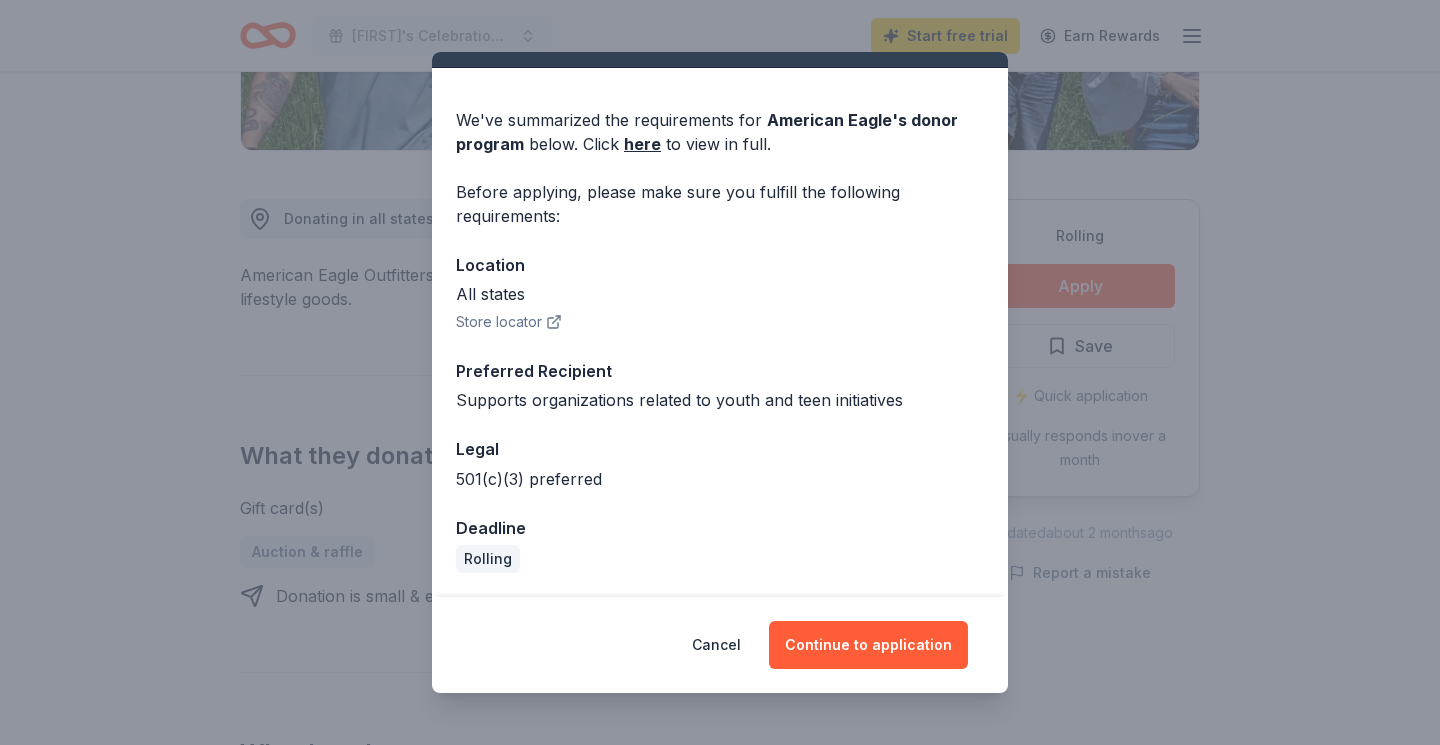scroll, scrollTop: 40, scrollLeft: 0, axis: vertical 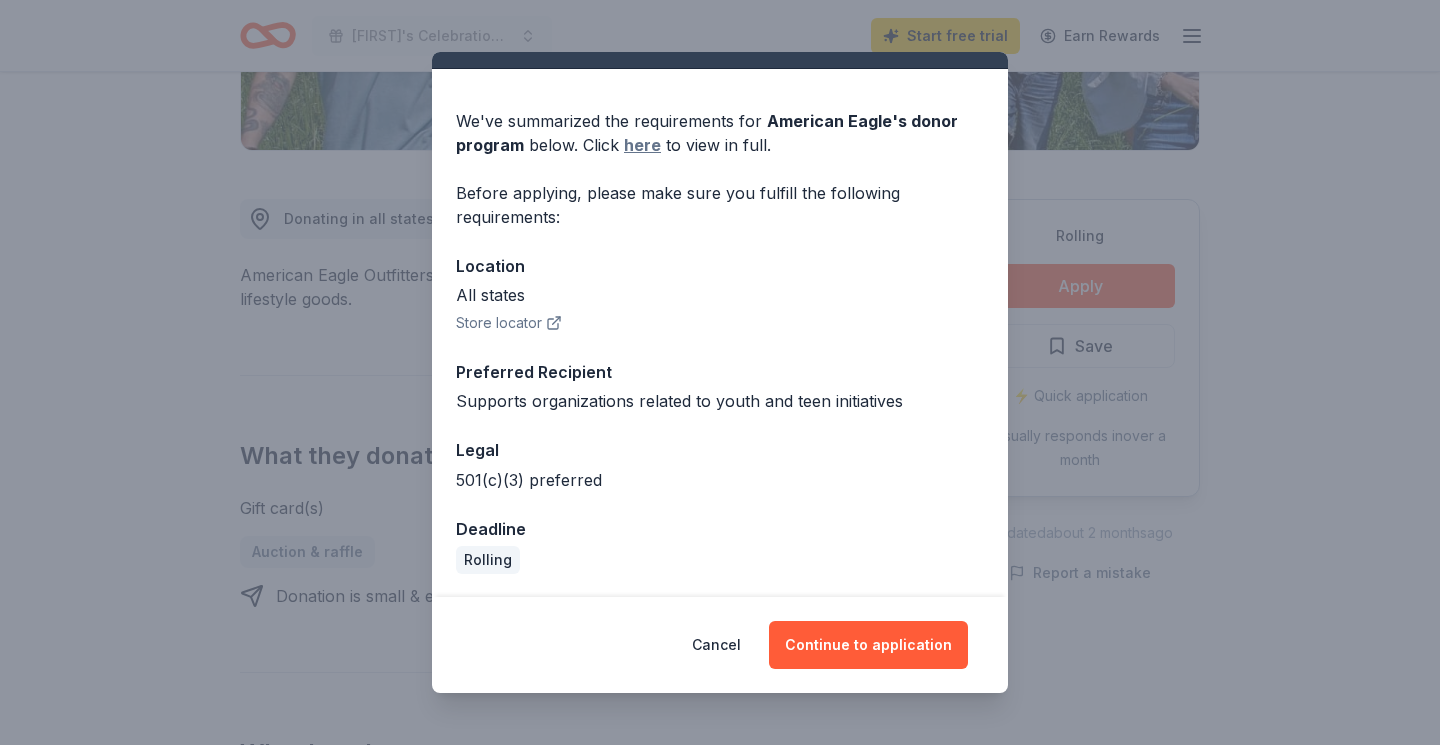 click on "here" at bounding box center [642, 145] 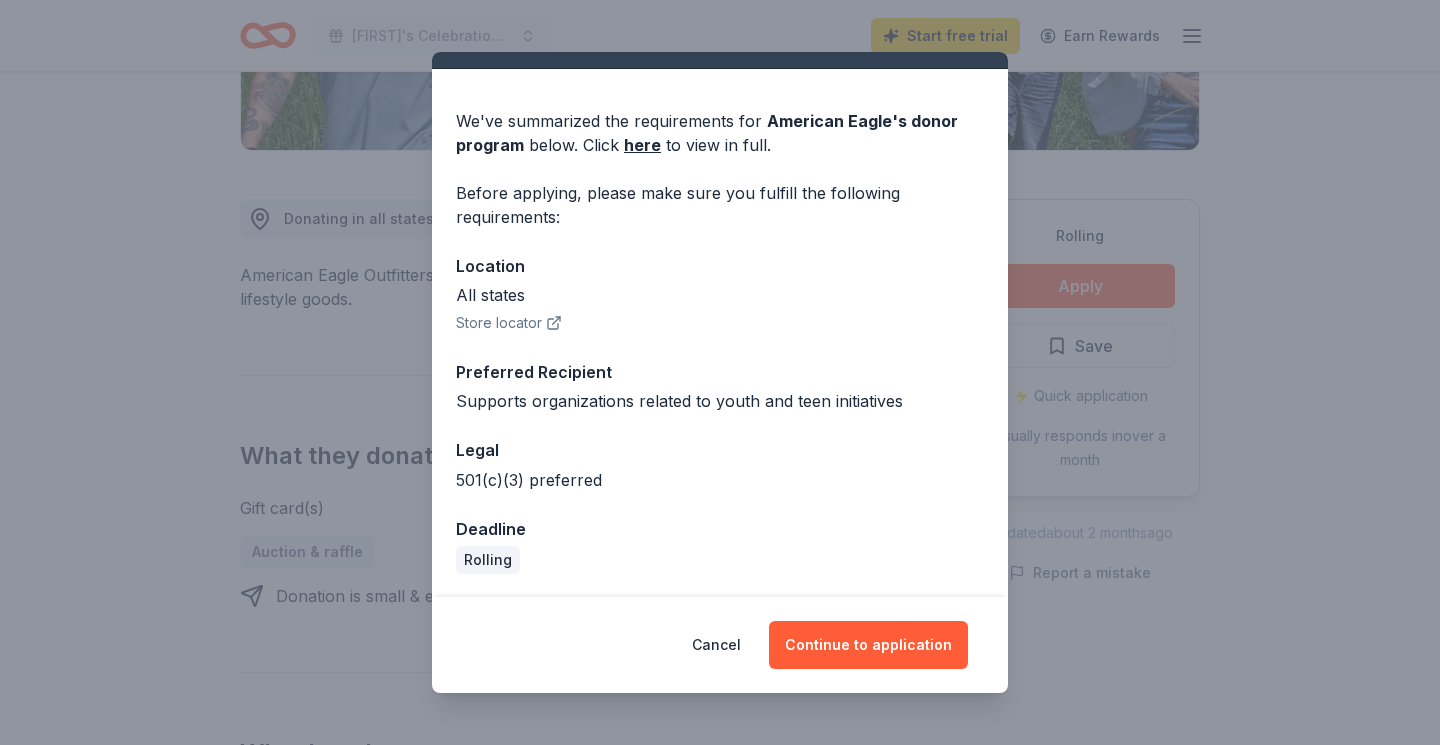 click on "Cancel Continue to application" at bounding box center (720, 645) 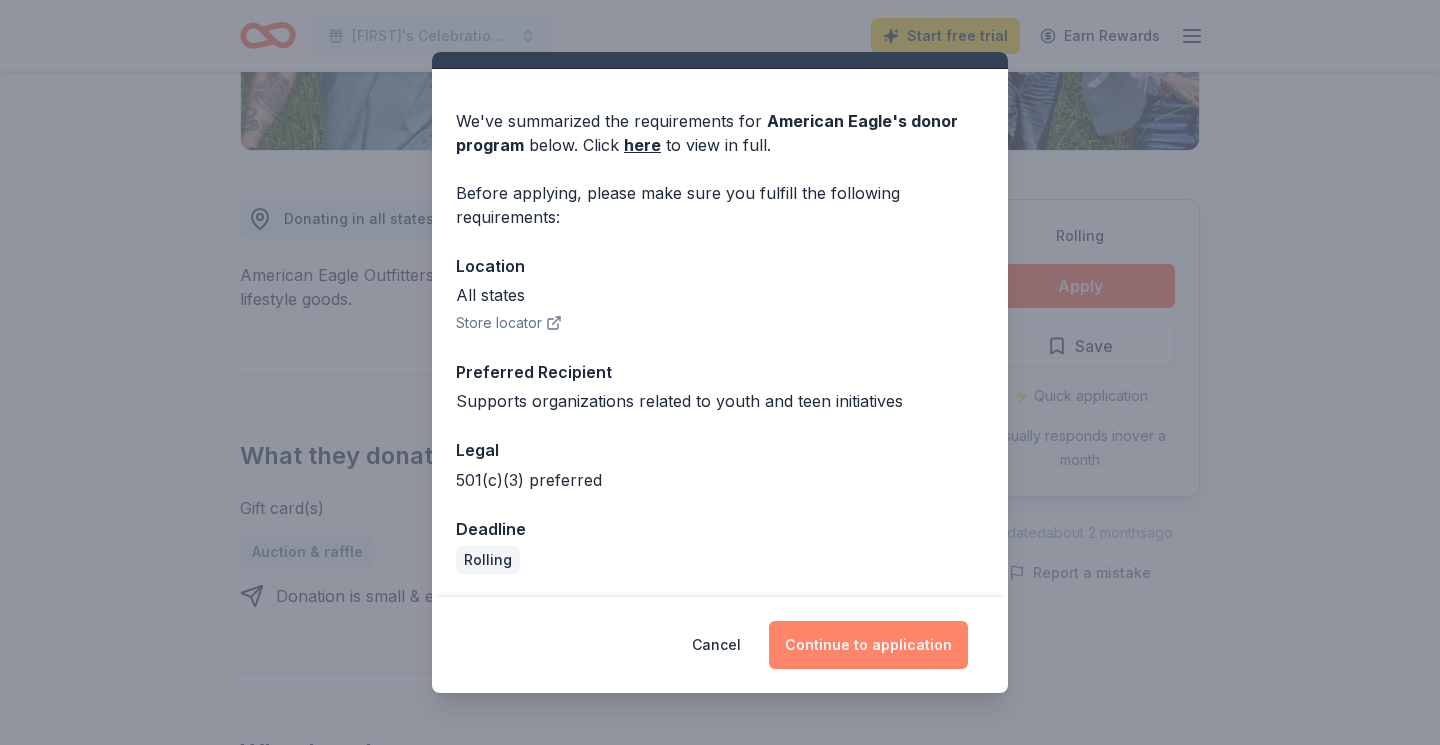 click on "Continue to application" at bounding box center [868, 645] 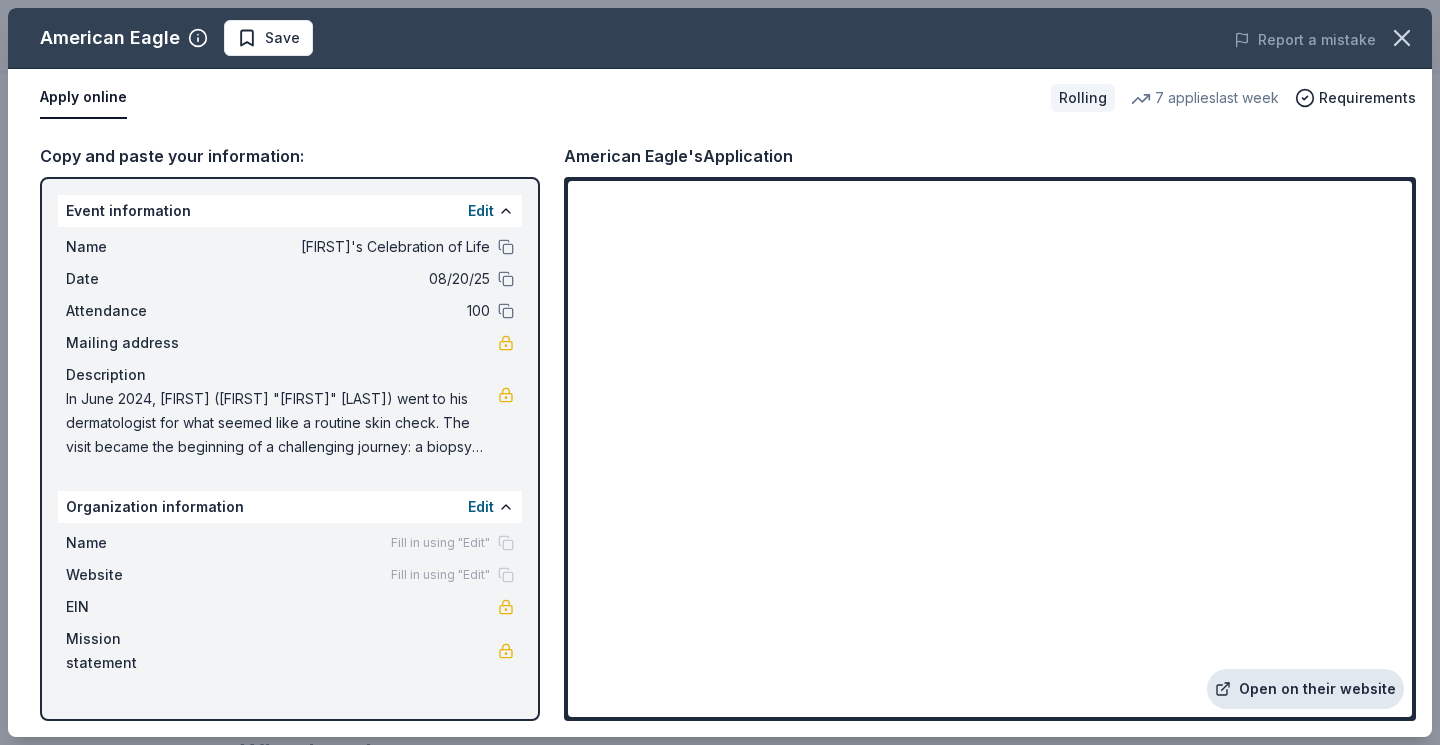click on "Open on their website" at bounding box center [1305, 689] 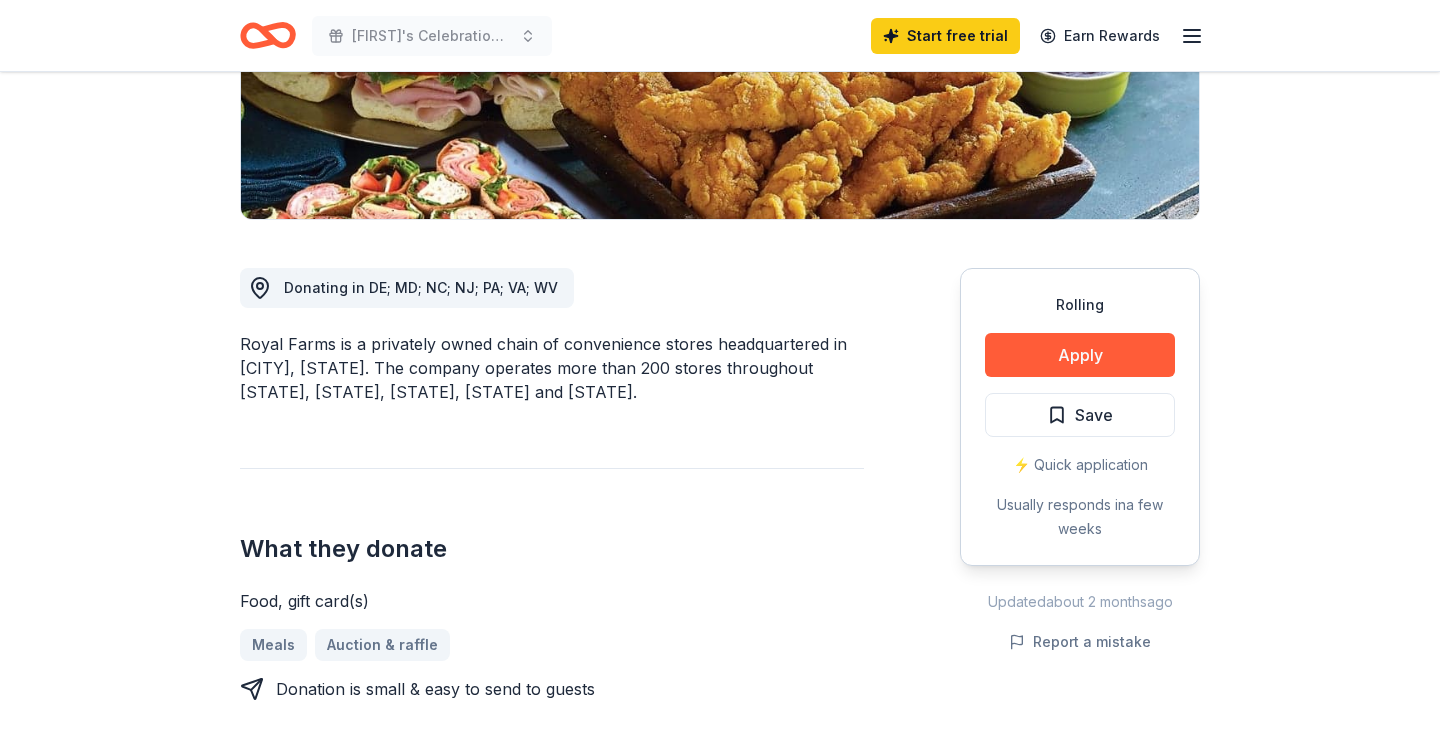 scroll, scrollTop: 490, scrollLeft: 0, axis: vertical 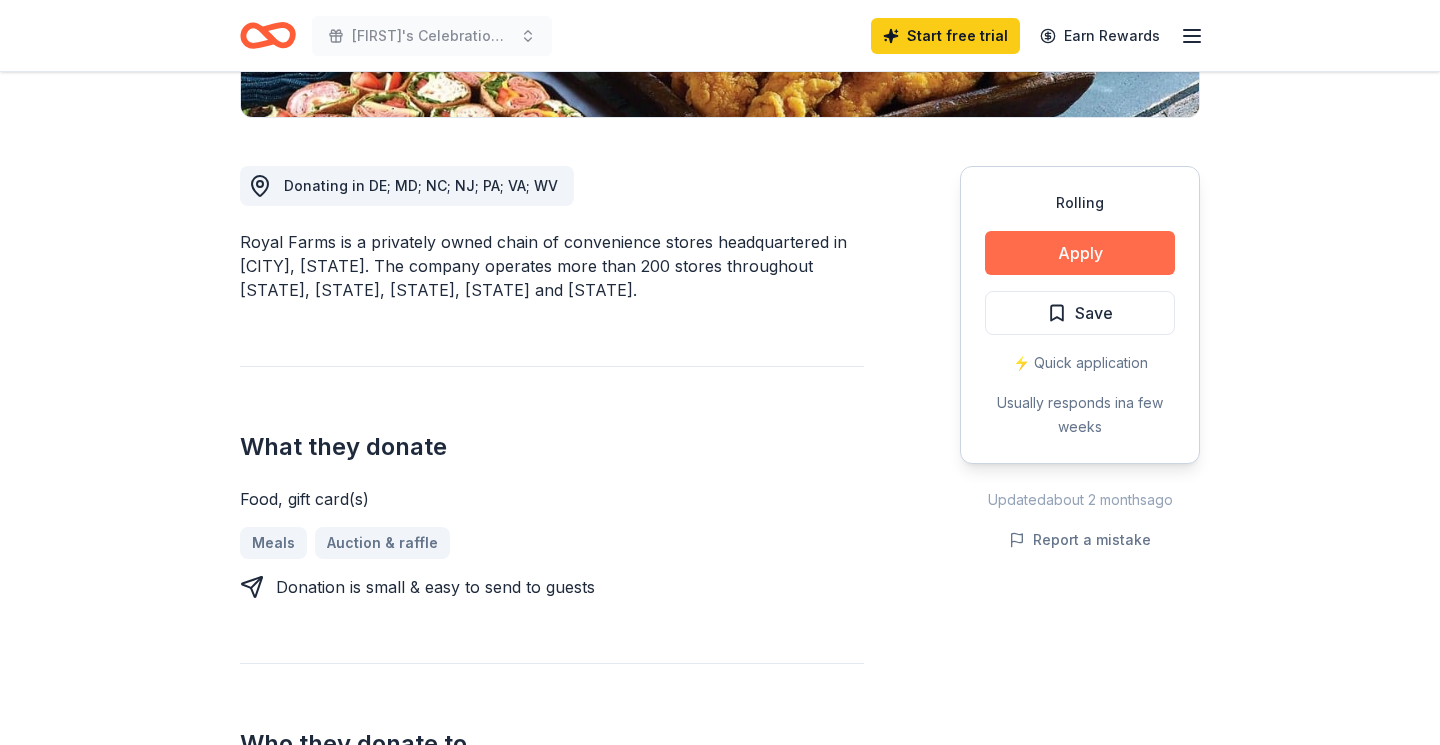 click on "Apply" at bounding box center [1080, 253] 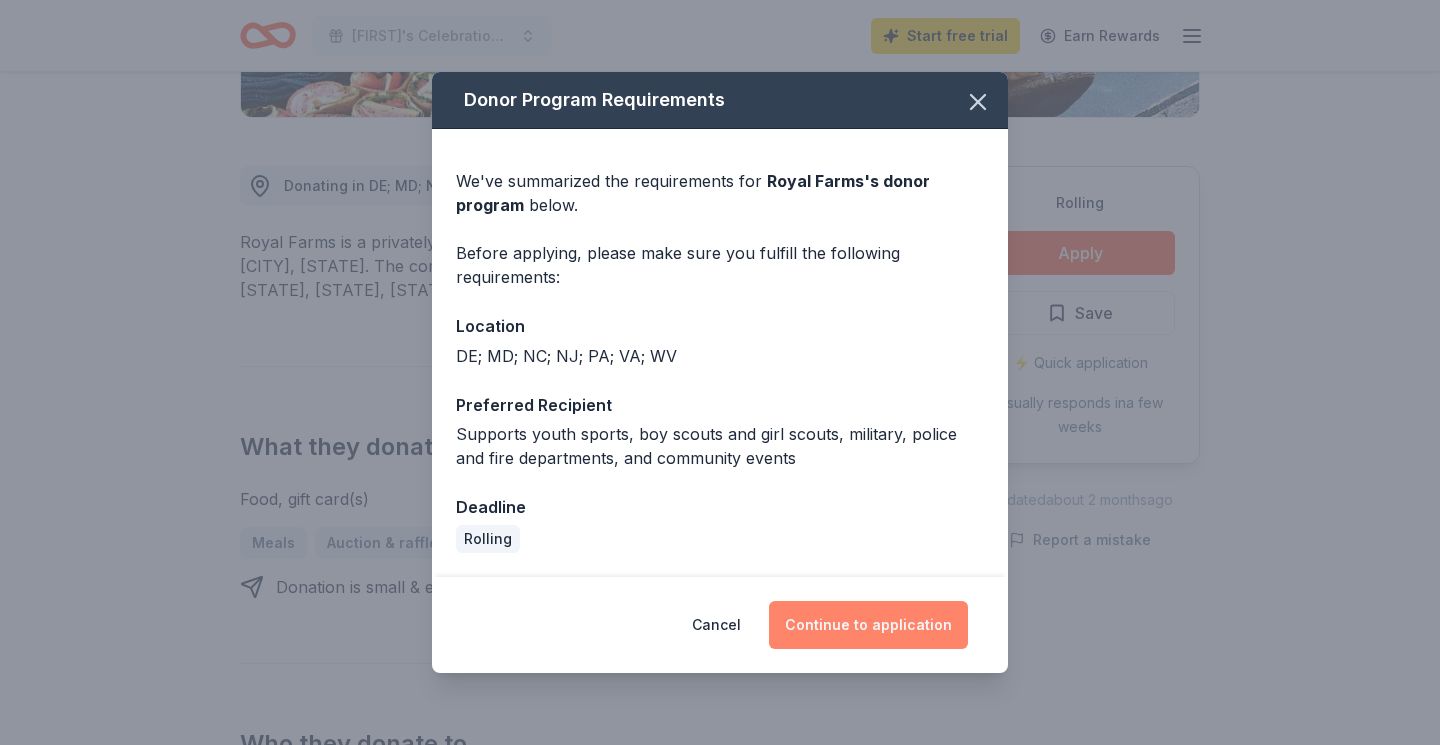 click on "Continue to application" at bounding box center (868, 625) 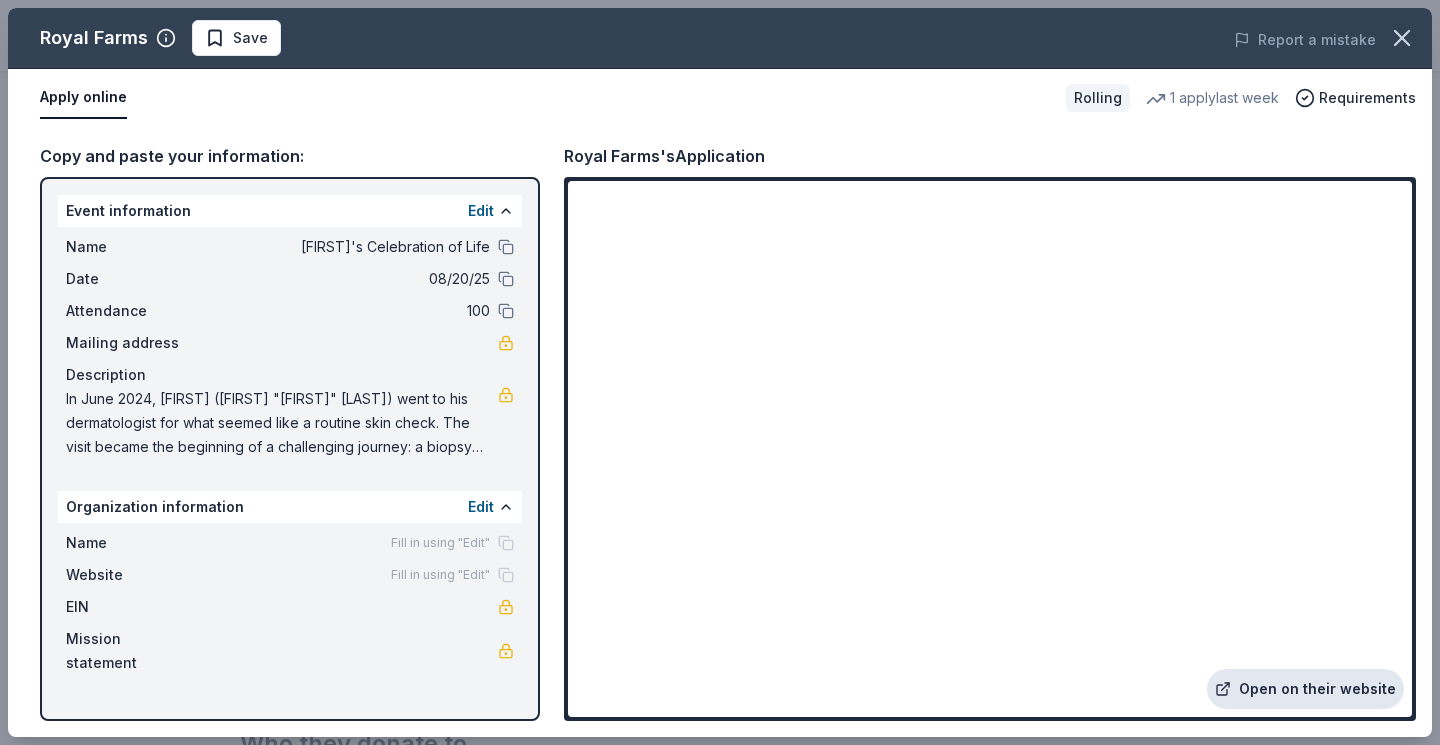 click on "Open on their website" at bounding box center [1305, 689] 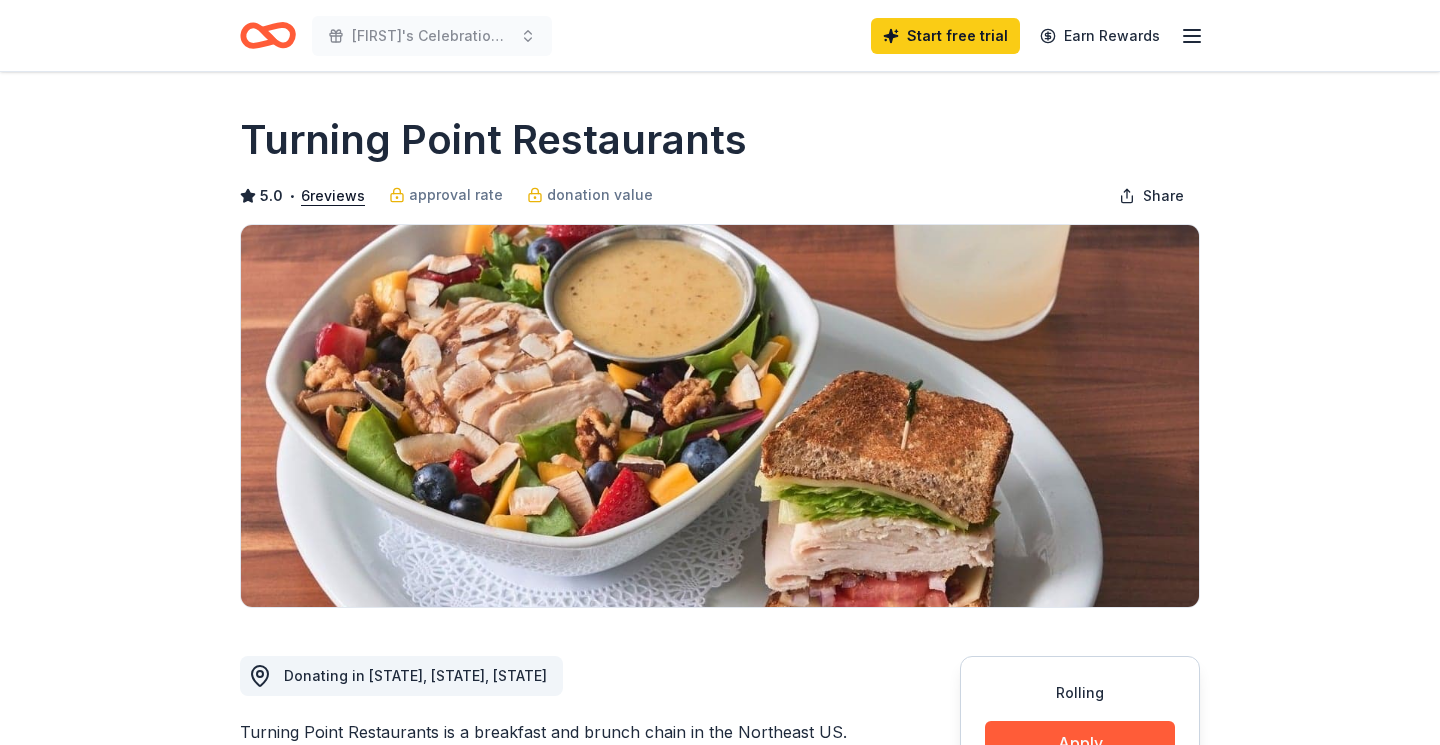 scroll, scrollTop: 514, scrollLeft: 0, axis: vertical 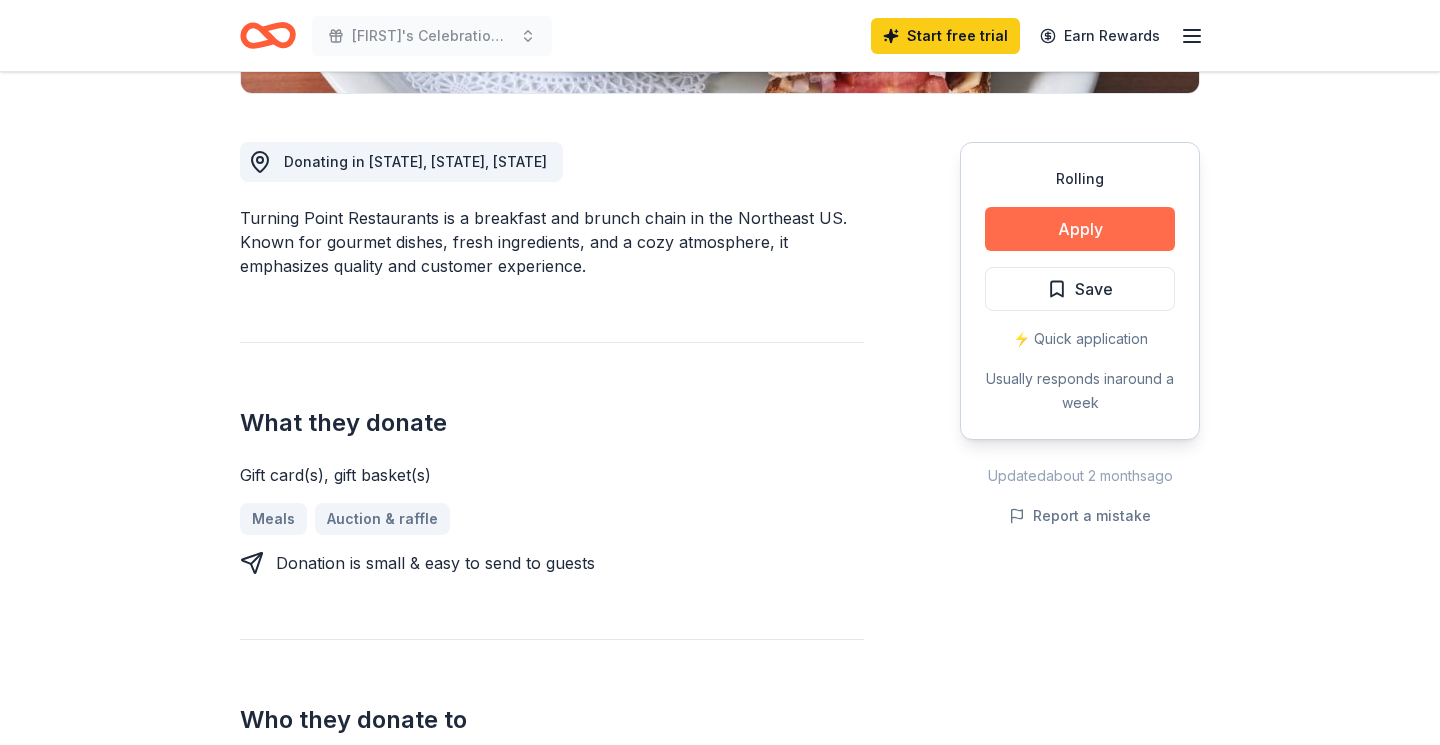 click on "Apply" at bounding box center (1080, 229) 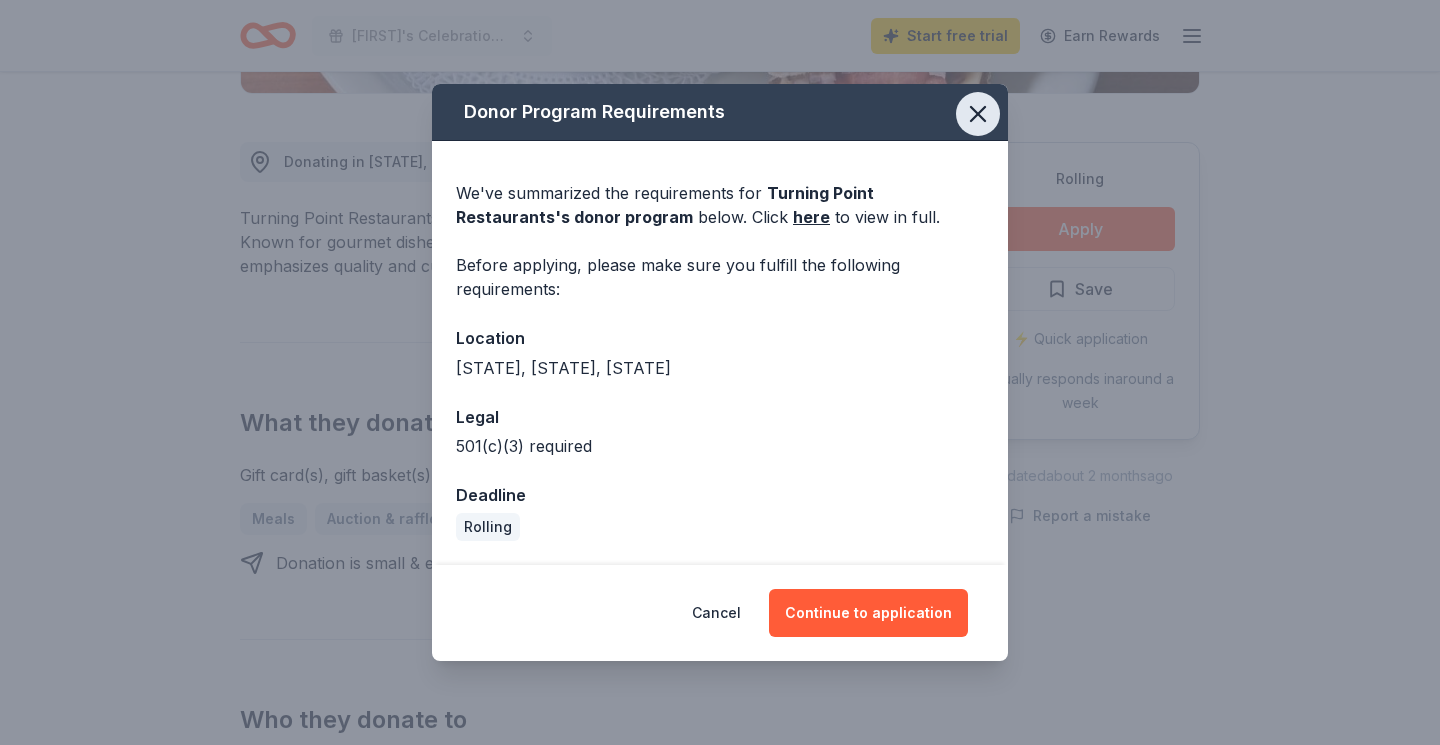 click 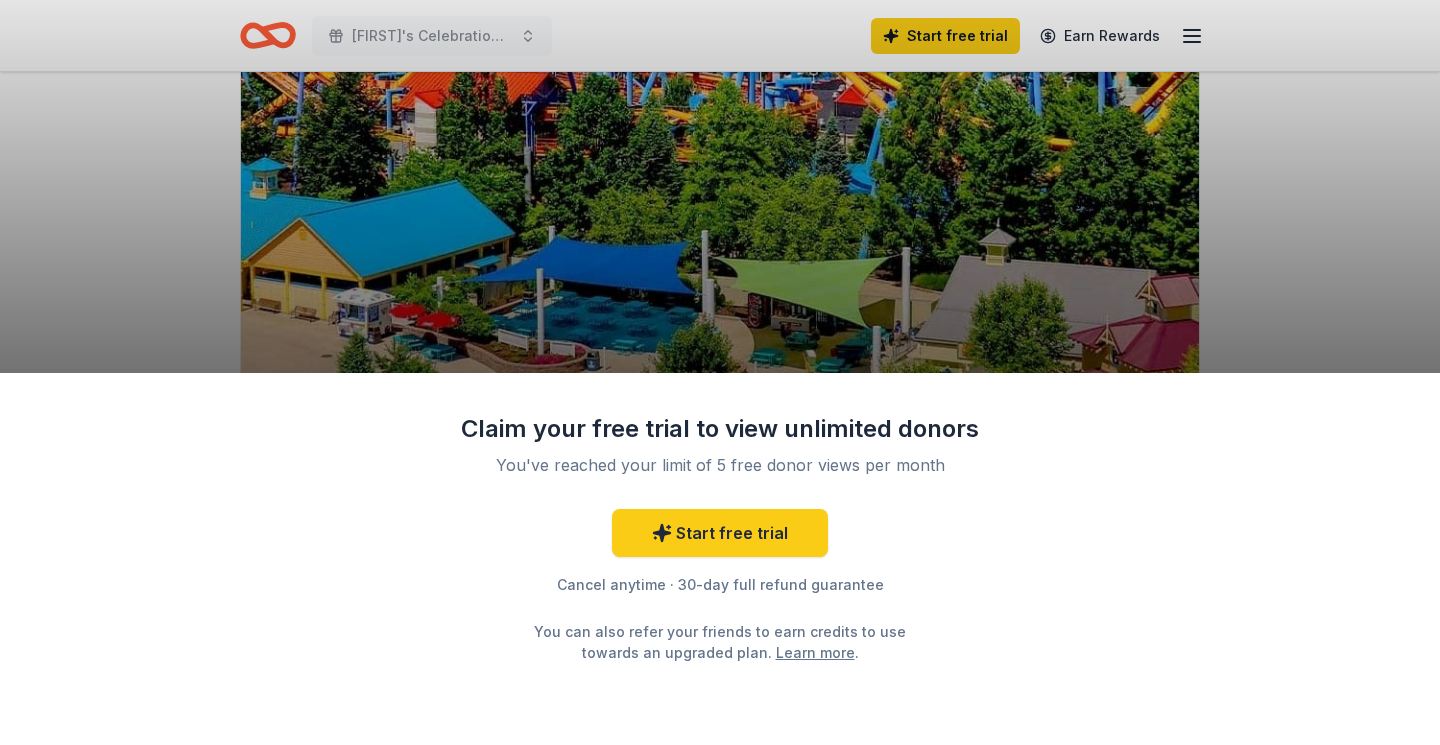 scroll, scrollTop: 406, scrollLeft: 0, axis: vertical 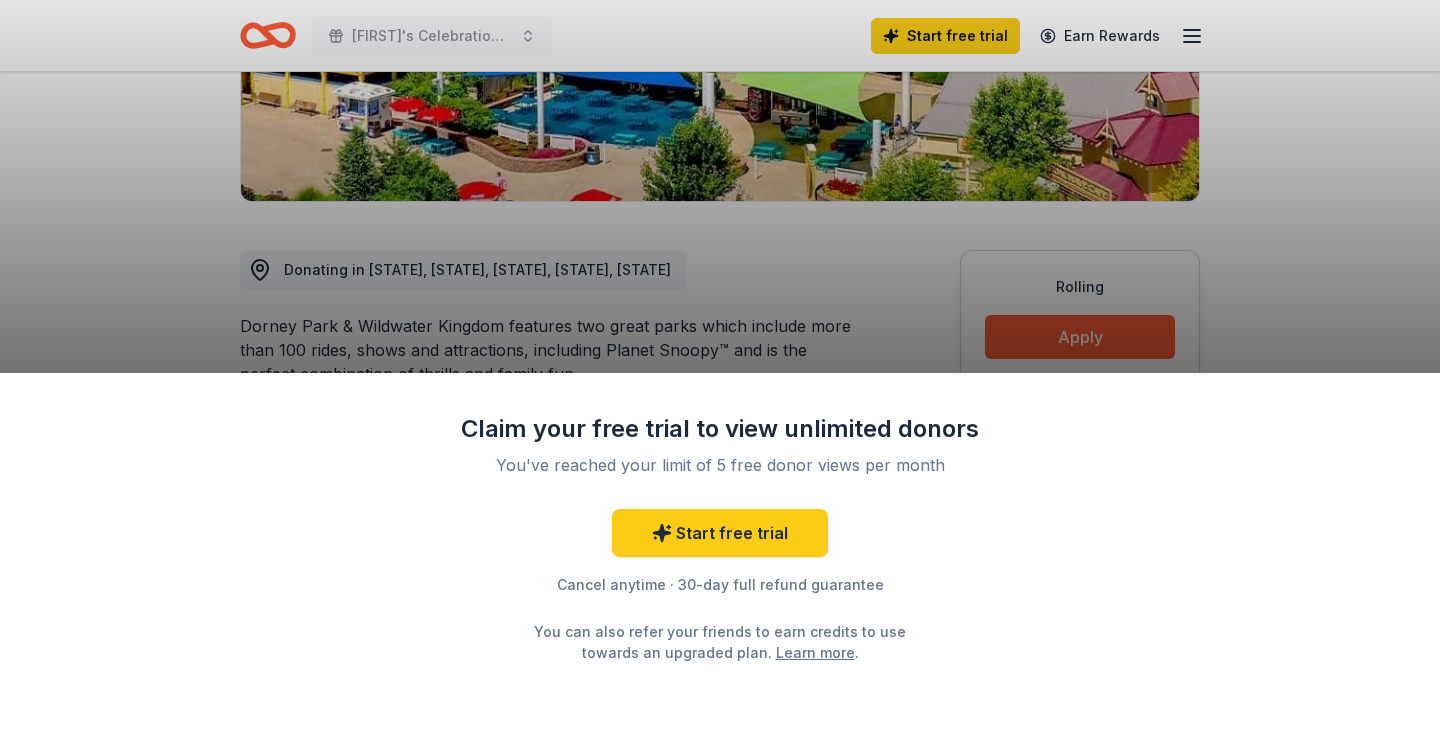 click on "Claim your free trial to view unlimited donors You've reached your limit of 5 free donor views per month Start free  trial Cancel anytime · 30-day full refund guarantee You can also refer your friends to earn credits to use towards an upgraded plan.   Learn more ." at bounding box center (720, 372) 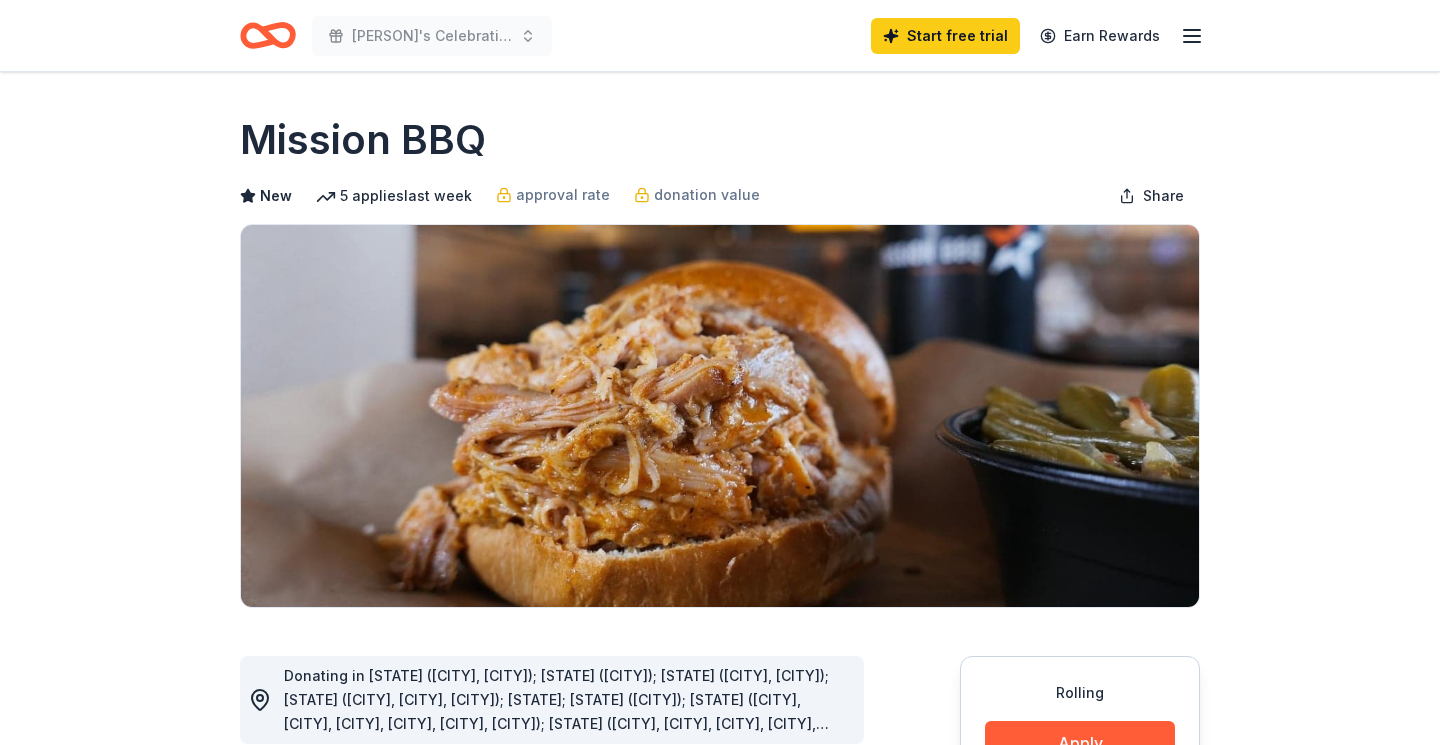 scroll, scrollTop: 0, scrollLeft: 0, axis: both 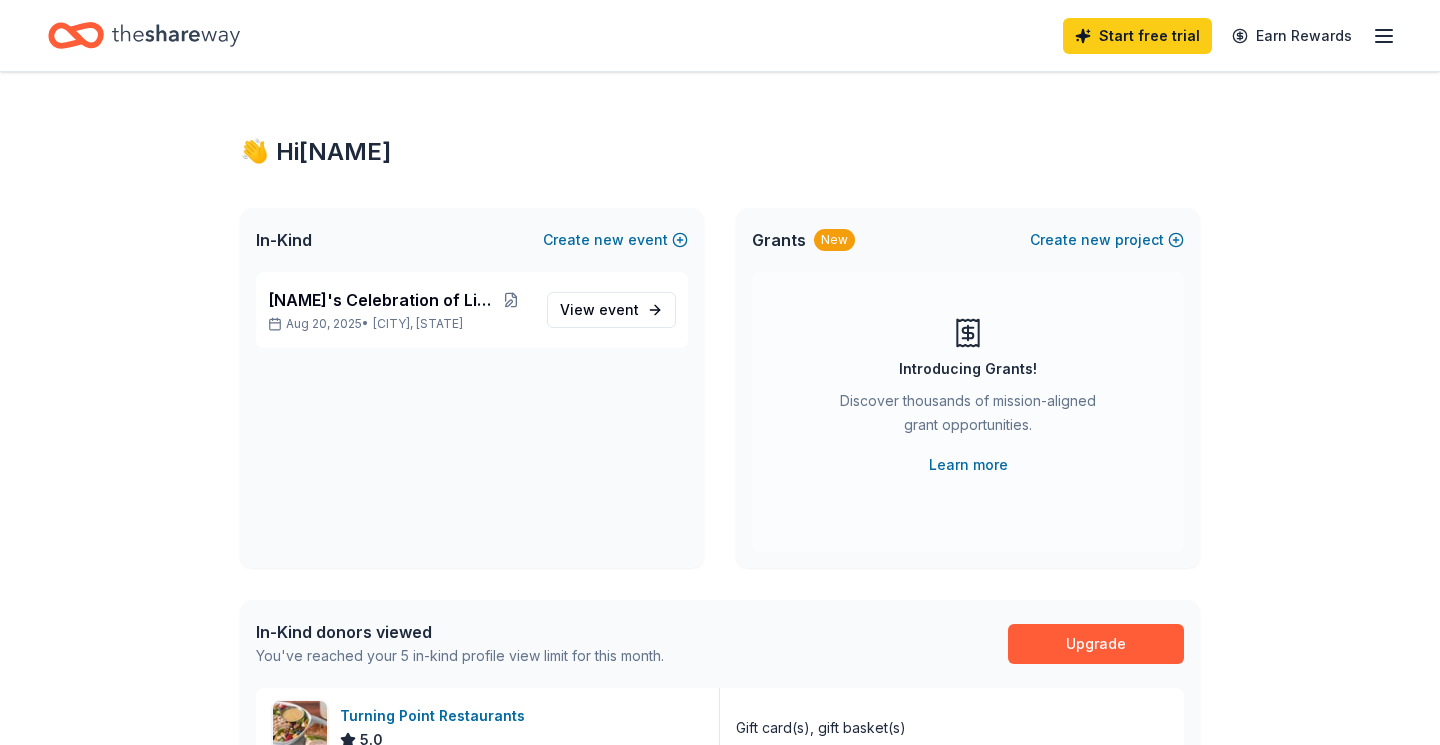 drag, startPoint x: 496, startPoint y: 324, endPoint x: 443, endPoint y: 389, distance: 83.86894 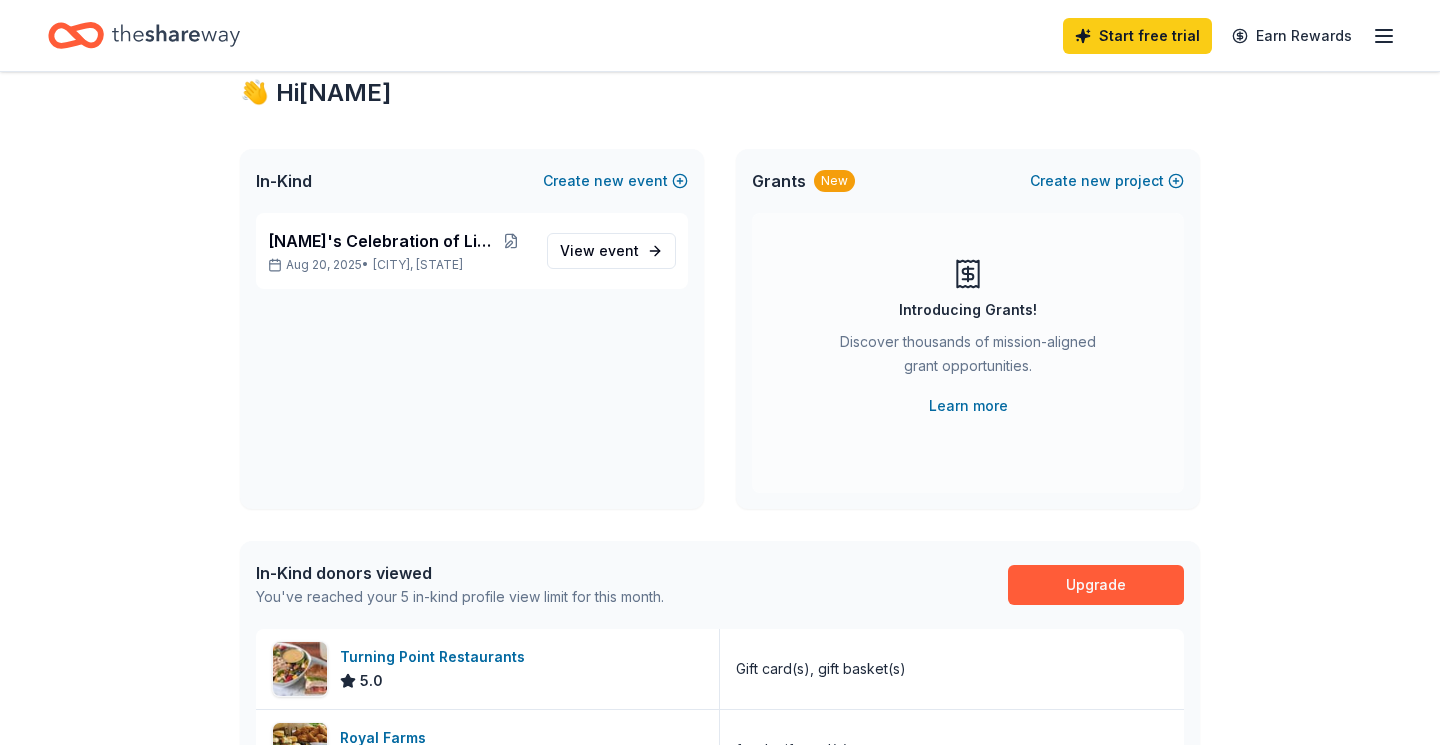 scroll, scrollTop: 81, scrollLeft: 0, axis: vertical 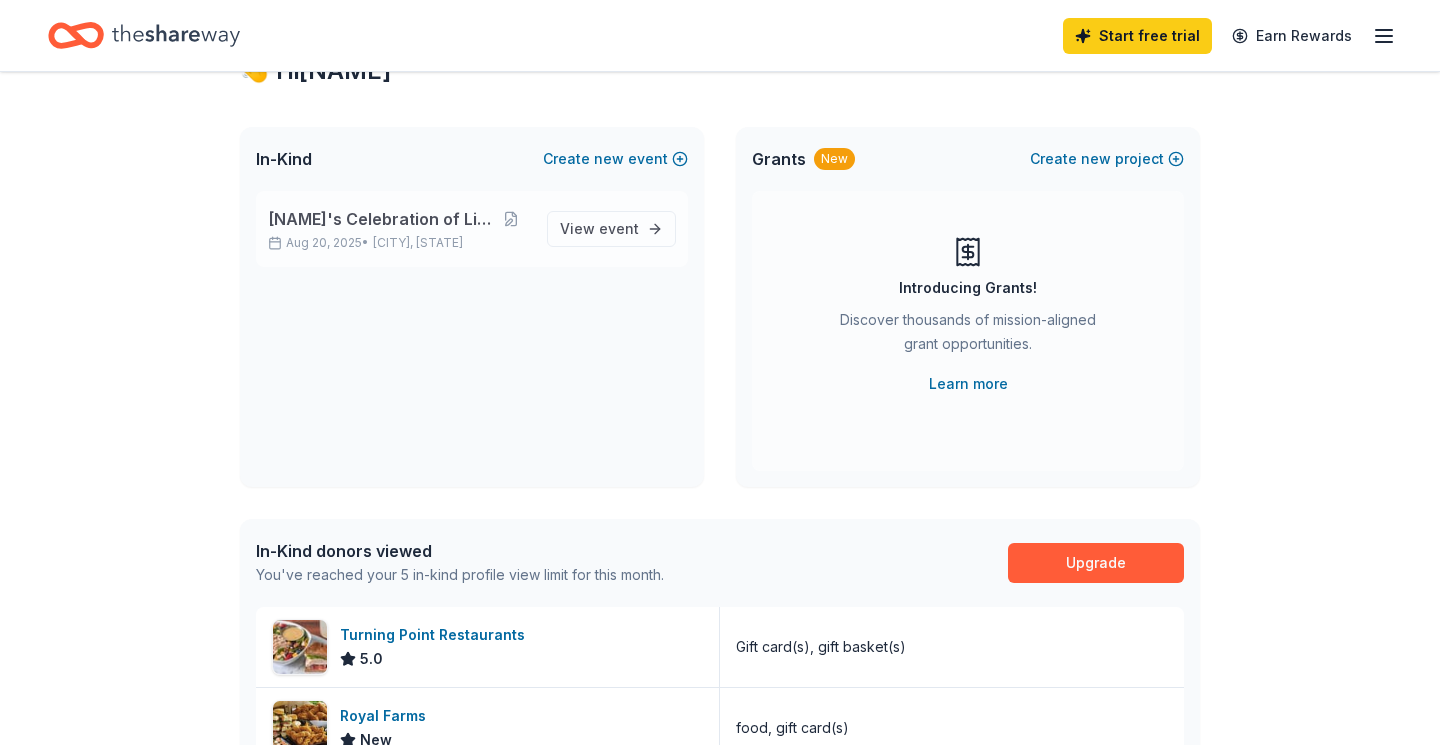 click on "[DATE] • [CITY], [STATE]" at bounding box center (399, 243) 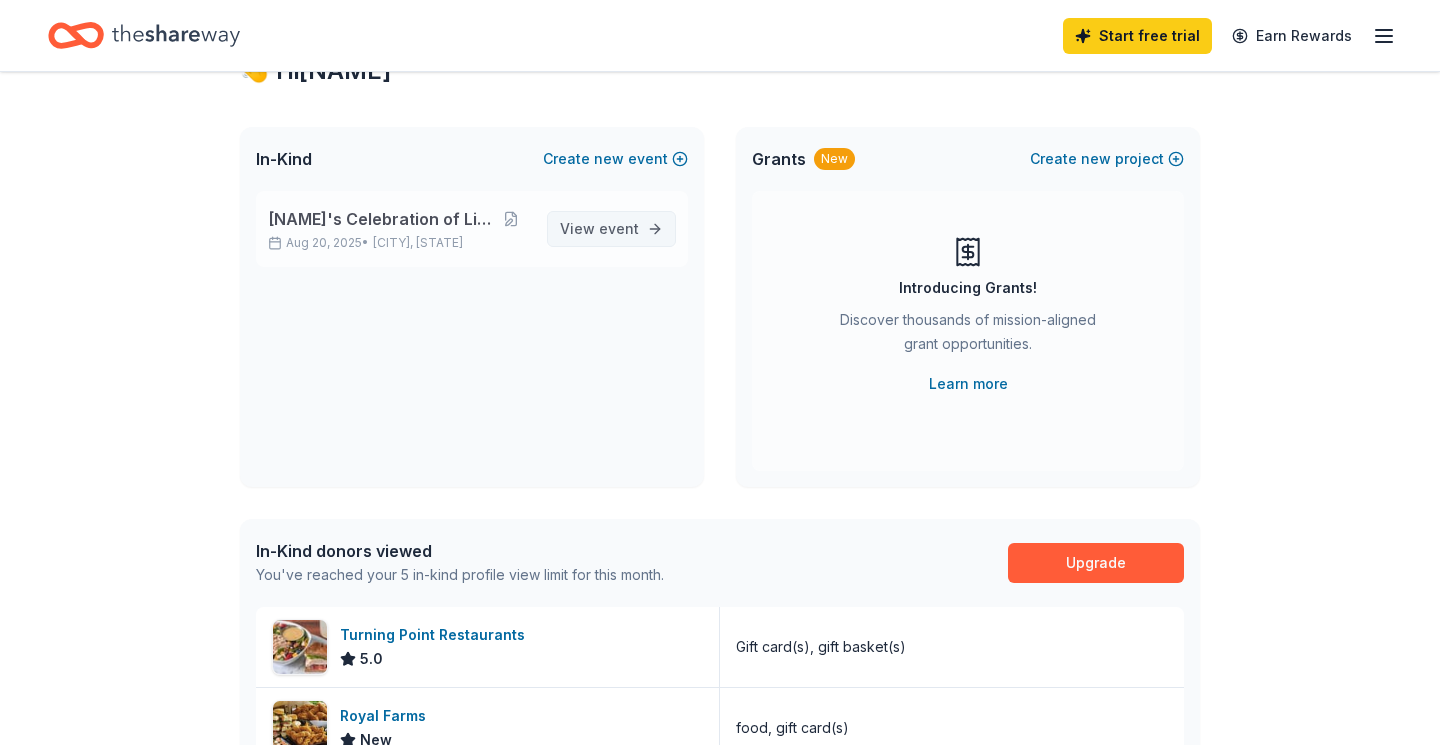 click on "View   event" at bounding box center (599, 229) 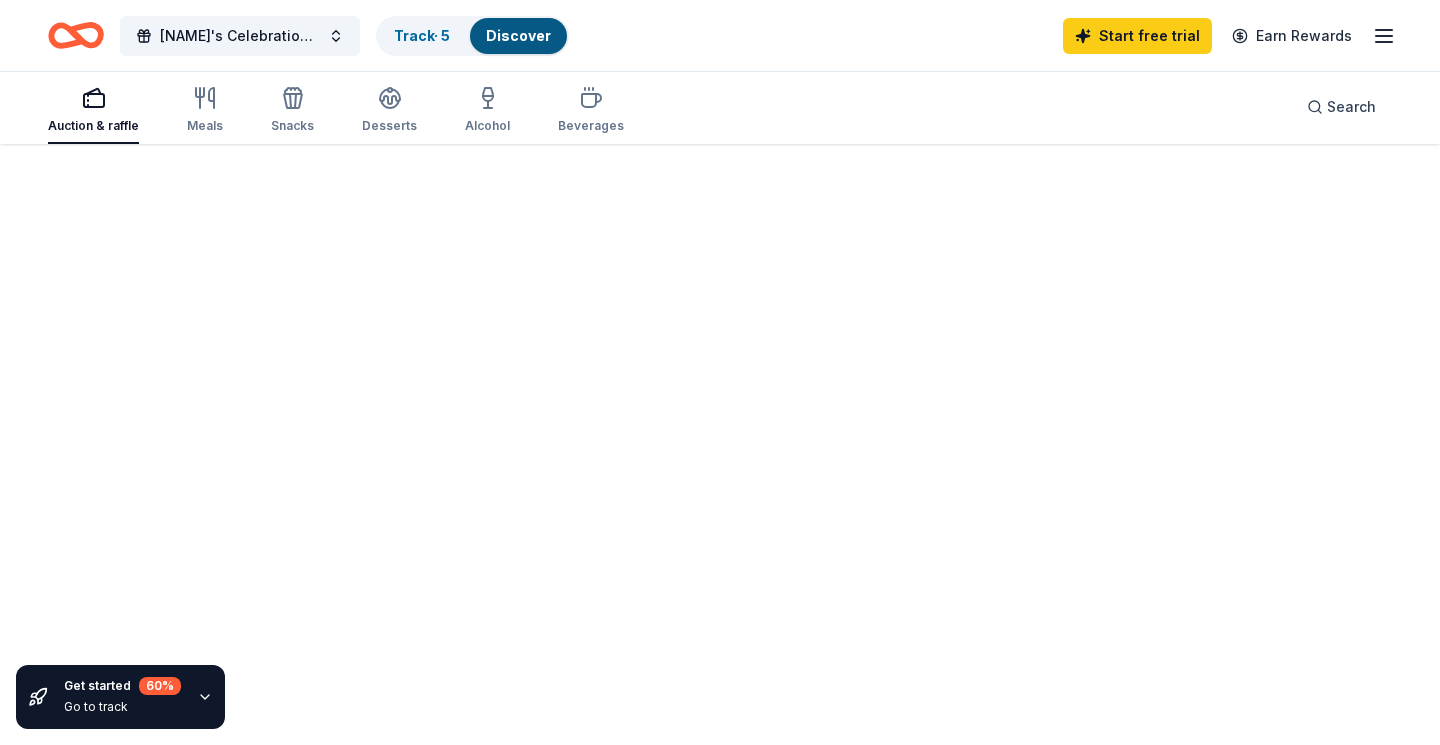 scroll, scrollTop: 0, scrollLeft: 0, axis: both 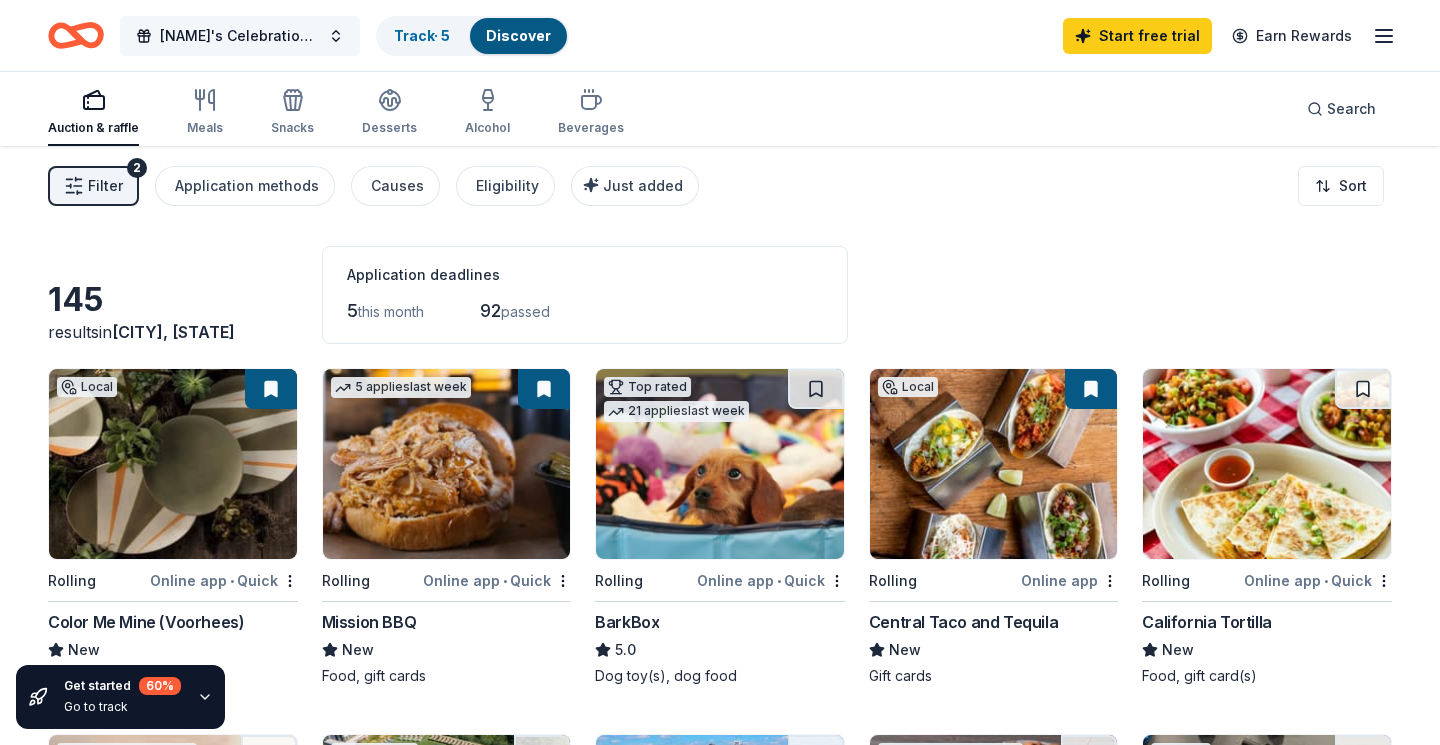 click on "[NAME]'s Celebration of Life" at bounding box center [240, 36] 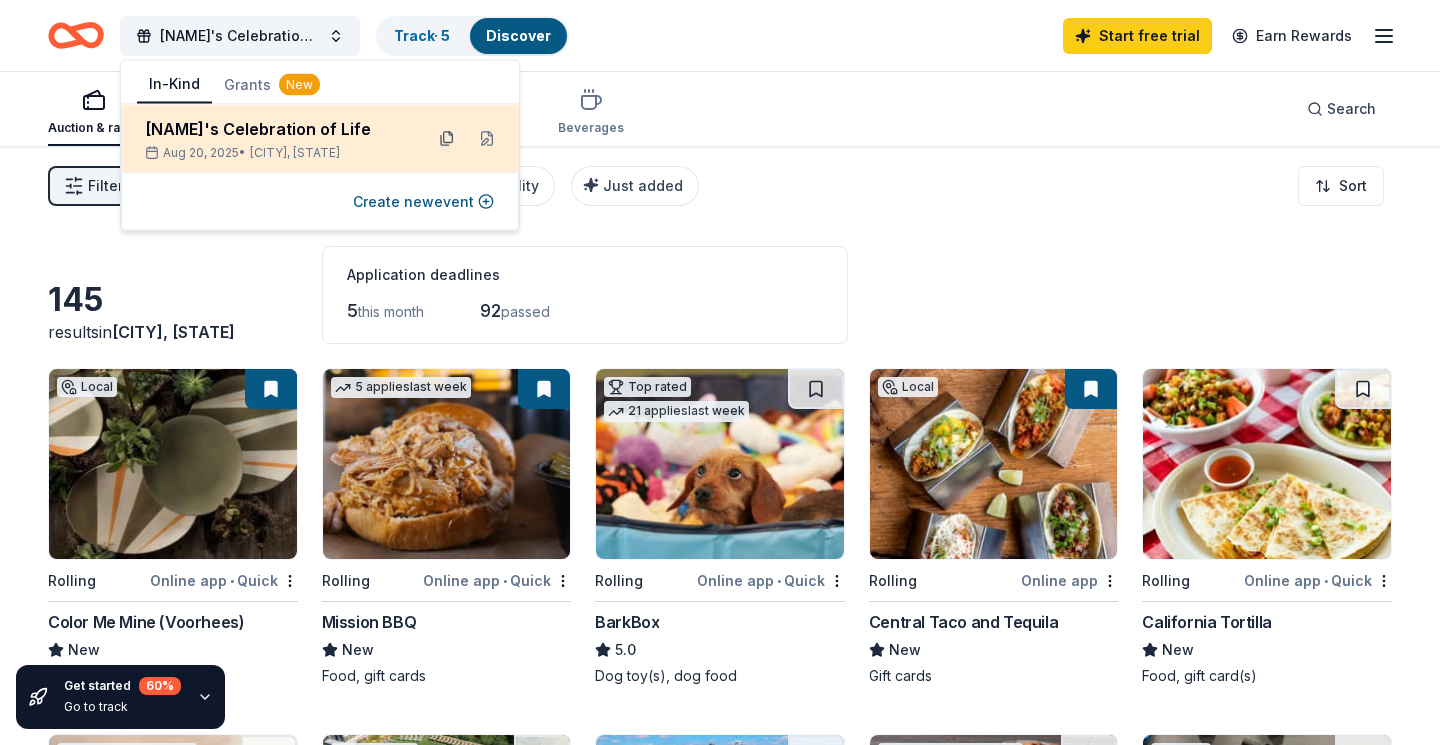 click at bounding box center [447, 139] 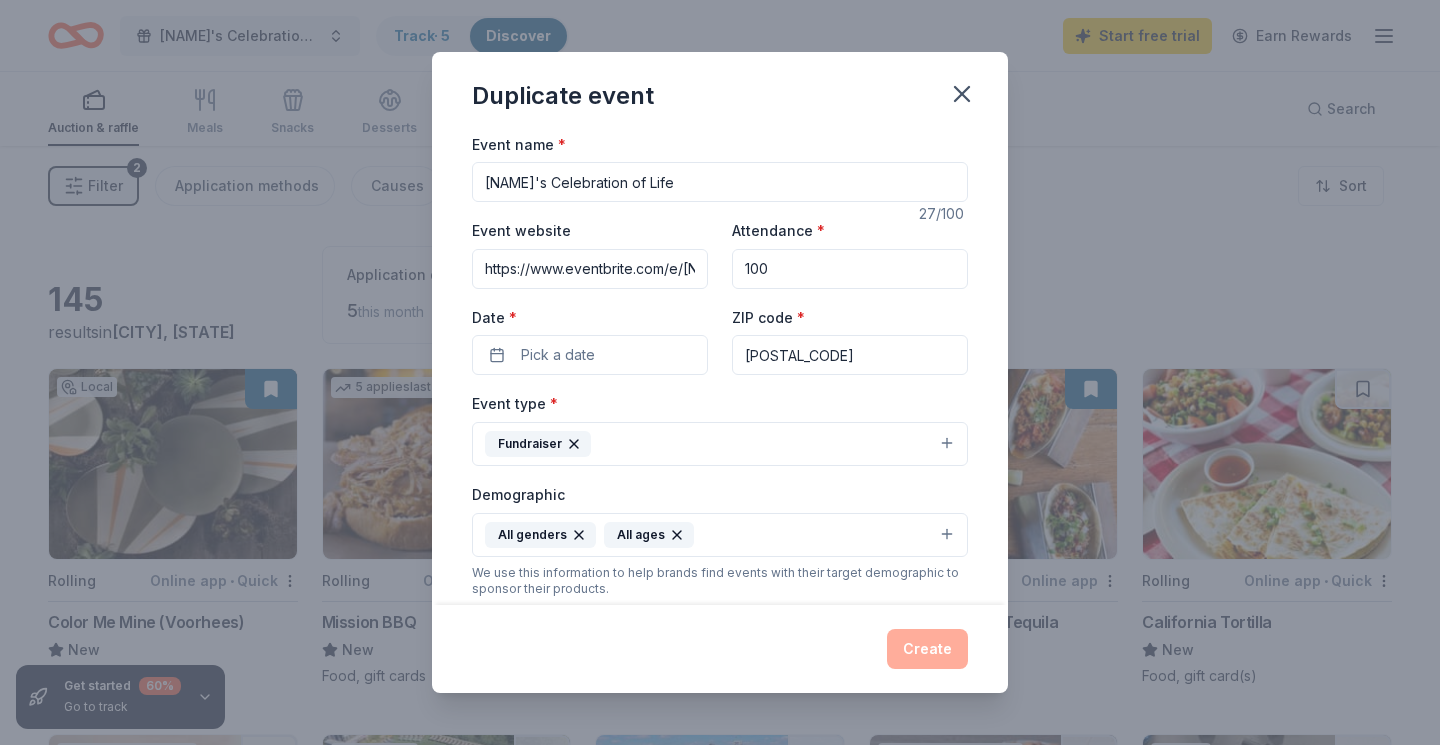 click on "[NAME]'s Celebration of Life" at bounding box center (720, 182) 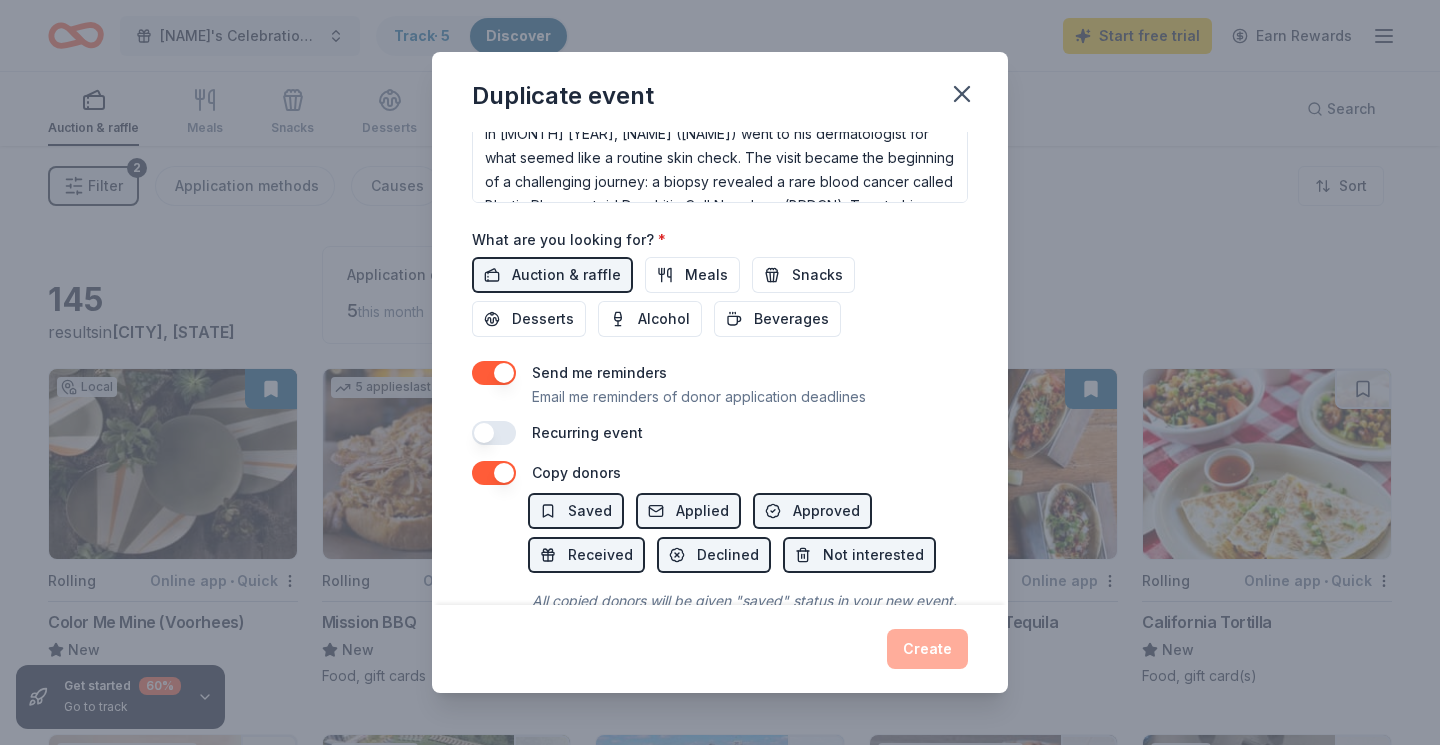 scroll, scrollTop: 682, scrollLeft: 0, axis: vertical 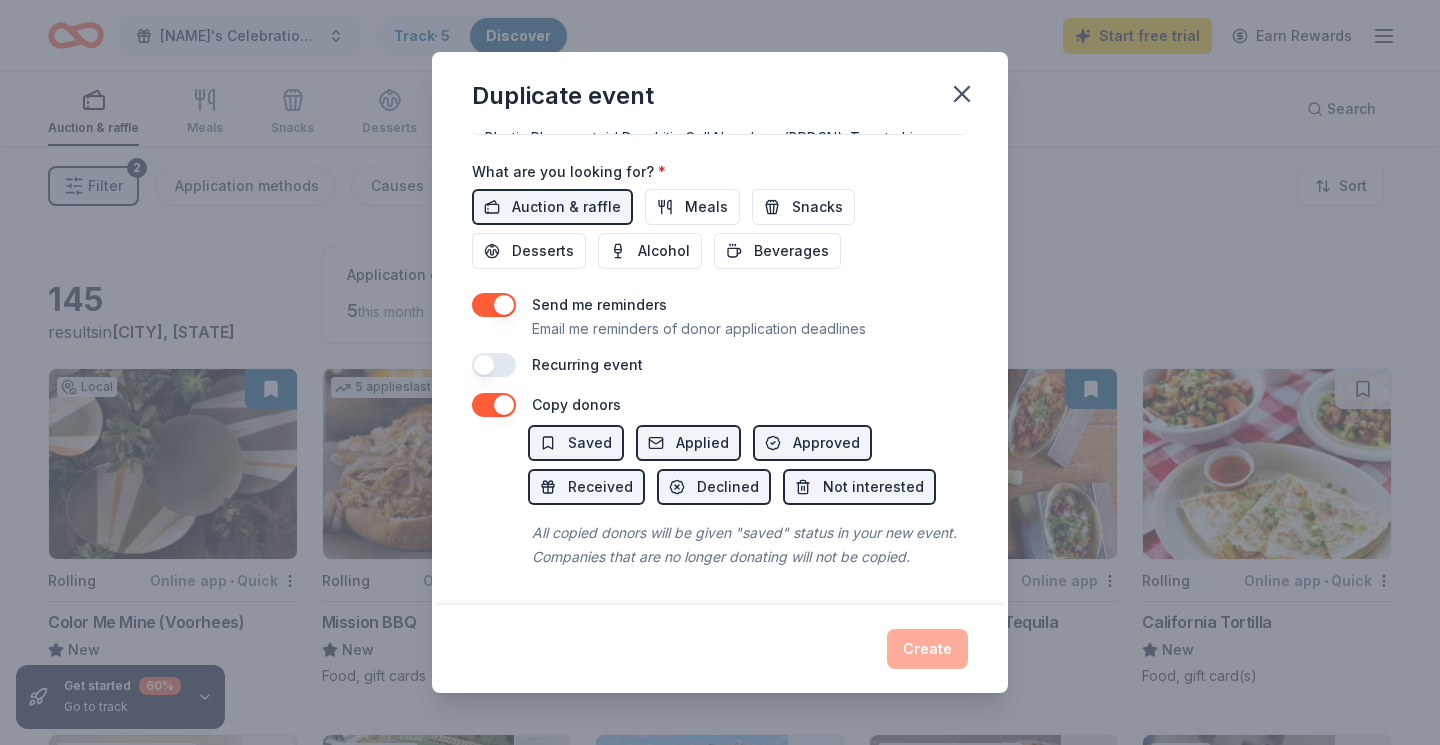 click at bounding box center (494, 405) 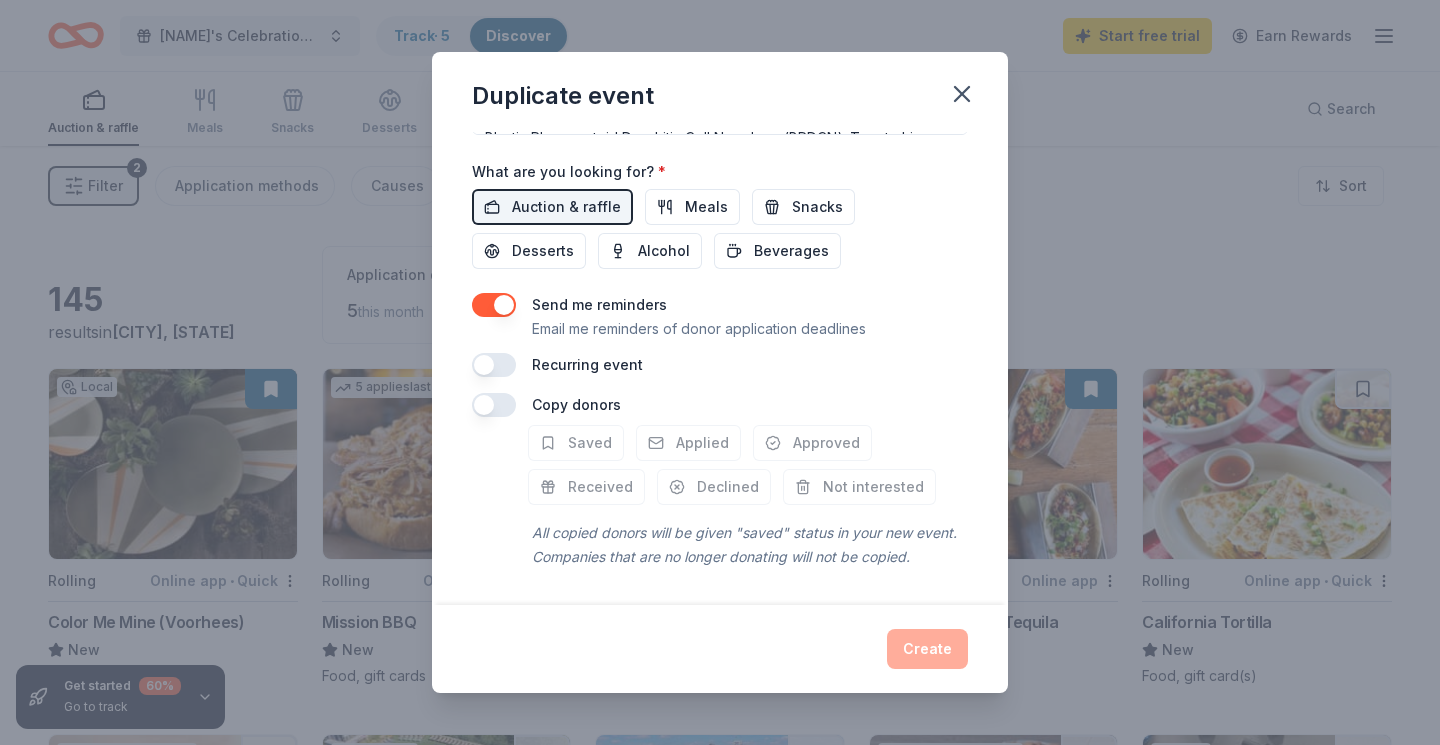 click at bounding box center [494, 305] 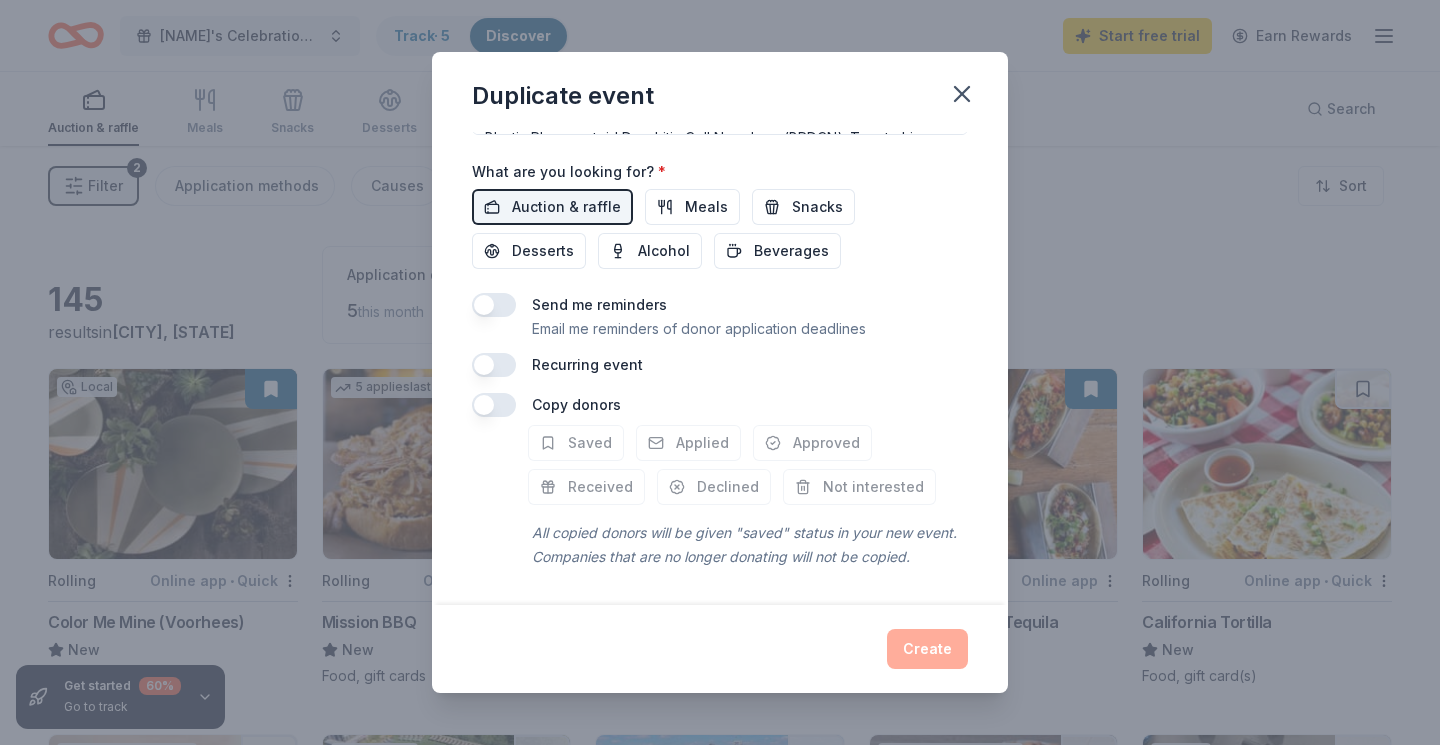 click on "Create" at bounding box center [720, 649] 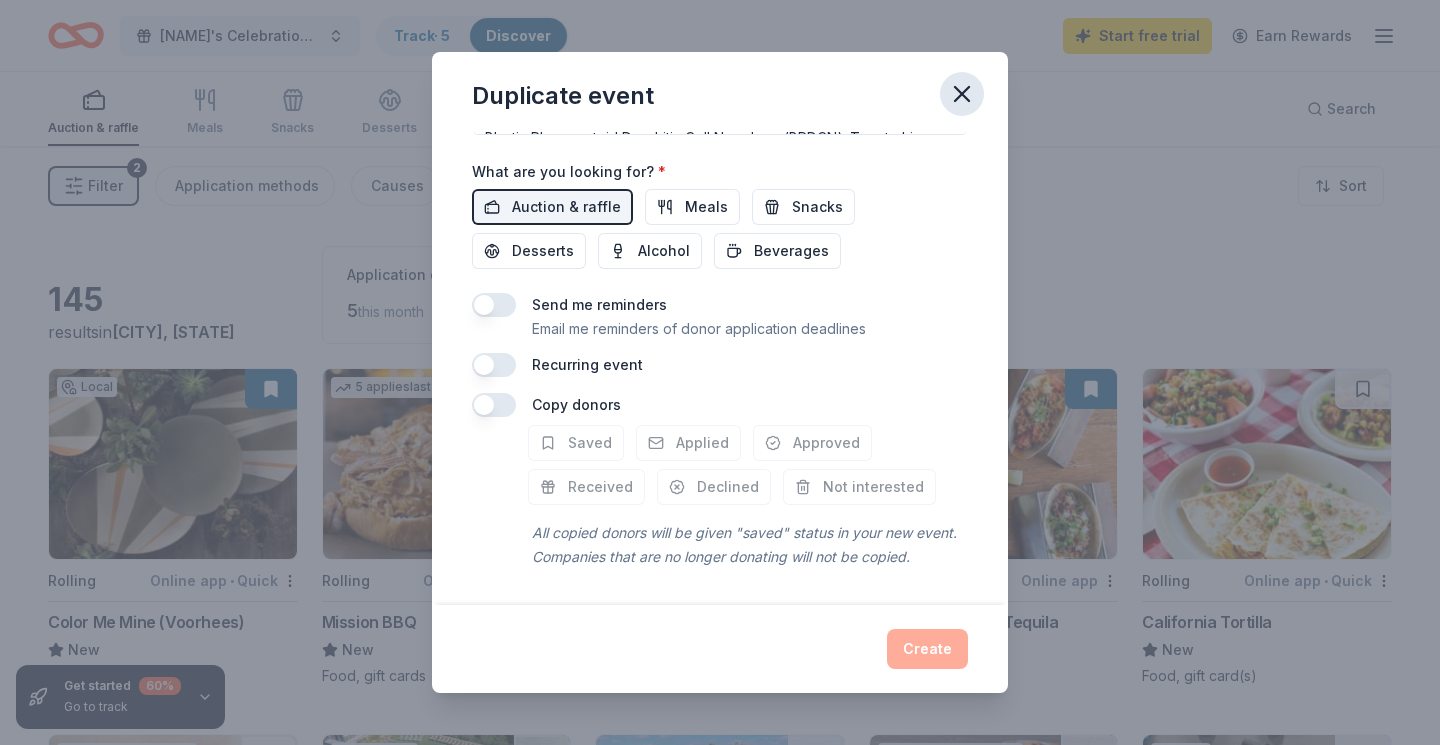 click 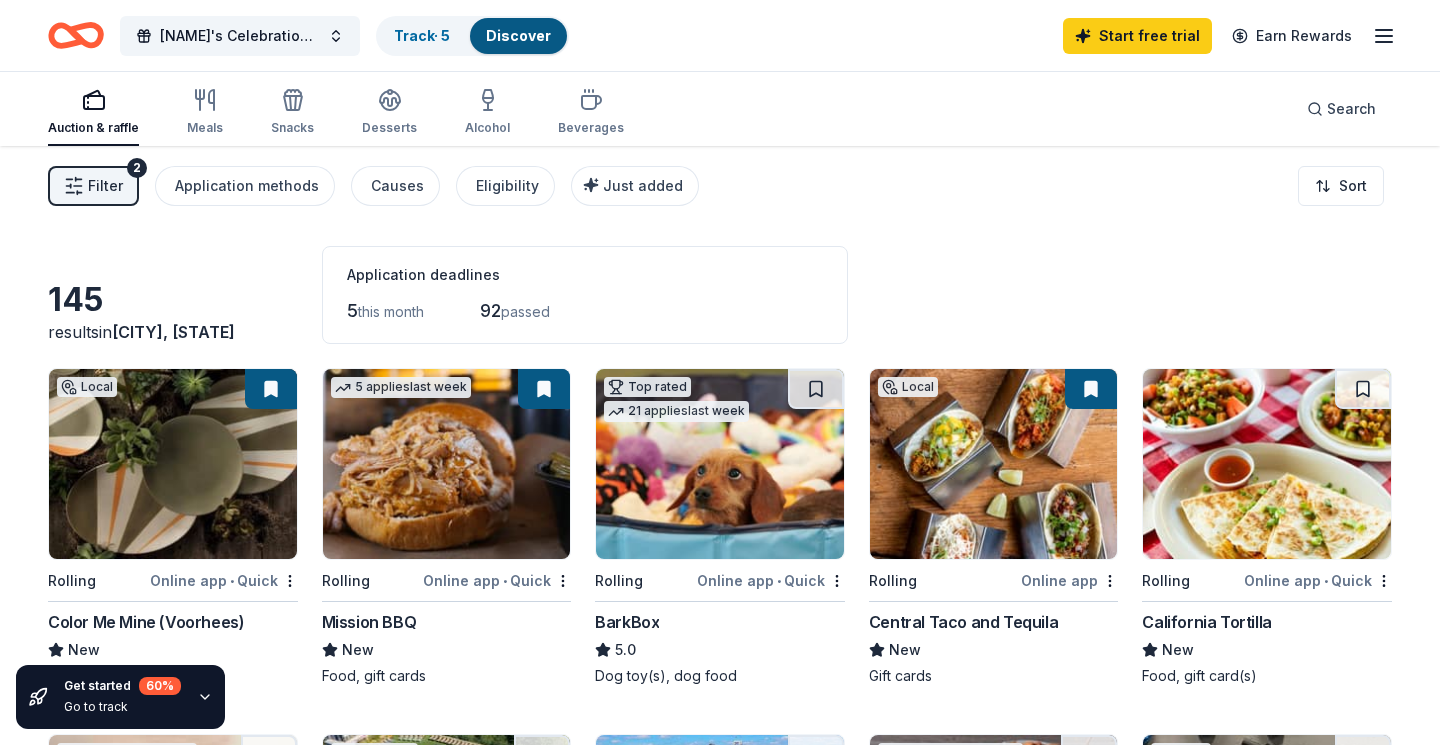 click on "[NAME]'s Celebration of Life Track · 5 Discover" at bounding box center (308, 35) 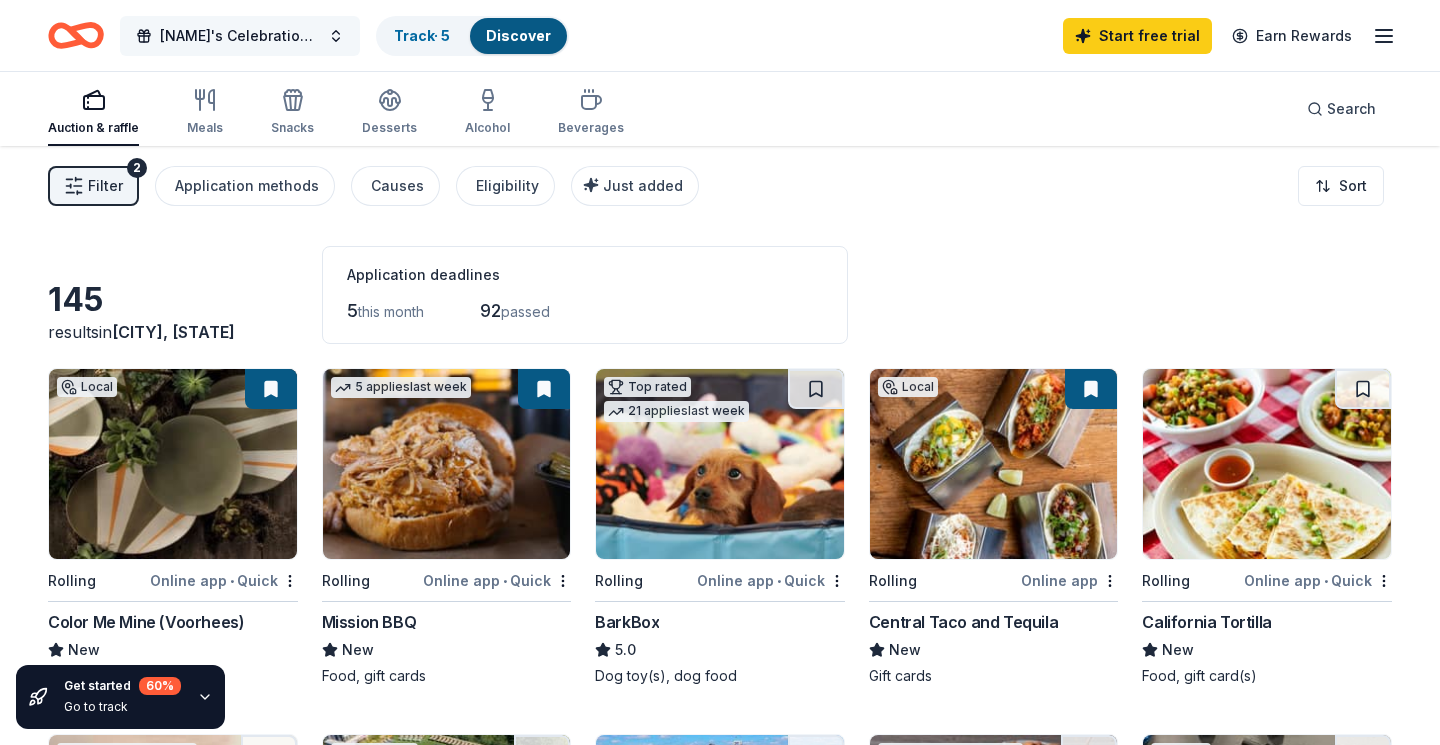 click on "[NAME]'s Celebration of Life" at bounding box center (240, 36) 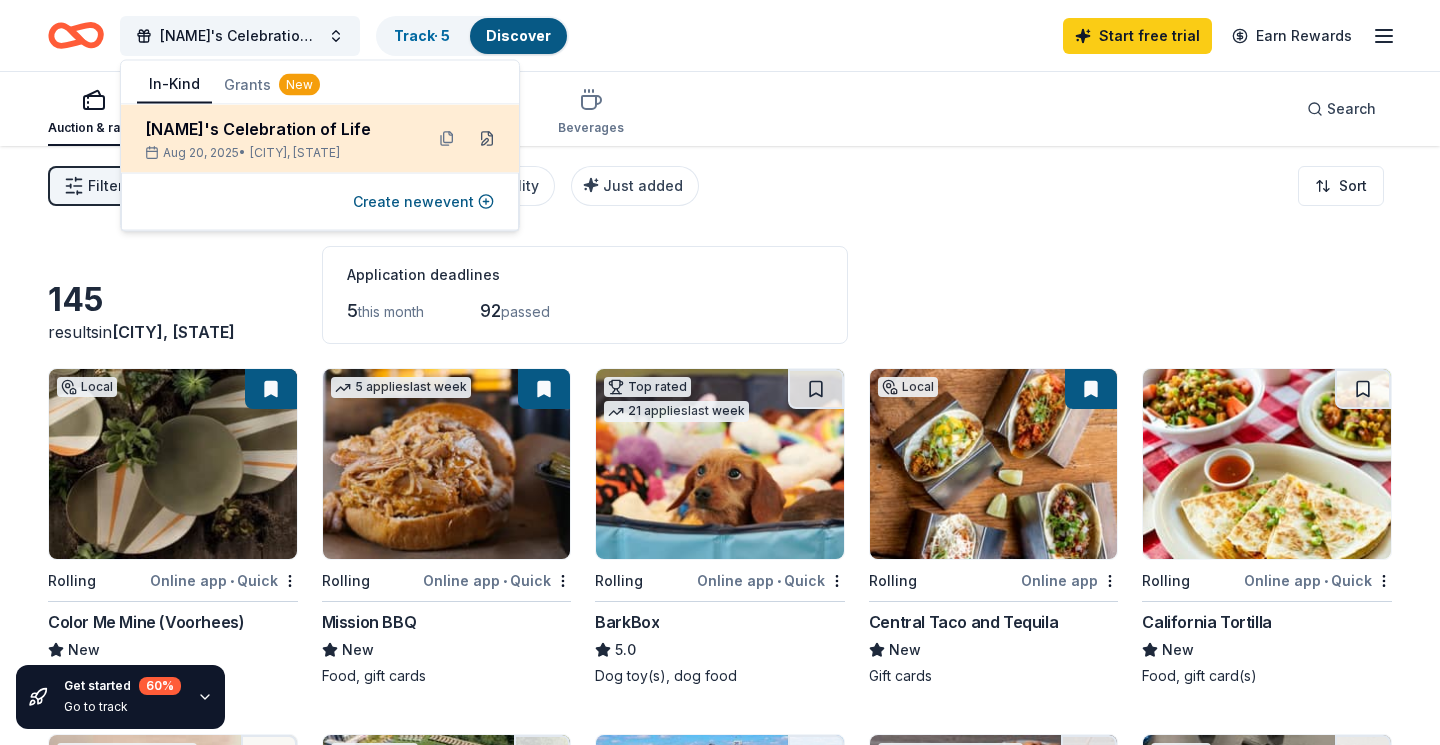 click at bounding box center (487, 139) 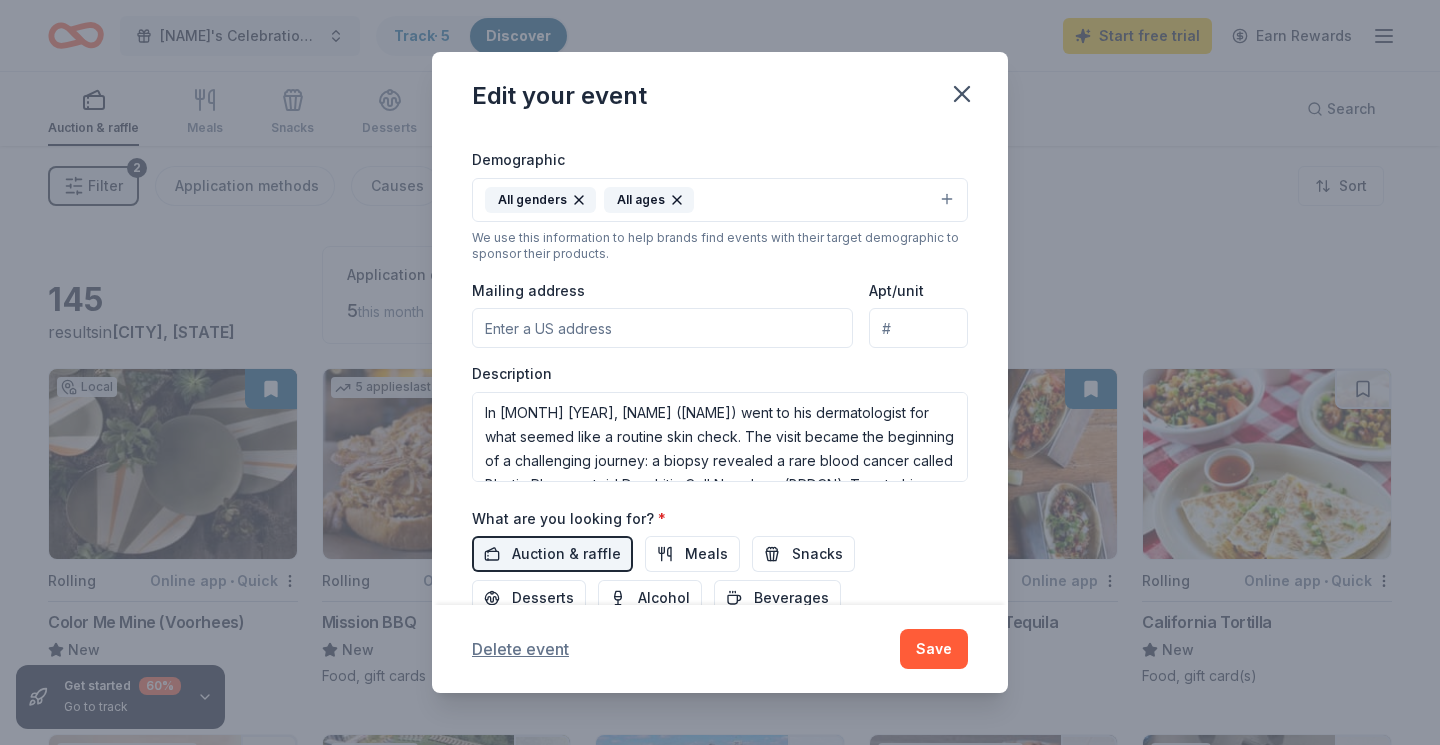 scroll, scrollTop: 610, scrollLeft: 0, axis: vertical 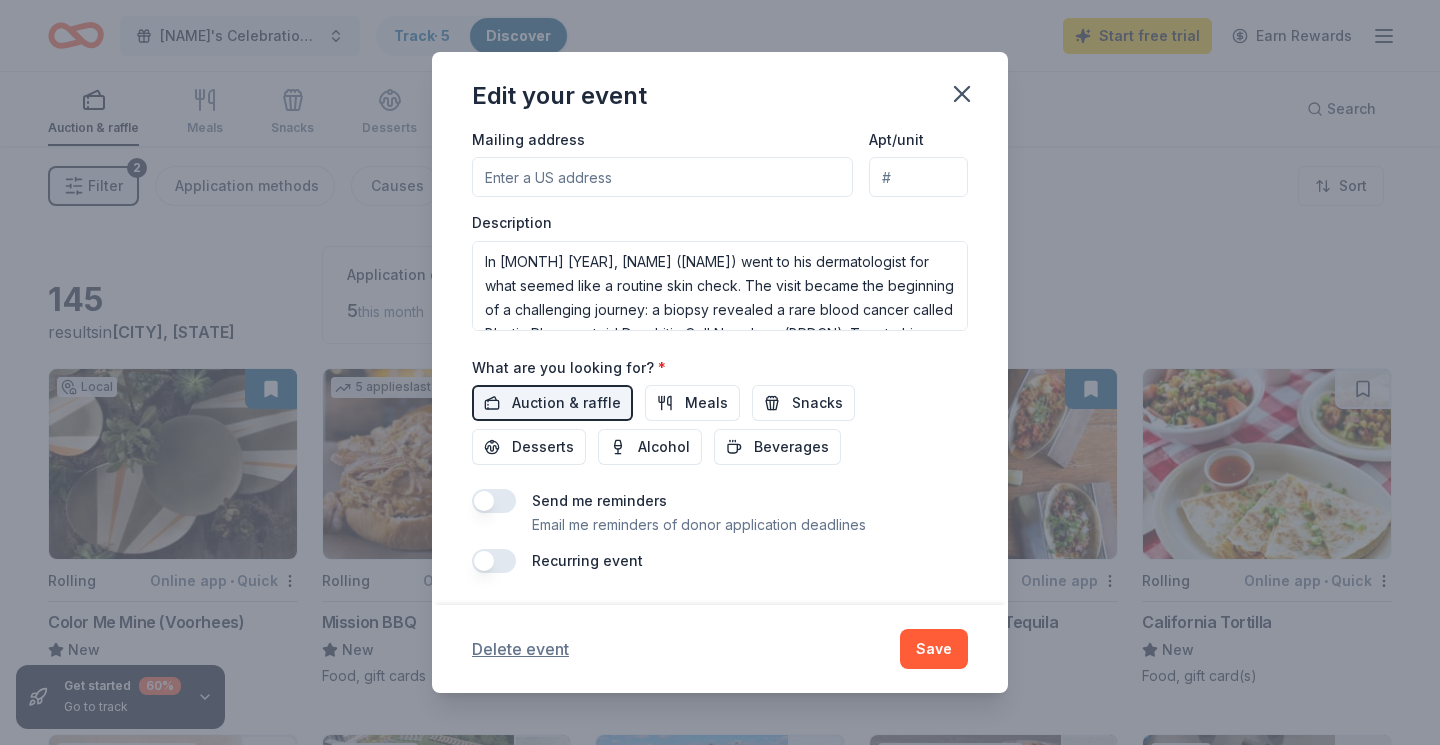 click on "Delete event" at bounding box center (520, 649) 